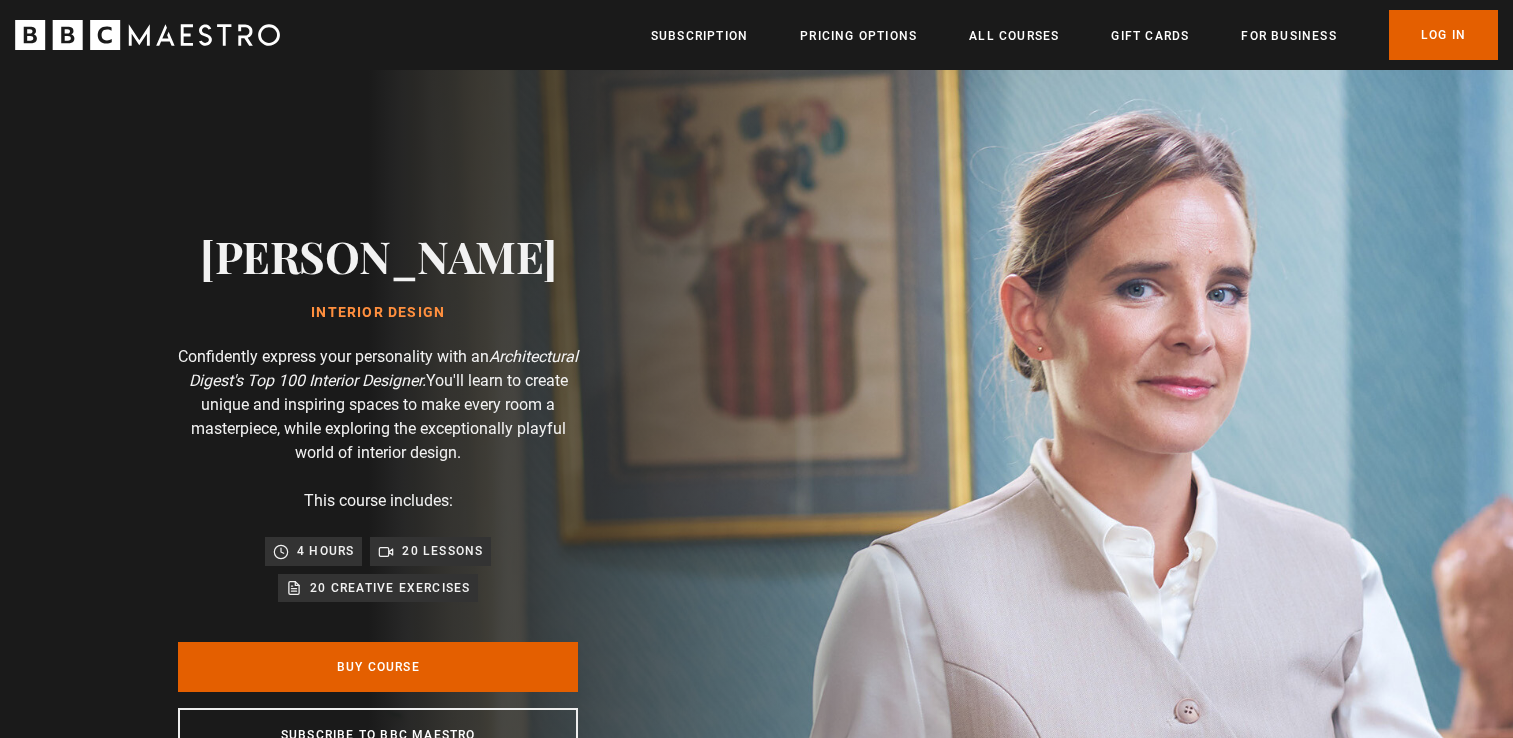 scroll, scrollTop: 0, scrollLeft: 0, axis: both 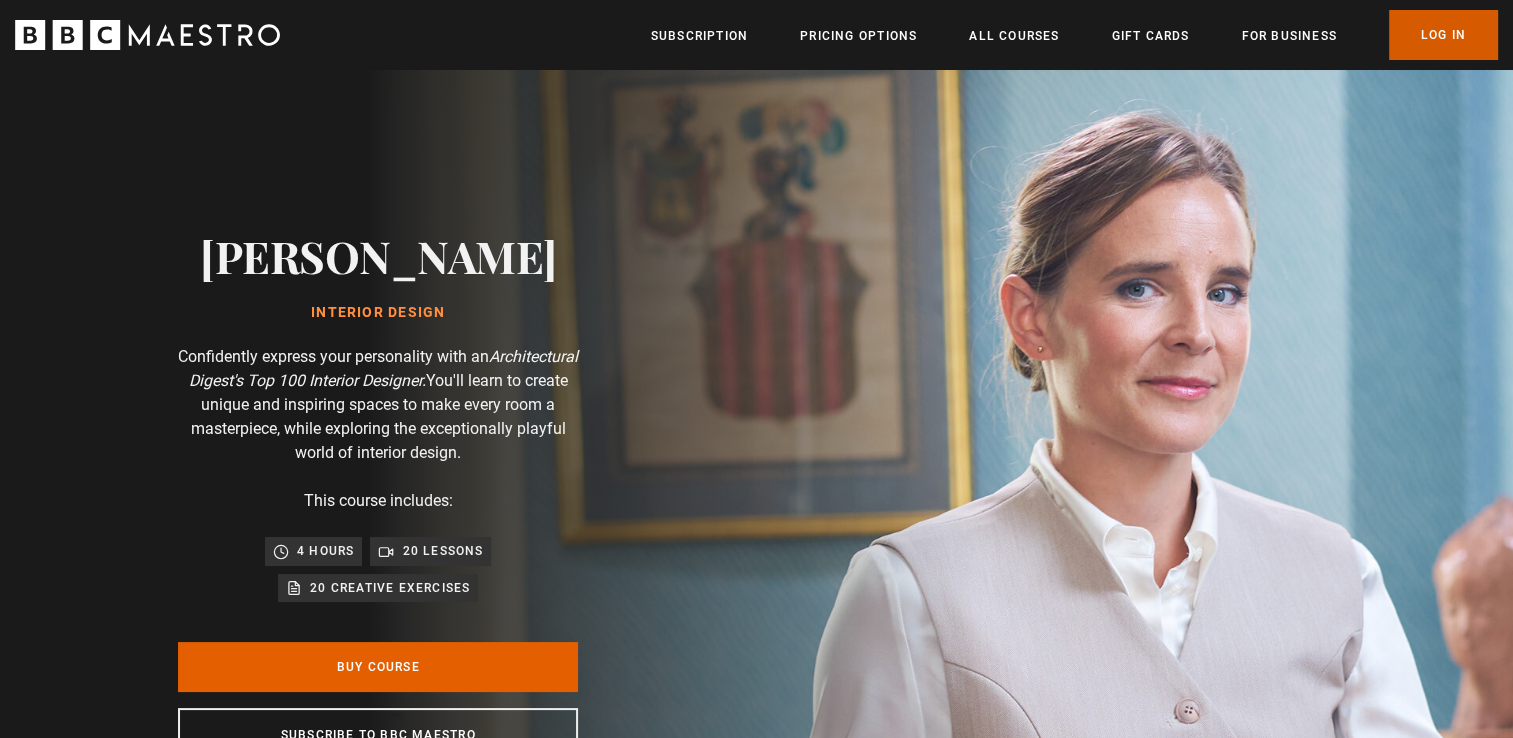 click on "Log In" at bounding box center [1443, 35] 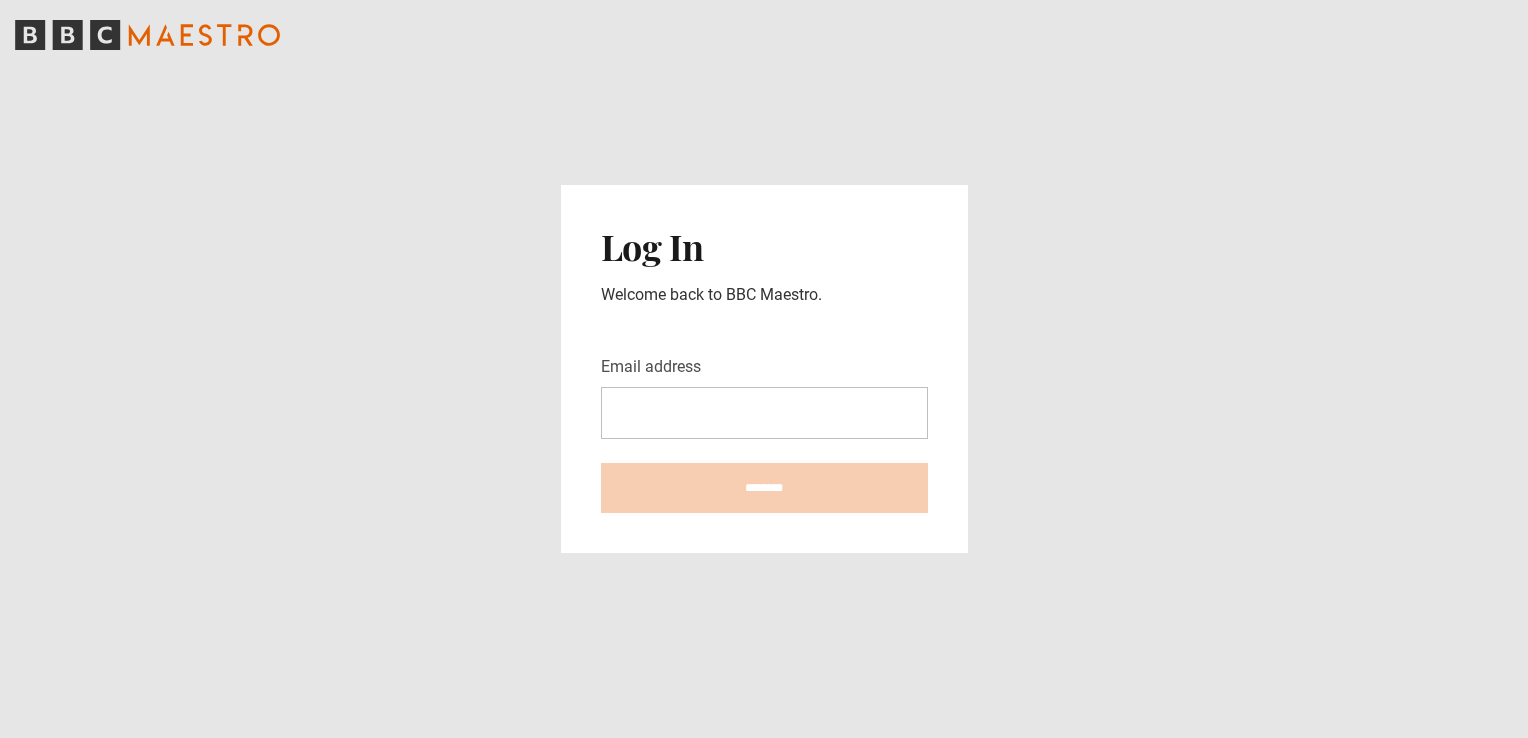 scroll, scrollTop: 0, scrollLeft: 0, axis: both 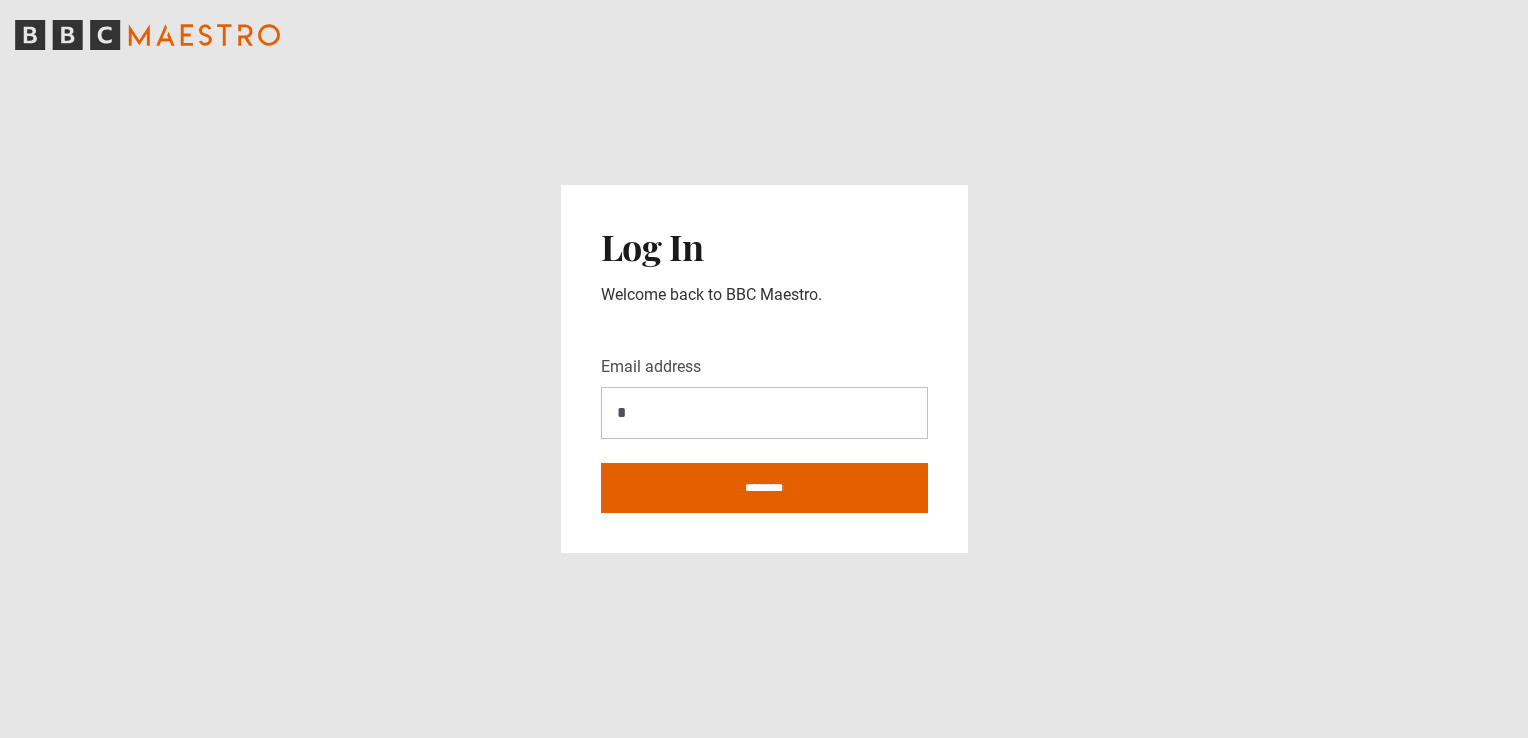 type on "**********" 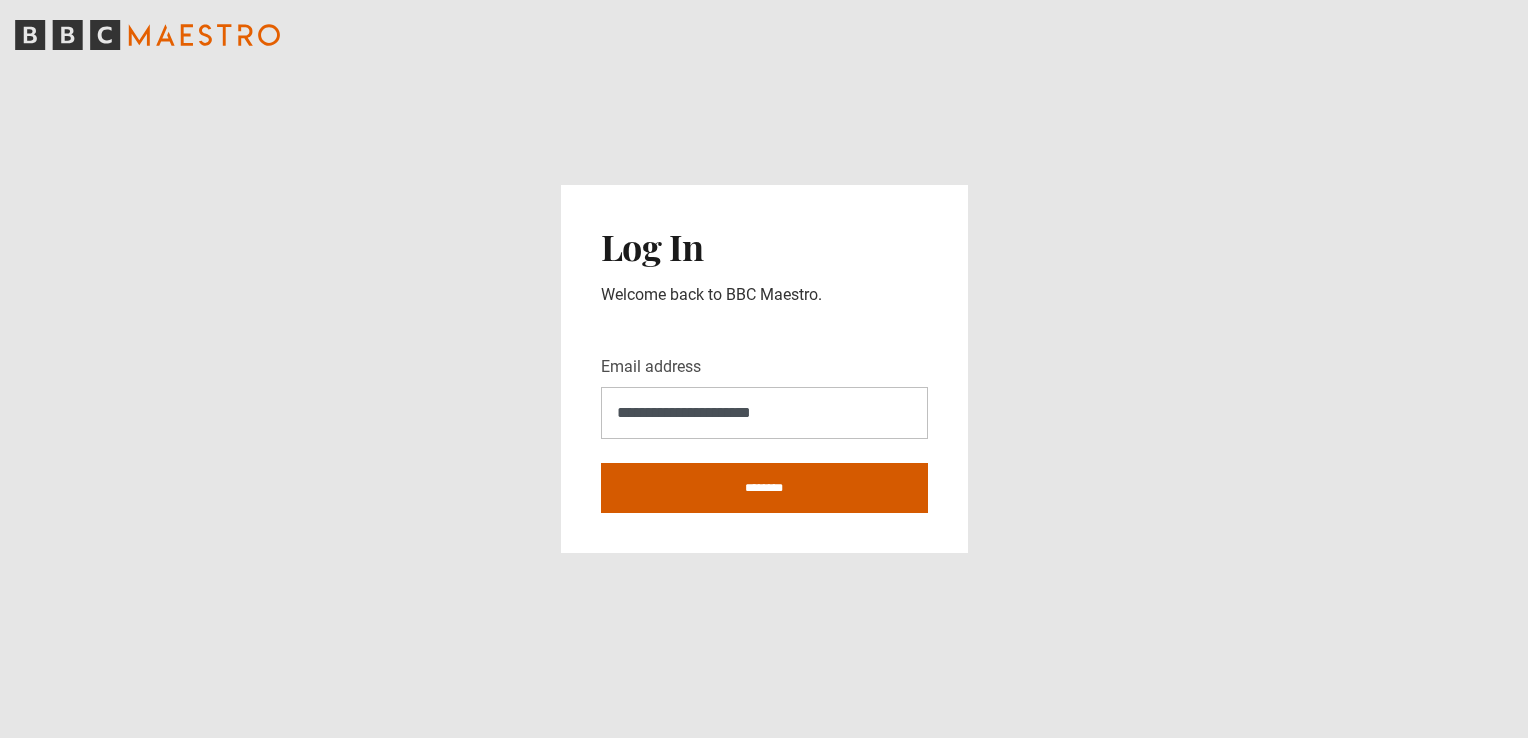 click on "********" at bounding box center [764, 488] 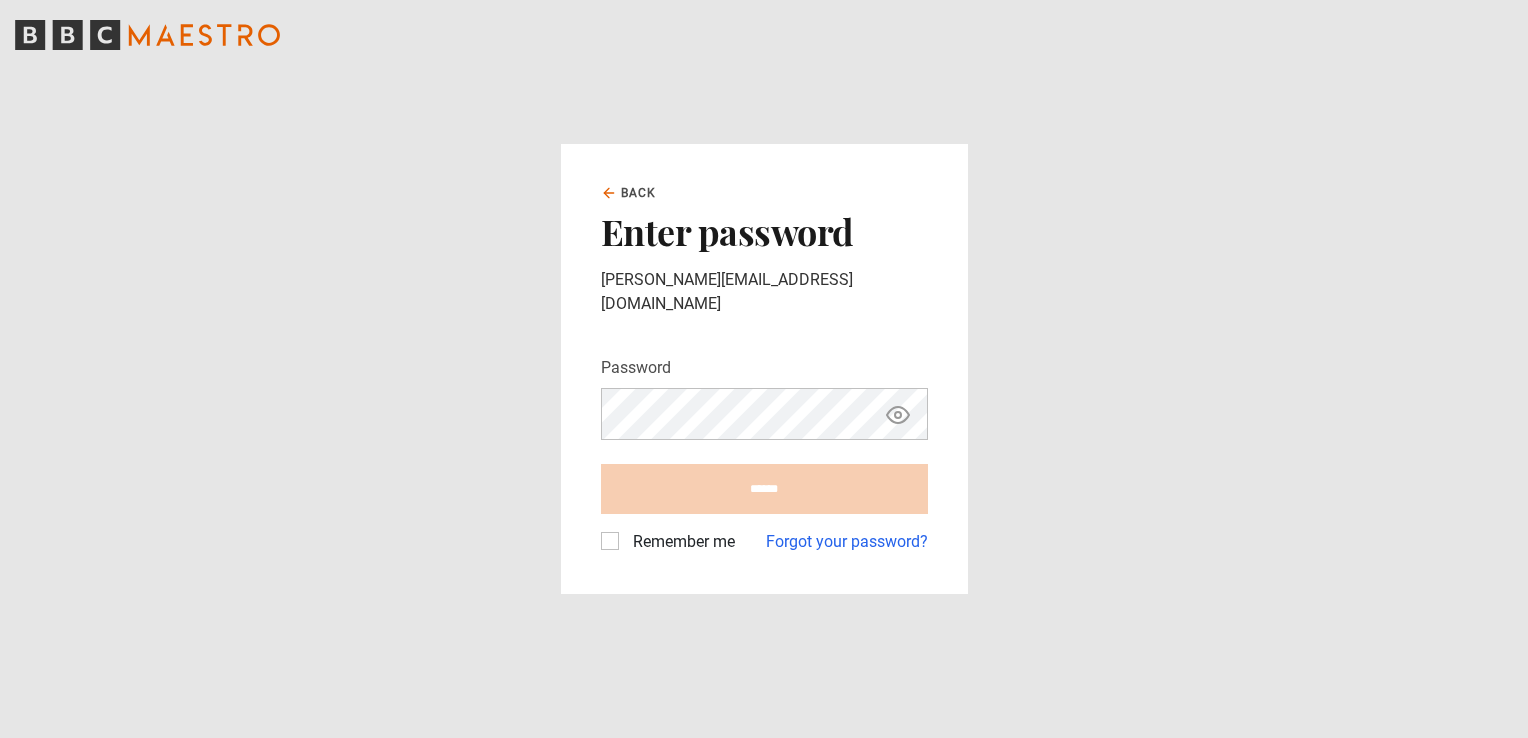 scroll, scrollTop: 0, scrollLeft: 0, axis: both 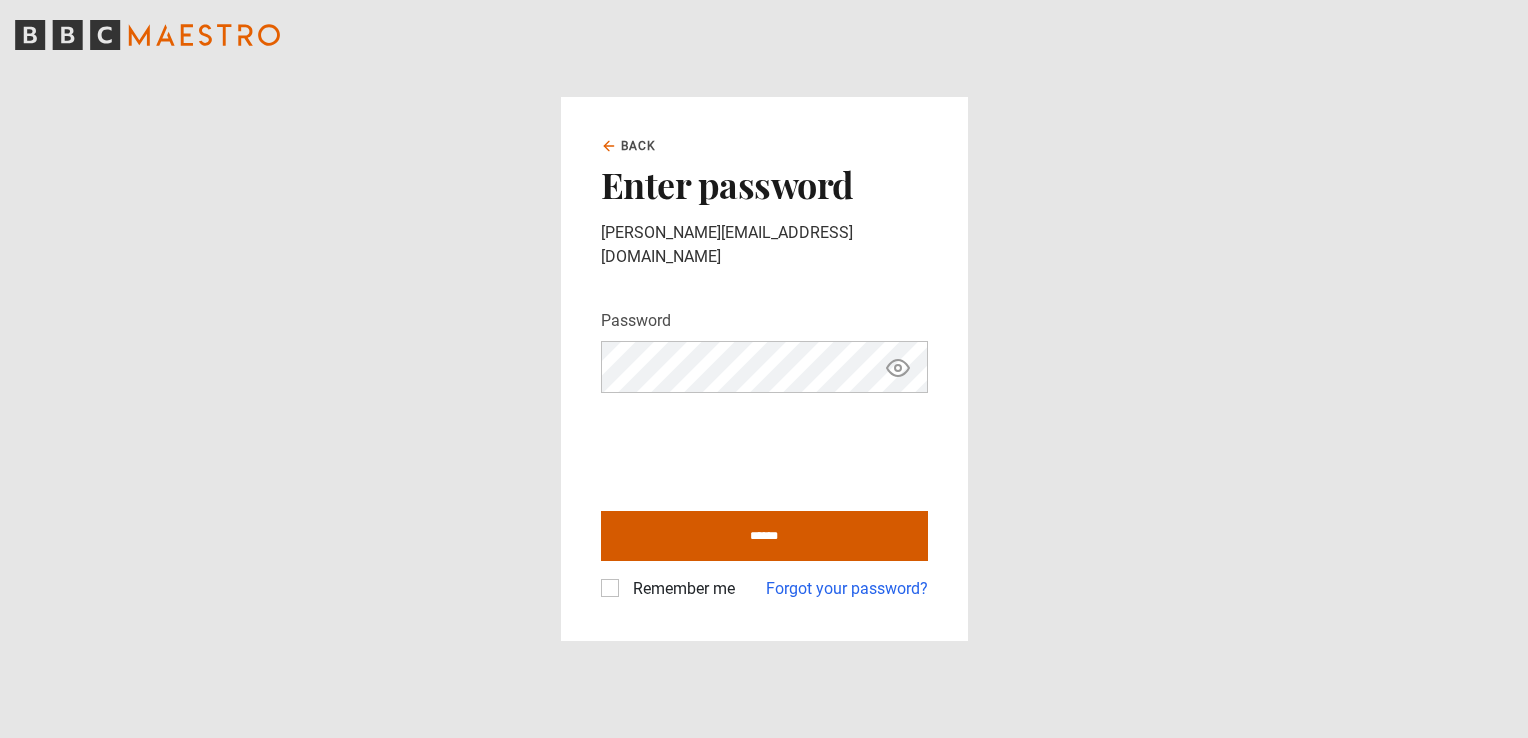 click on "******" at bounding box center (764, 536) 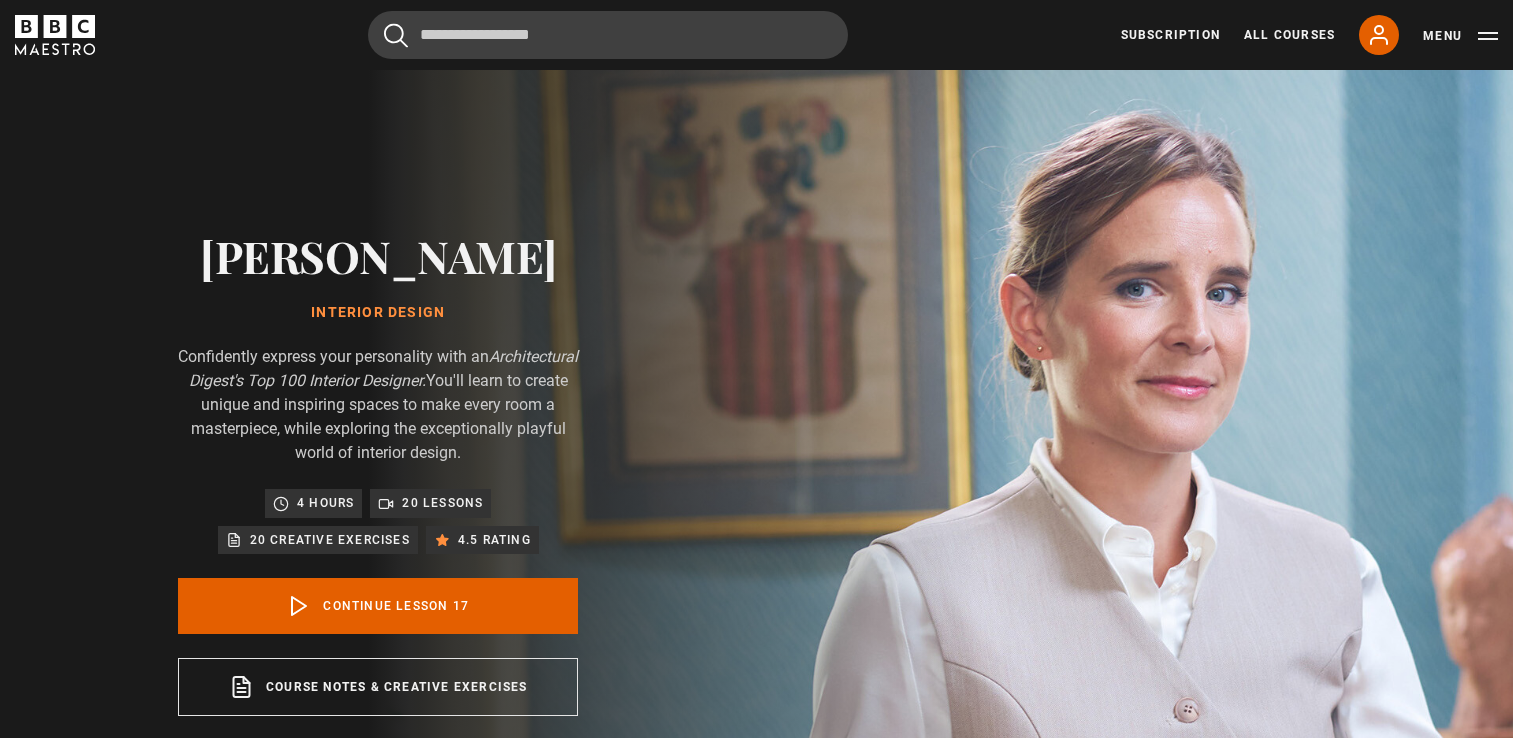 scroll, scrollTop: 876, scrollLeft: 0, axis: vertical 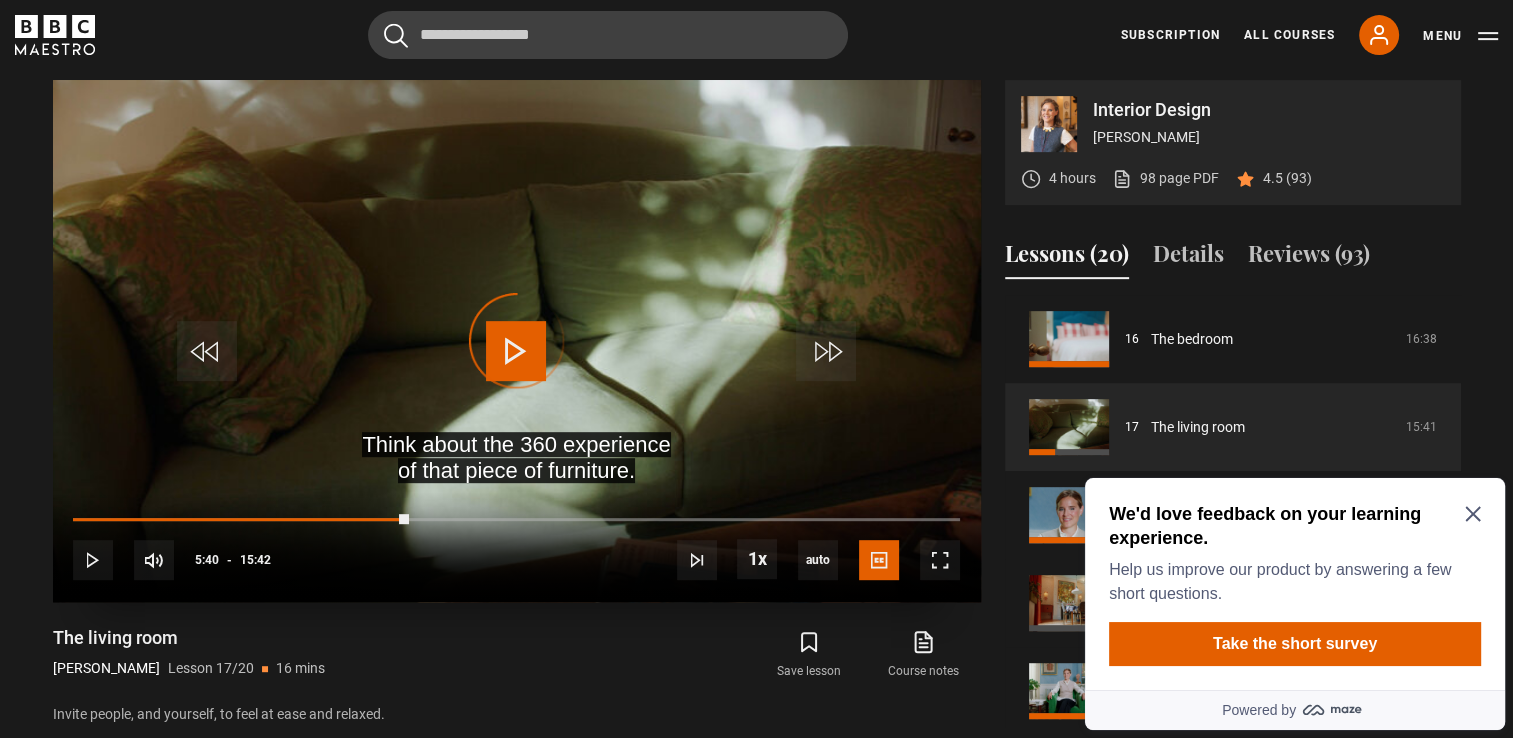 drag, startPoint x: 408, startPoint y: 516, endPoint x: 64, endPoint y: 516, distance: 344 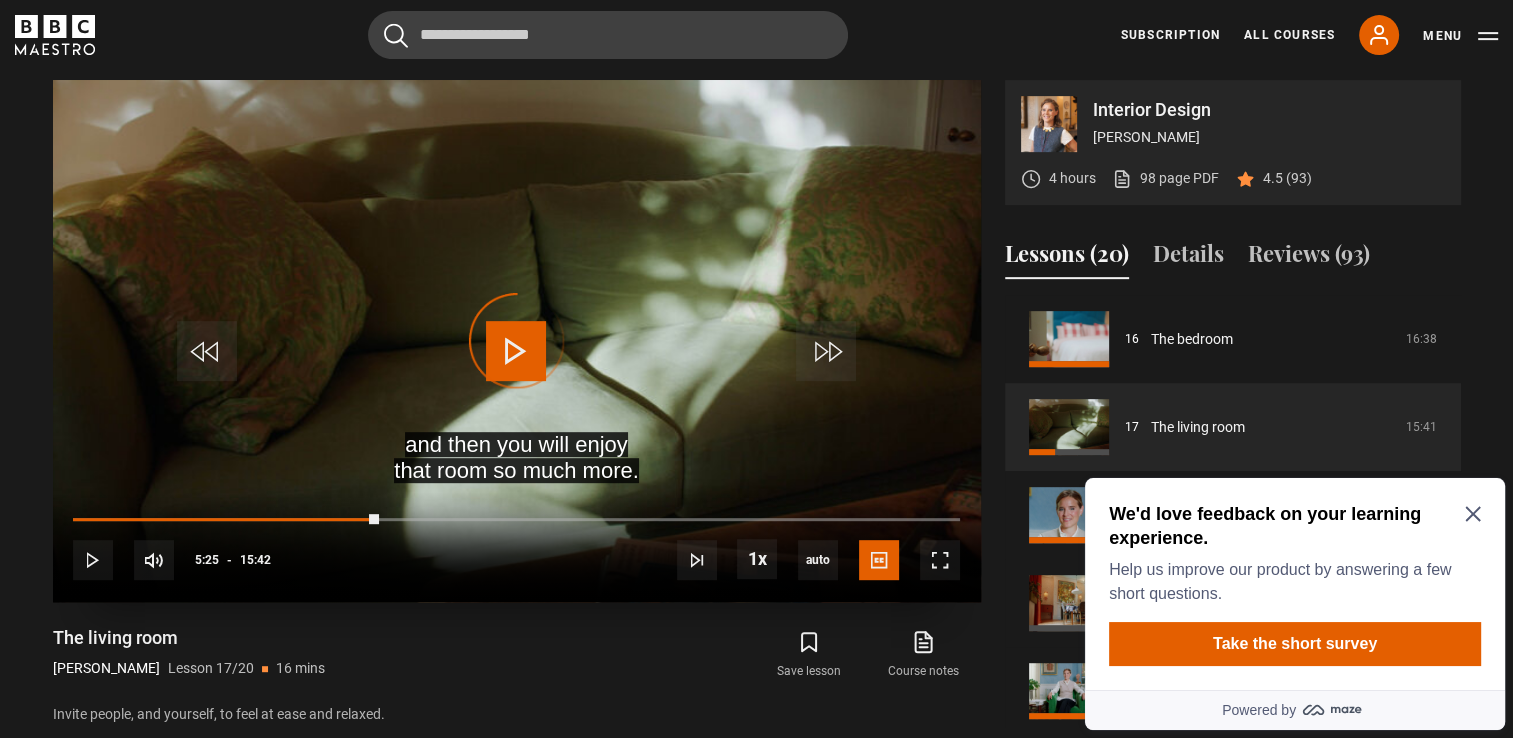 drag, startPoint x: 388, startPoint y: 519, endPoint x: 366, endPoint y: 513, distance: 22.803509 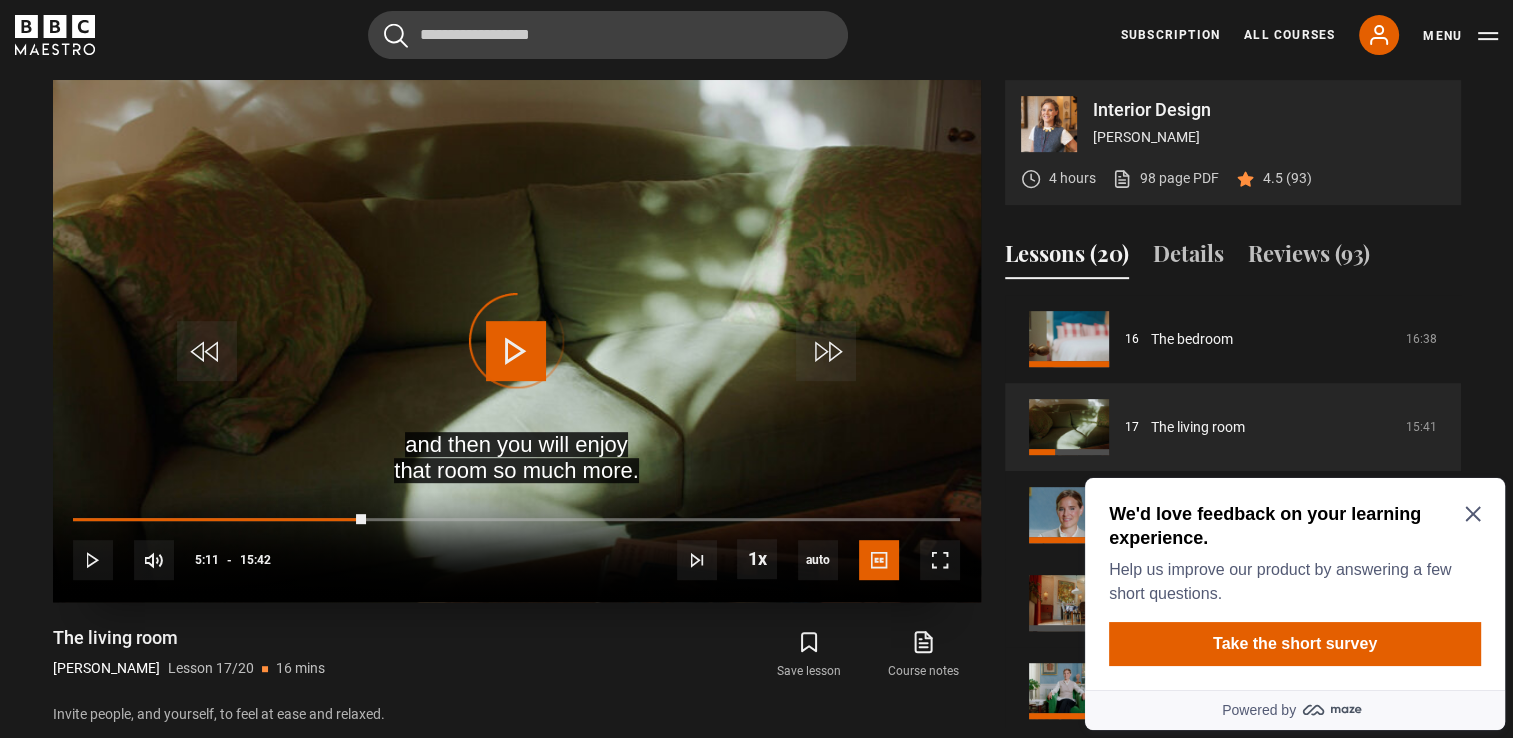 drag, startPoint x: 366, startPoint y: 513, endPoint x: 331, endPoint y: 514, distance: 35.014282 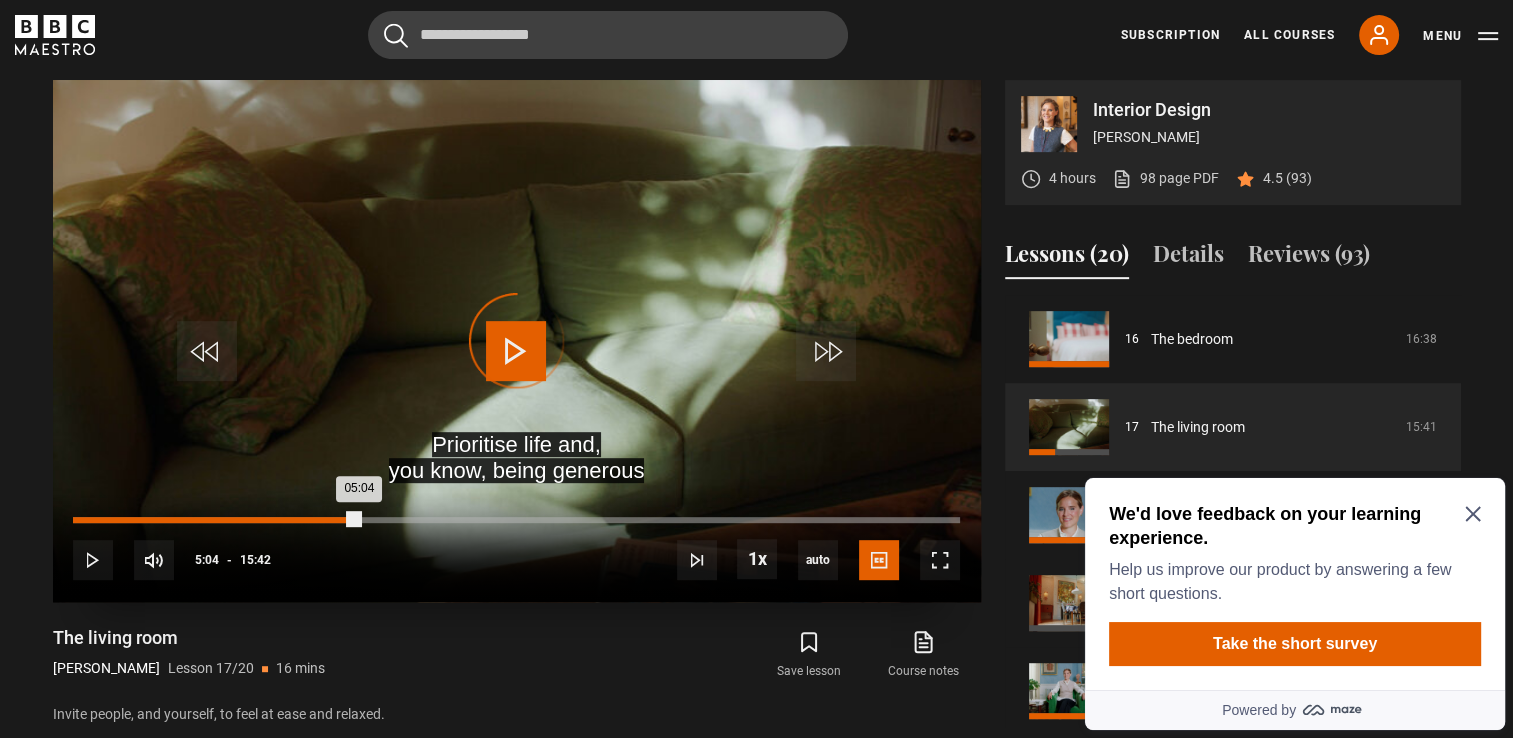 click on "05:04" at bounding box center [216, 520] 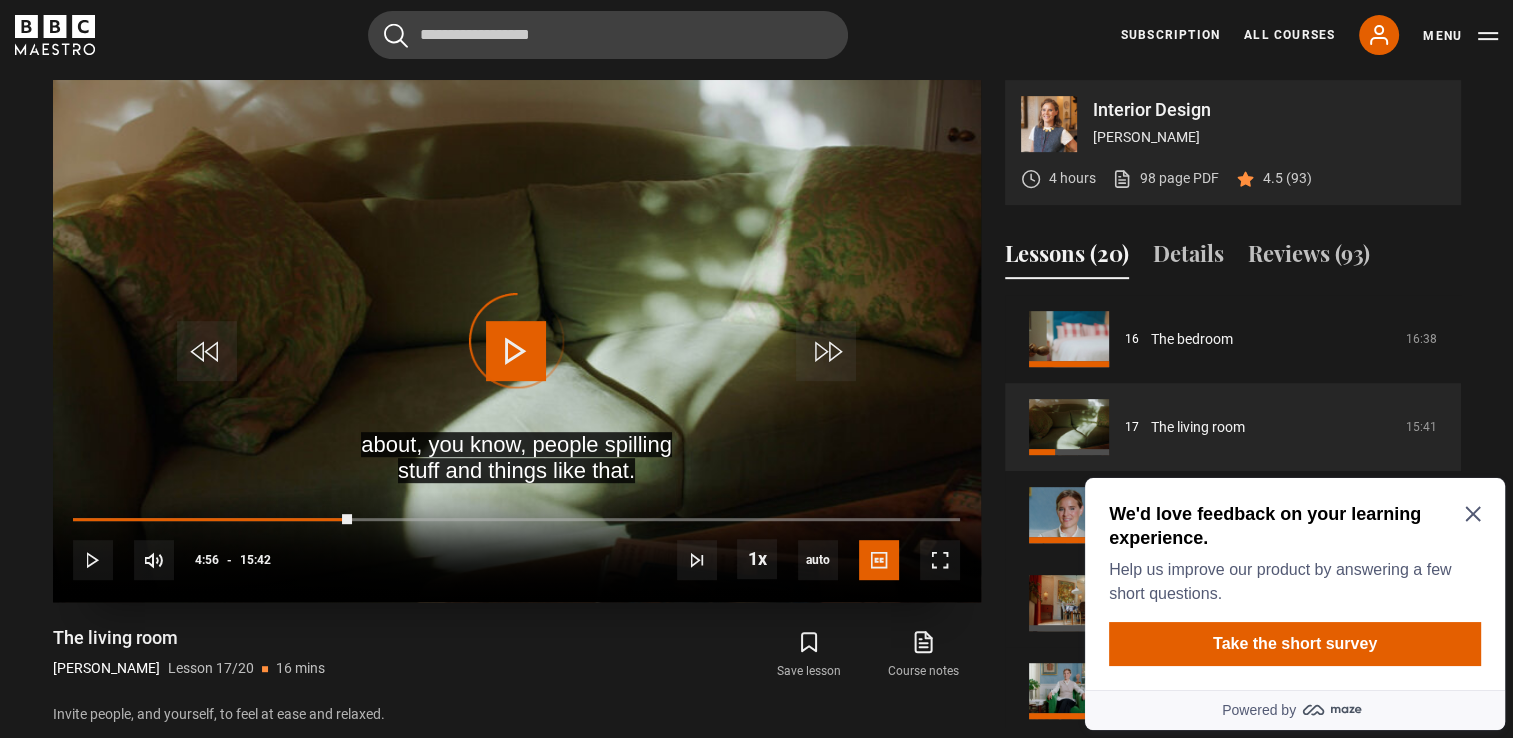 drag, startPoint x: 352, startPoint y: 513, endPoint x: 292, endPoint y: 514, distance: 60.00833 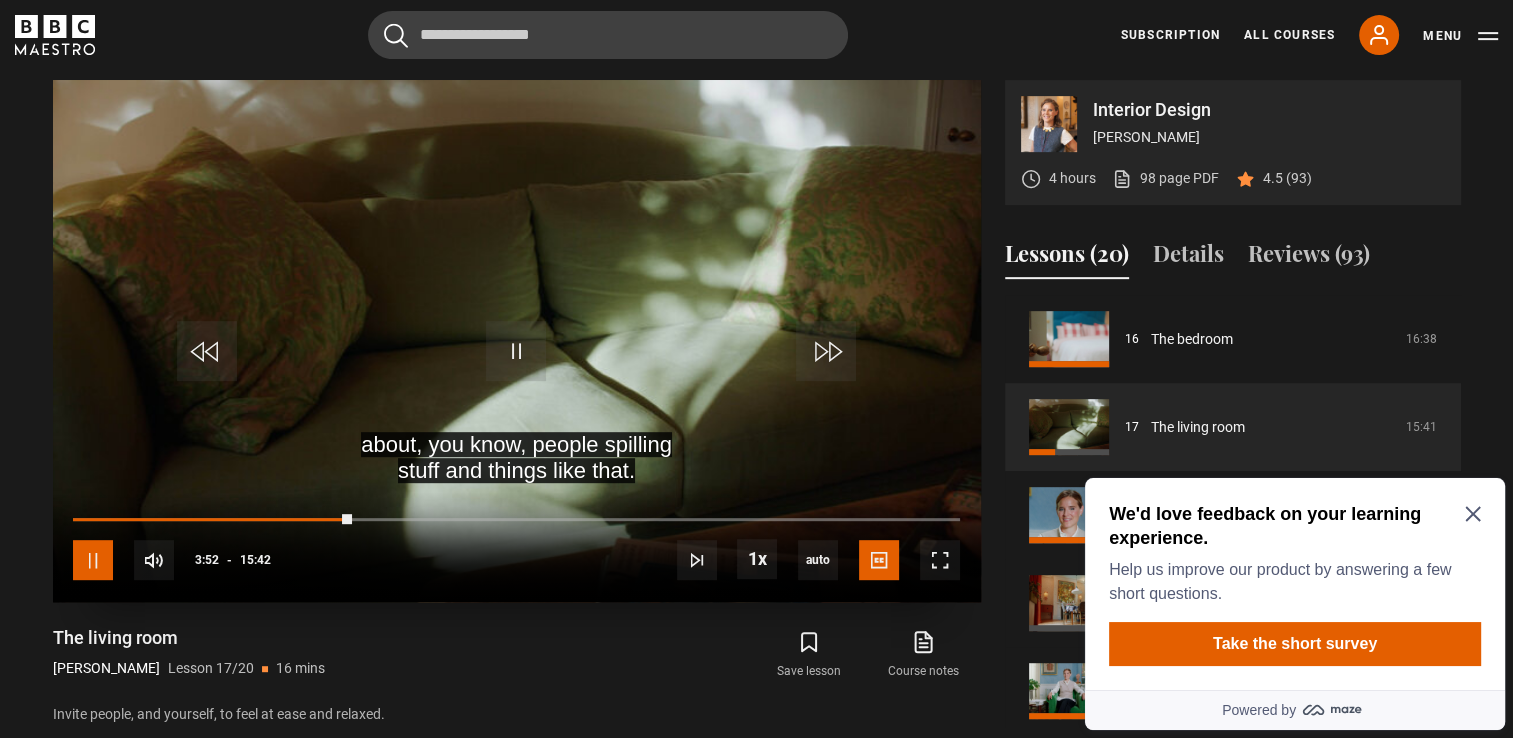 click at bounding box center (93, 560) 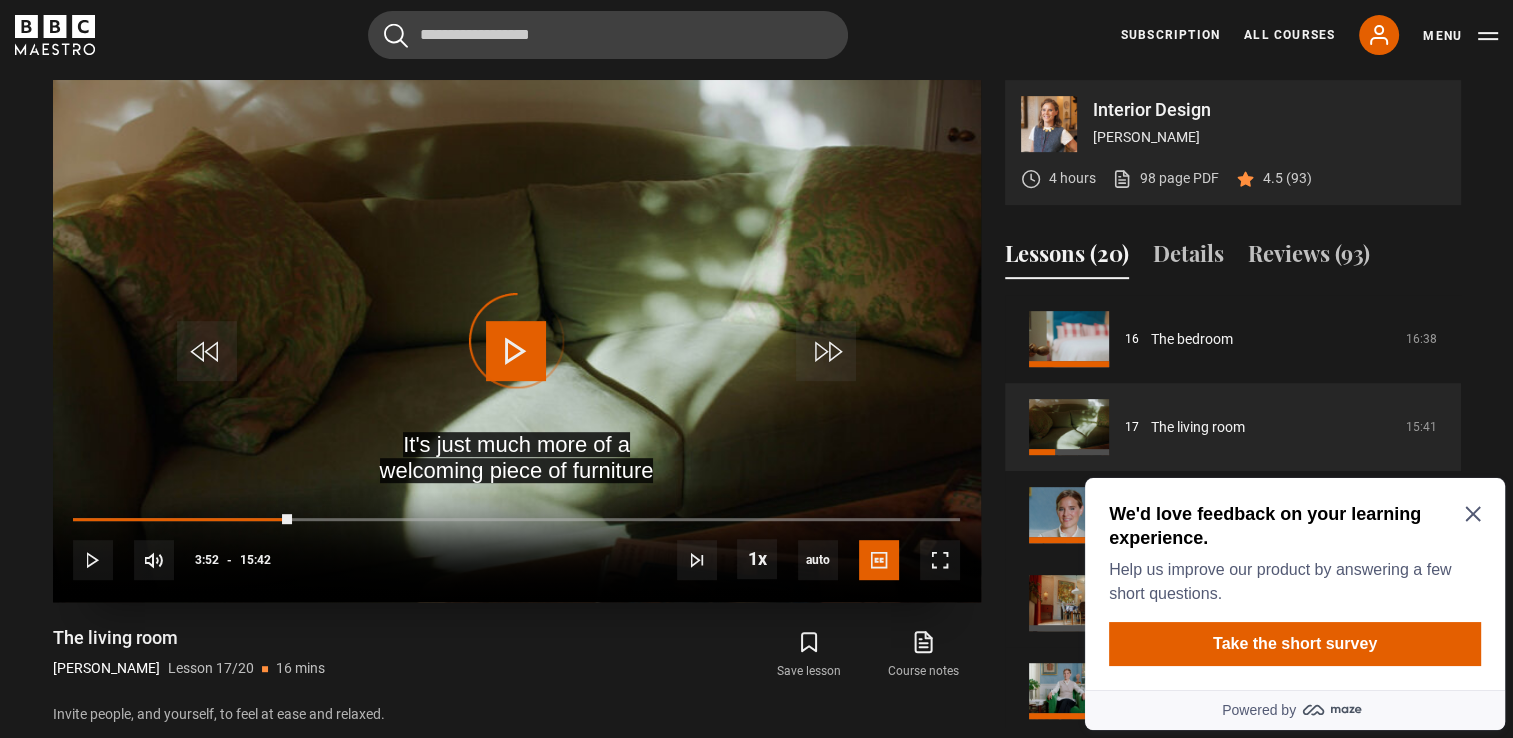 click on "10s Skip Back 10 seconds Play 10s Skip Forward 10 seconds Loaded :  0.00% 00:05 03:52 Play Mute Current Time  3:52 - Duration  15:42
Beata Heuman
Lesson 17
The living room
1x Playback Rate 2x 1.5x 1x , selected 0.5x auto Quality 360p 720p 1080p 2160p Auto , selected Captions captions off English  Captions , selected" at bounding box center (517, 547) 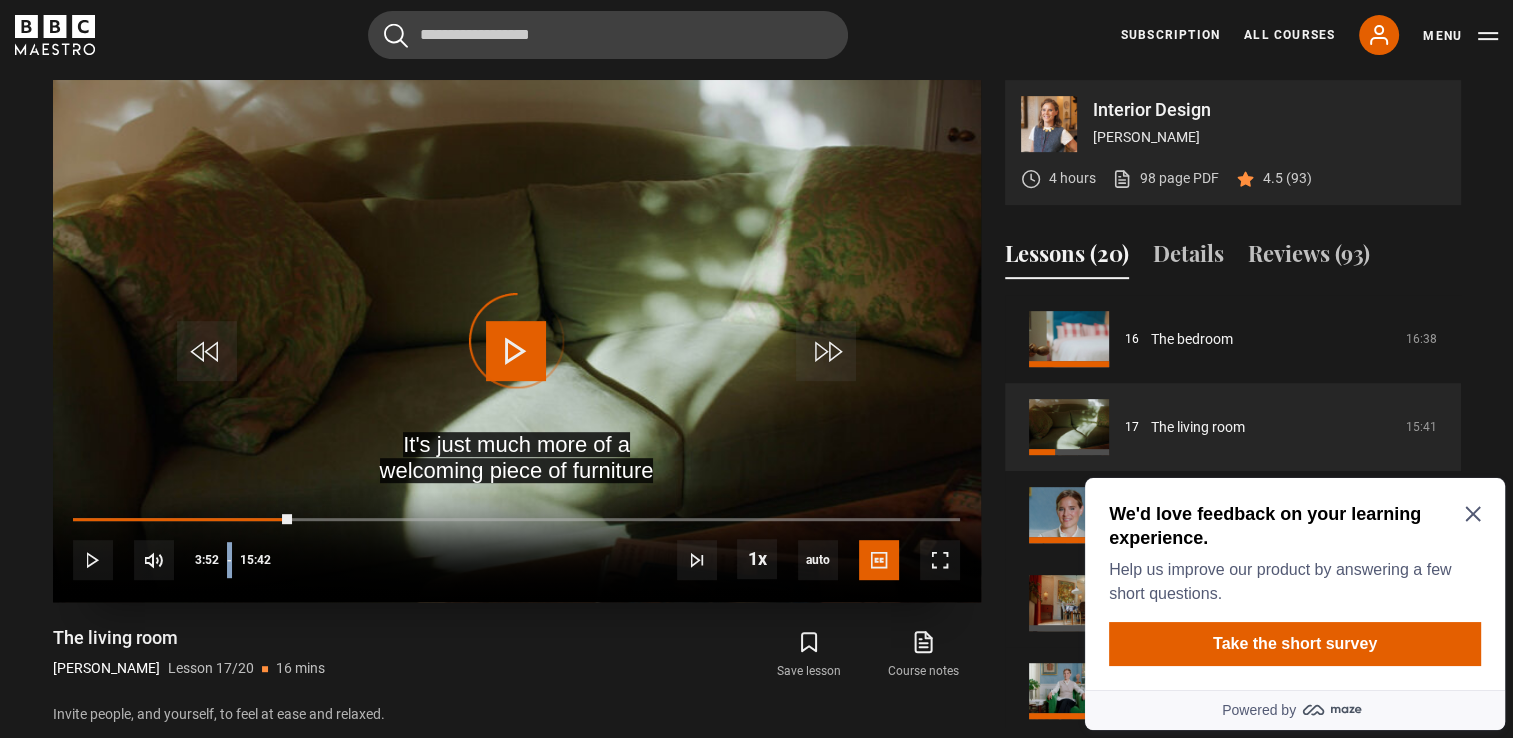 click on "10s Skip Back 10 seconds Play 10s Skip Forward 10 seconds Loaded :  0.00% 00:05 03:52 Play Mute Current Time  3:52 - Duration  15:42
Beata Heuman
Lesson 17
The living room
1x Playback Rate 2x 1.5x 1x , selected 0.5x auto Quality 360p 720p 1080p 2160p Auto , selected Captions captions off English  Captions , selected" at bounding box center (517, 547) 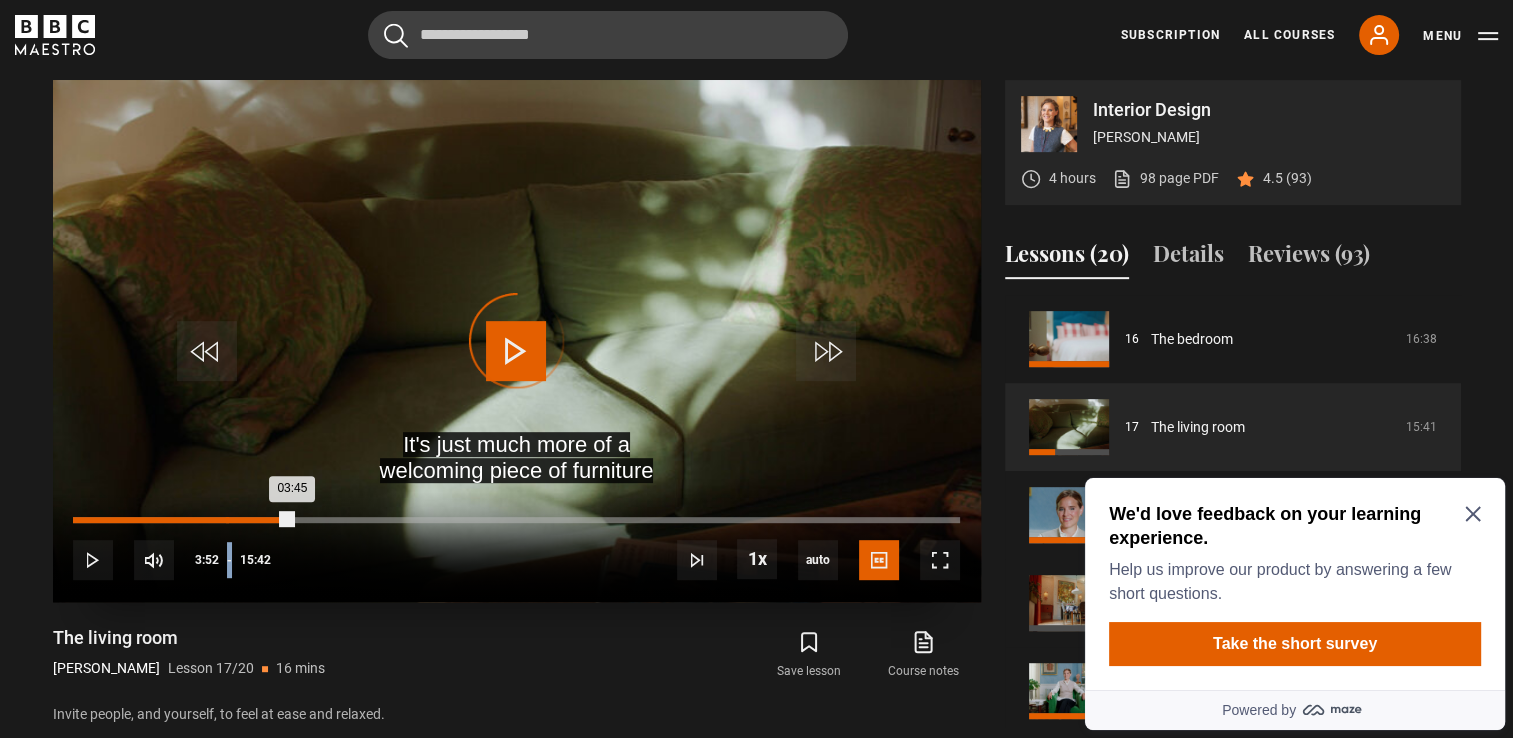 drag, startPoint x: 284, startPoint y: 515, endPoint x: 196, endPoint y: 518, distance: 88.051125 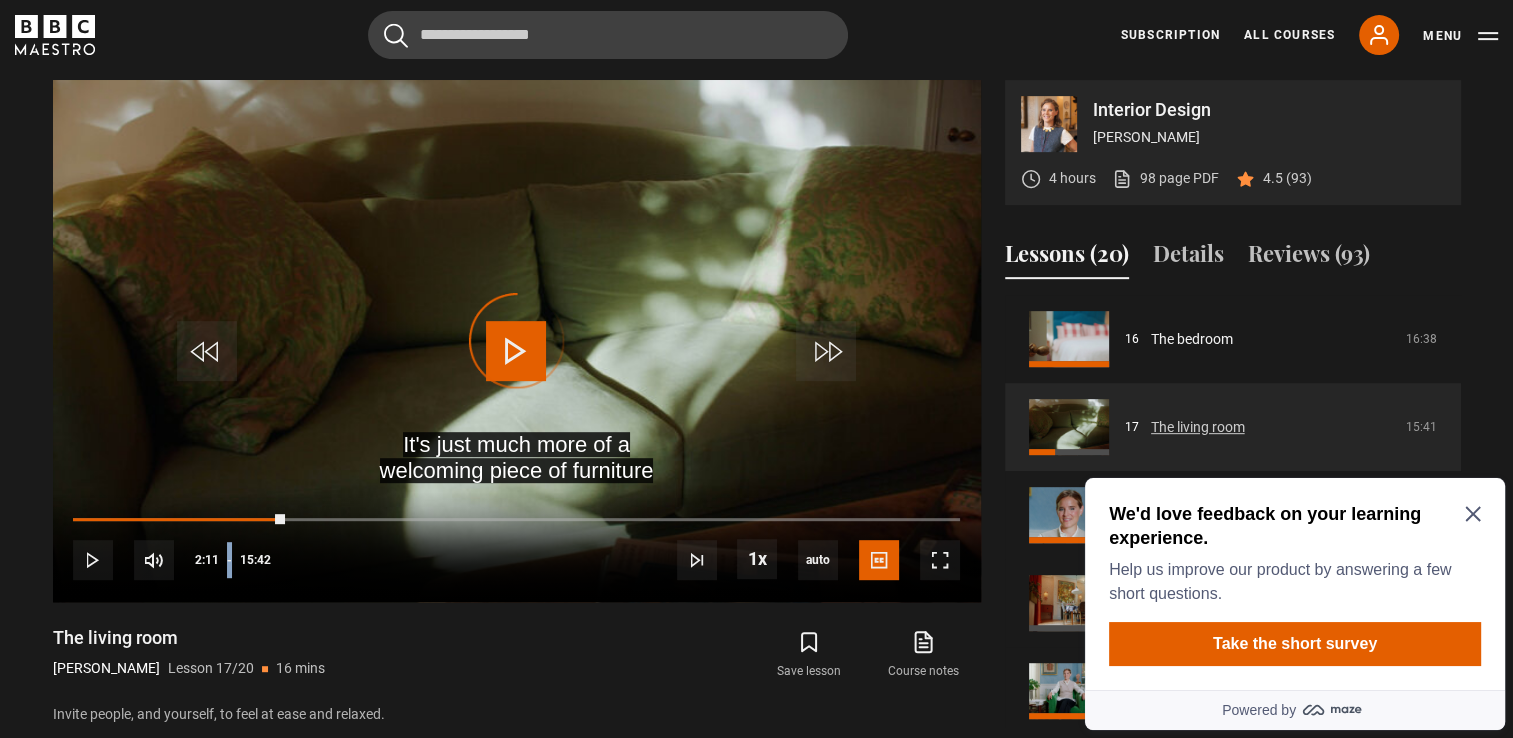 click on "The living room" at bounding box center [1198, 427] 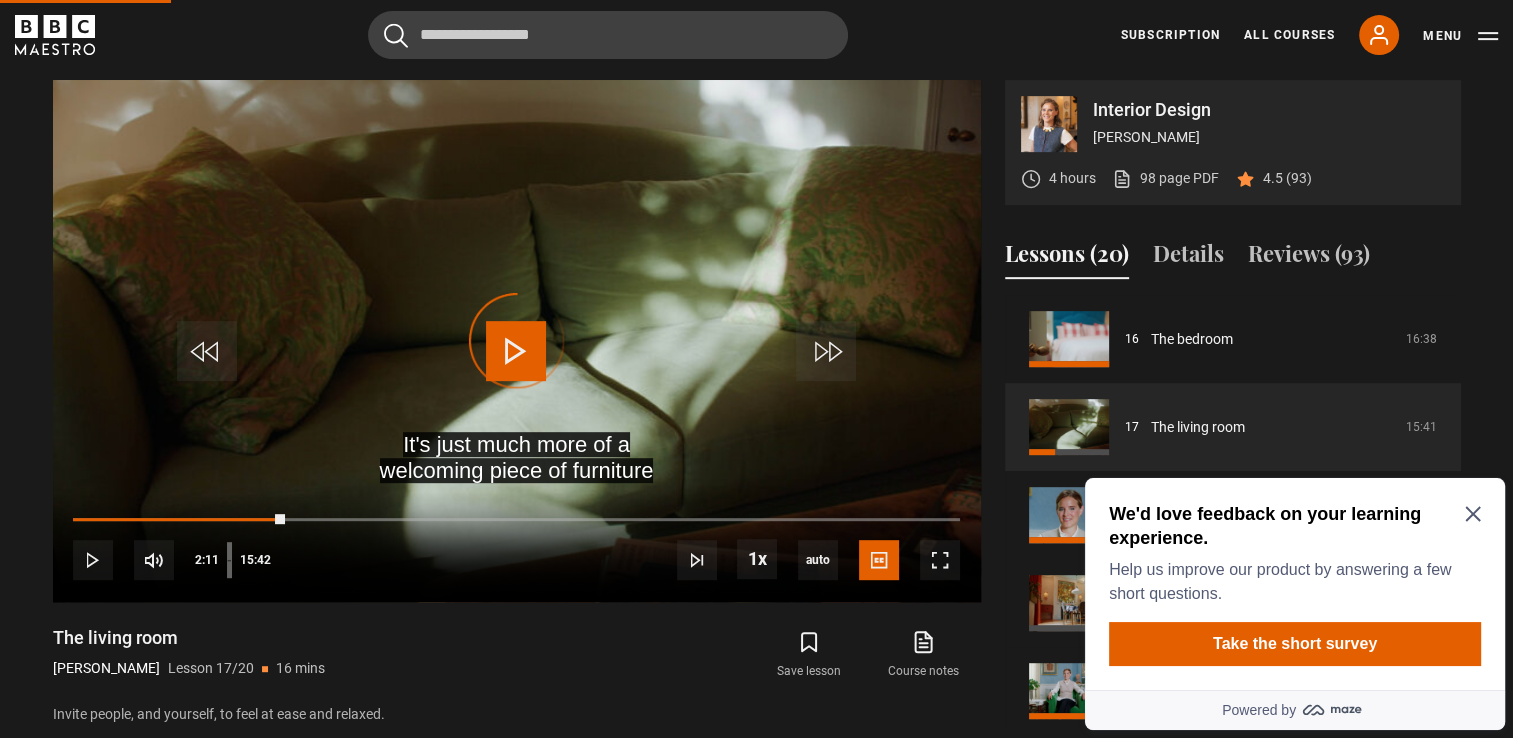 click 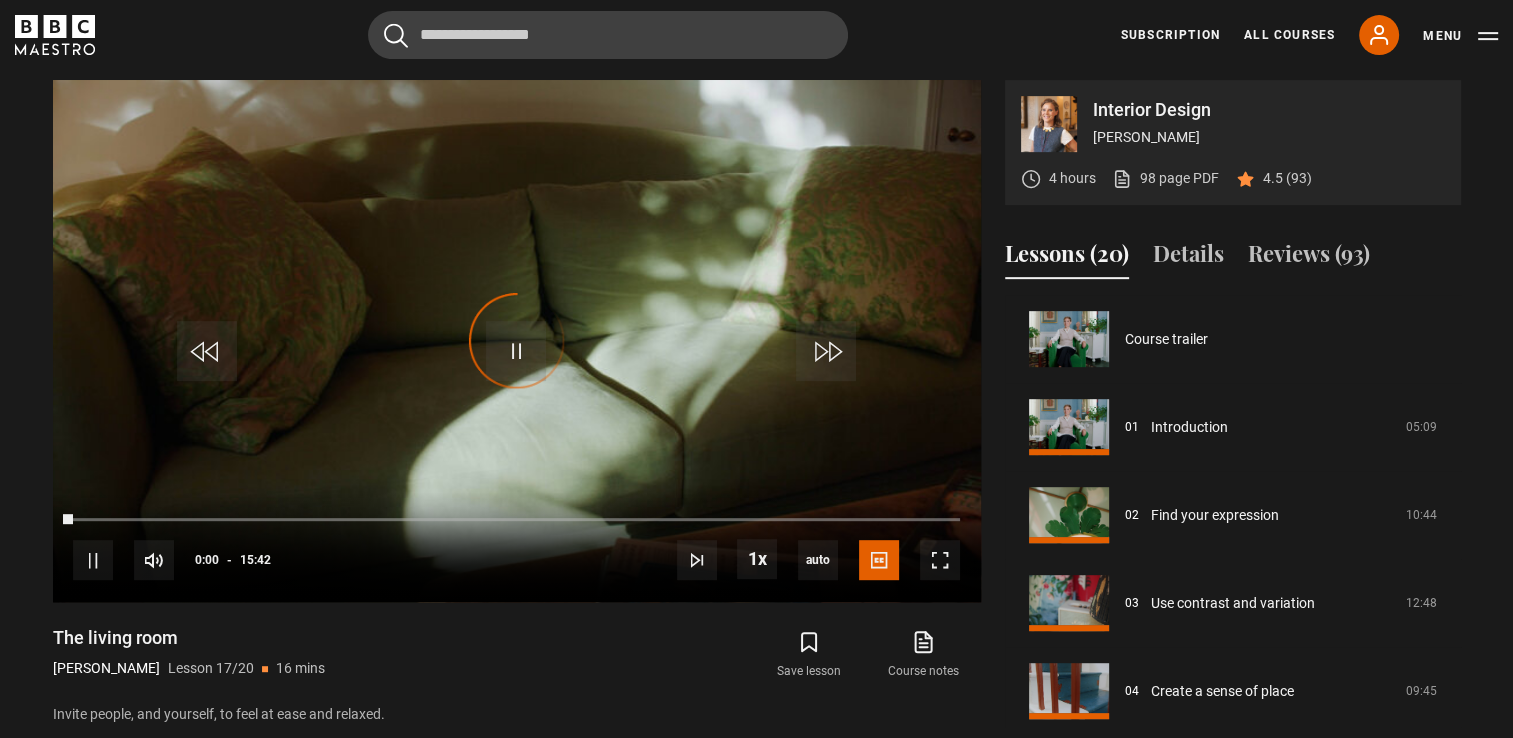 scroll, scrollTop: 1408, scrollLeft: 0, axis: vertical 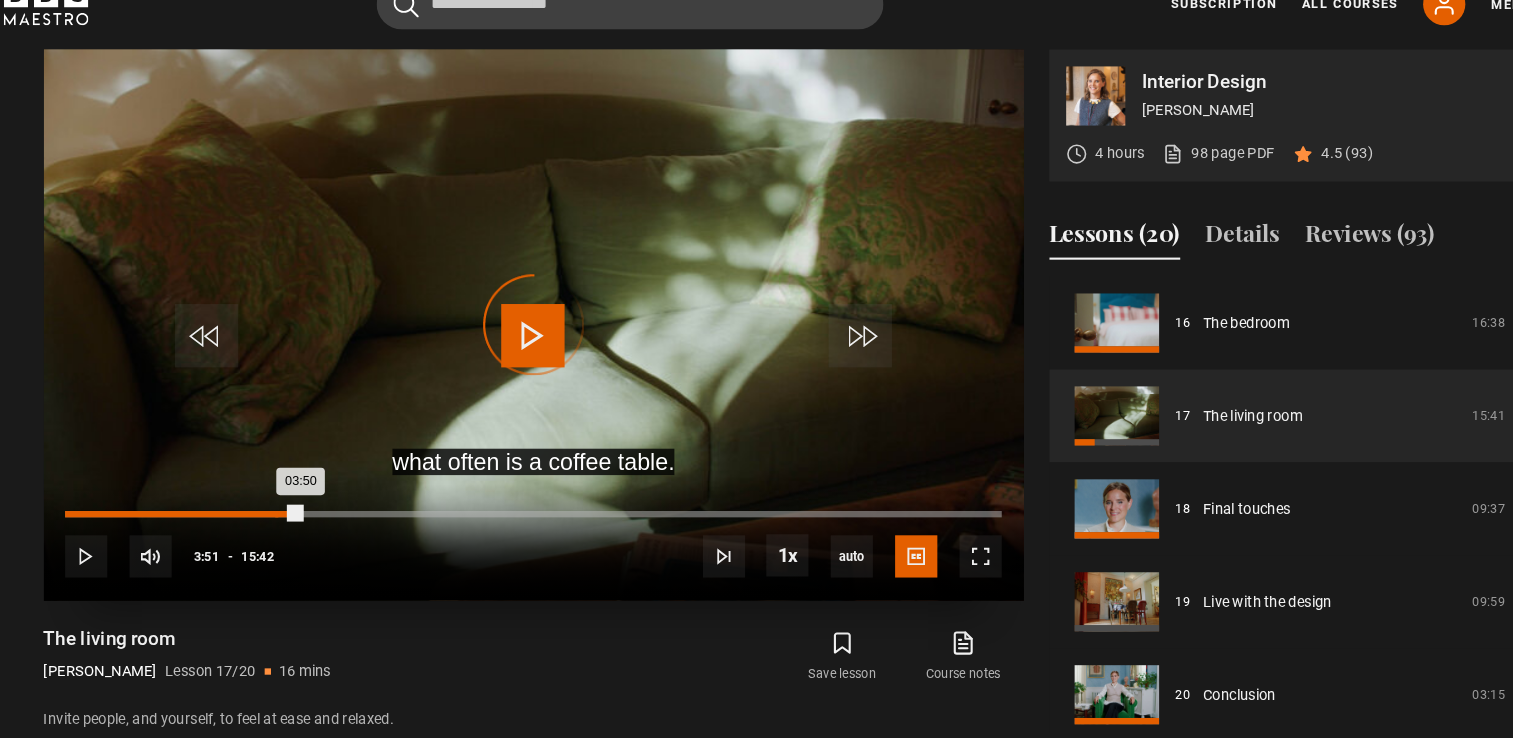 drag, startPoint x: 303, startPoint y: 514, endPoint x: 236, endPoint y: 514, distance: 67 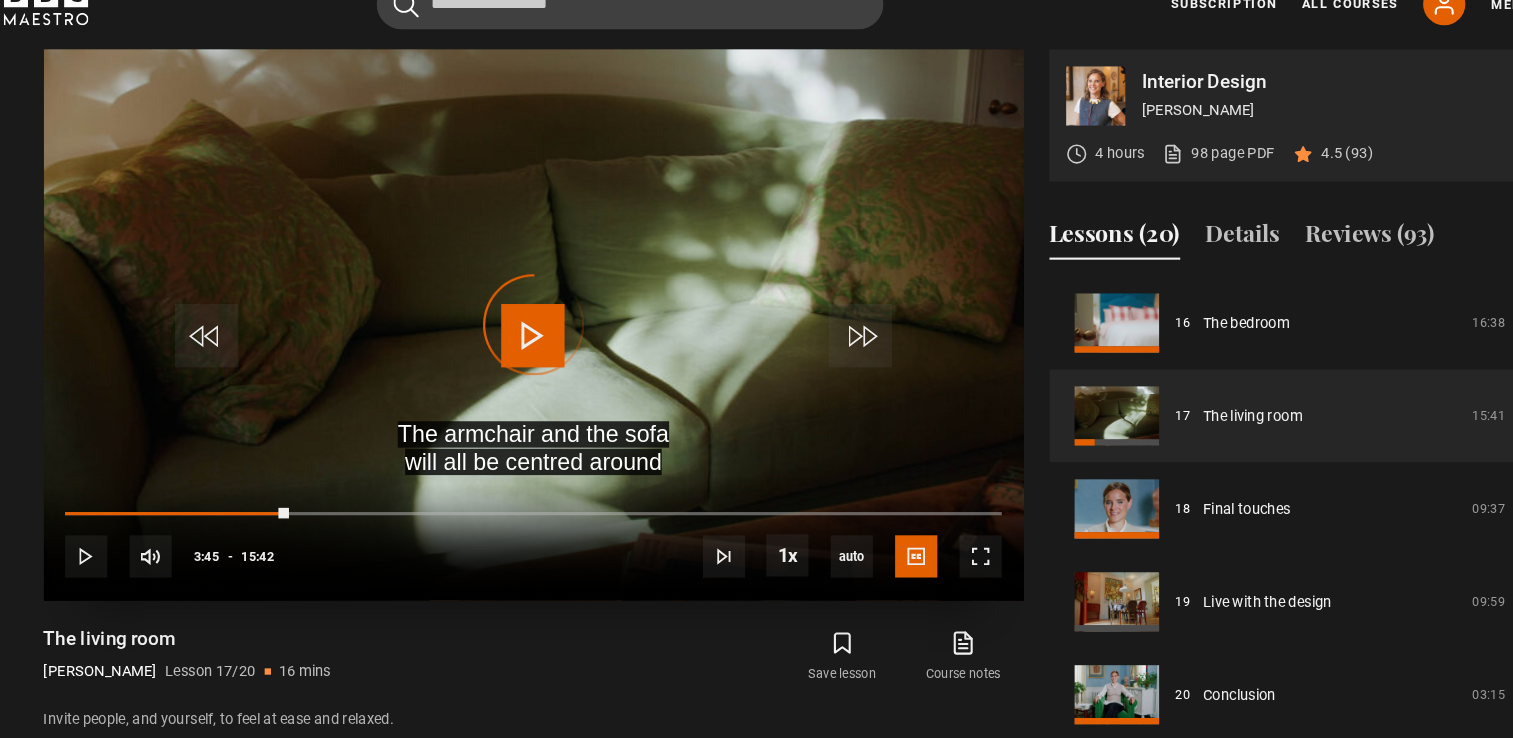 drag, startPoint x: 283, startPoint y: 510, endPoint x: 270, endPoint y: 511, distance: 13.038404 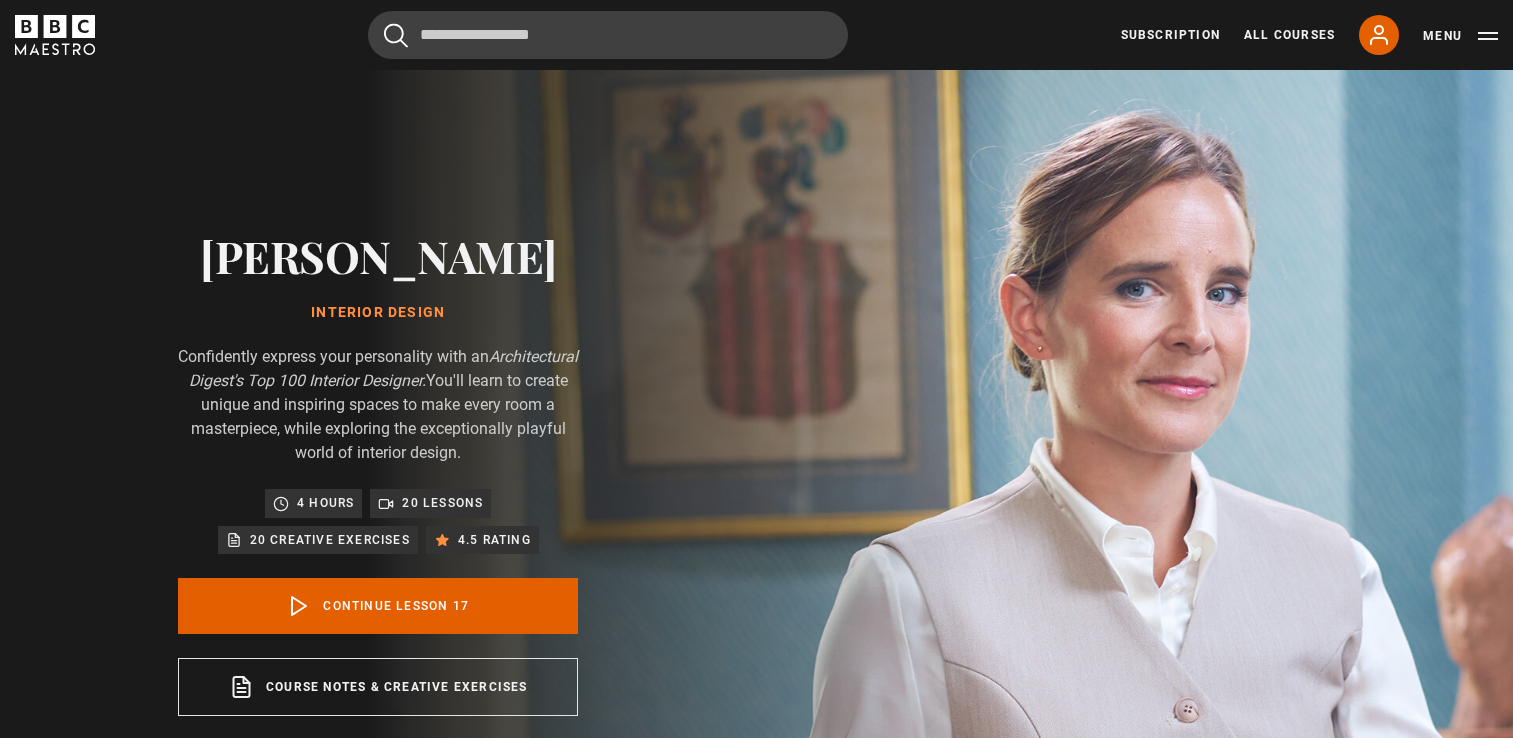 scroll, scrollTop: 0, scrollLeft: 0, axis: both 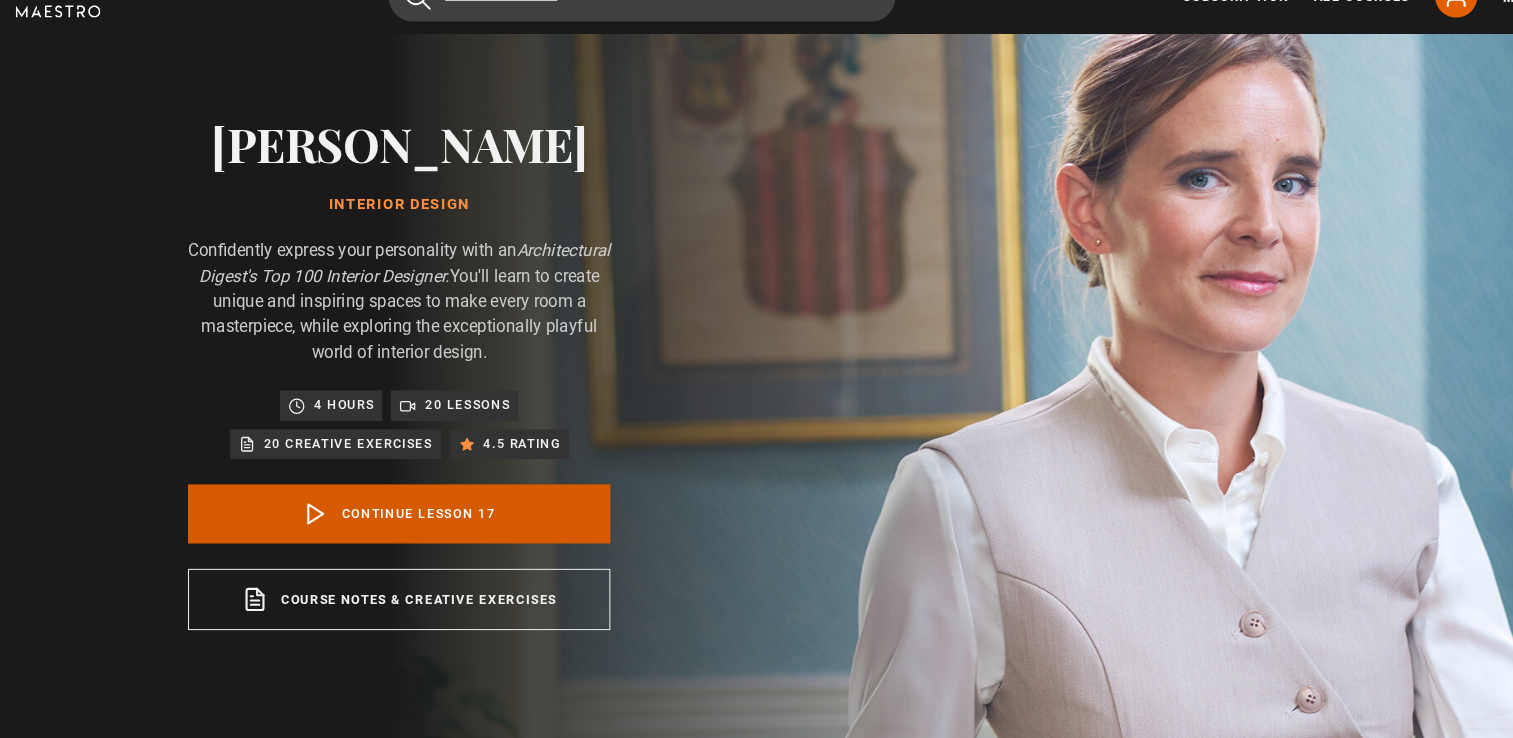 click on "Continue lesson 17" at bounding box center (378, 525) 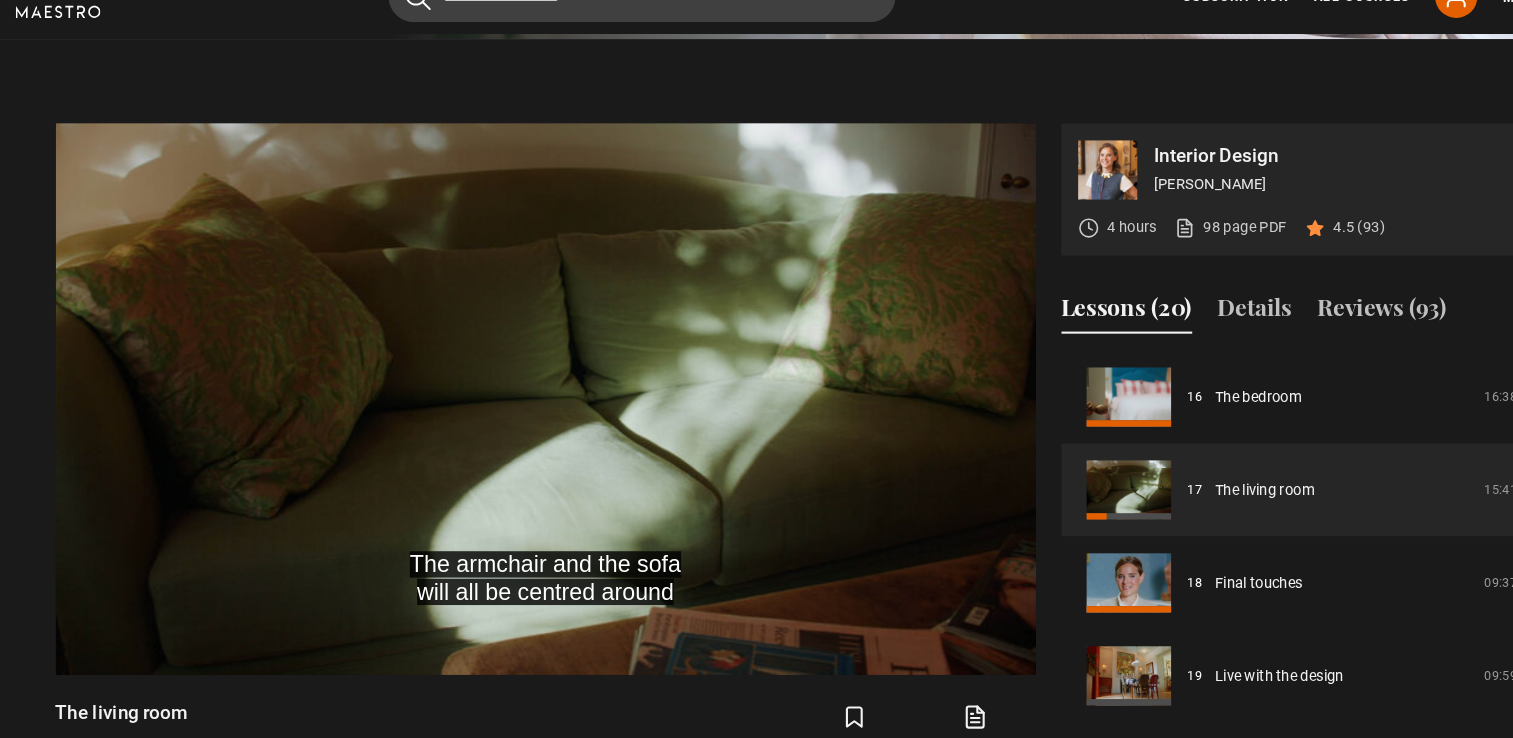 scroll, scrollTop: 836, scrollLeft: 0, axis: vertical 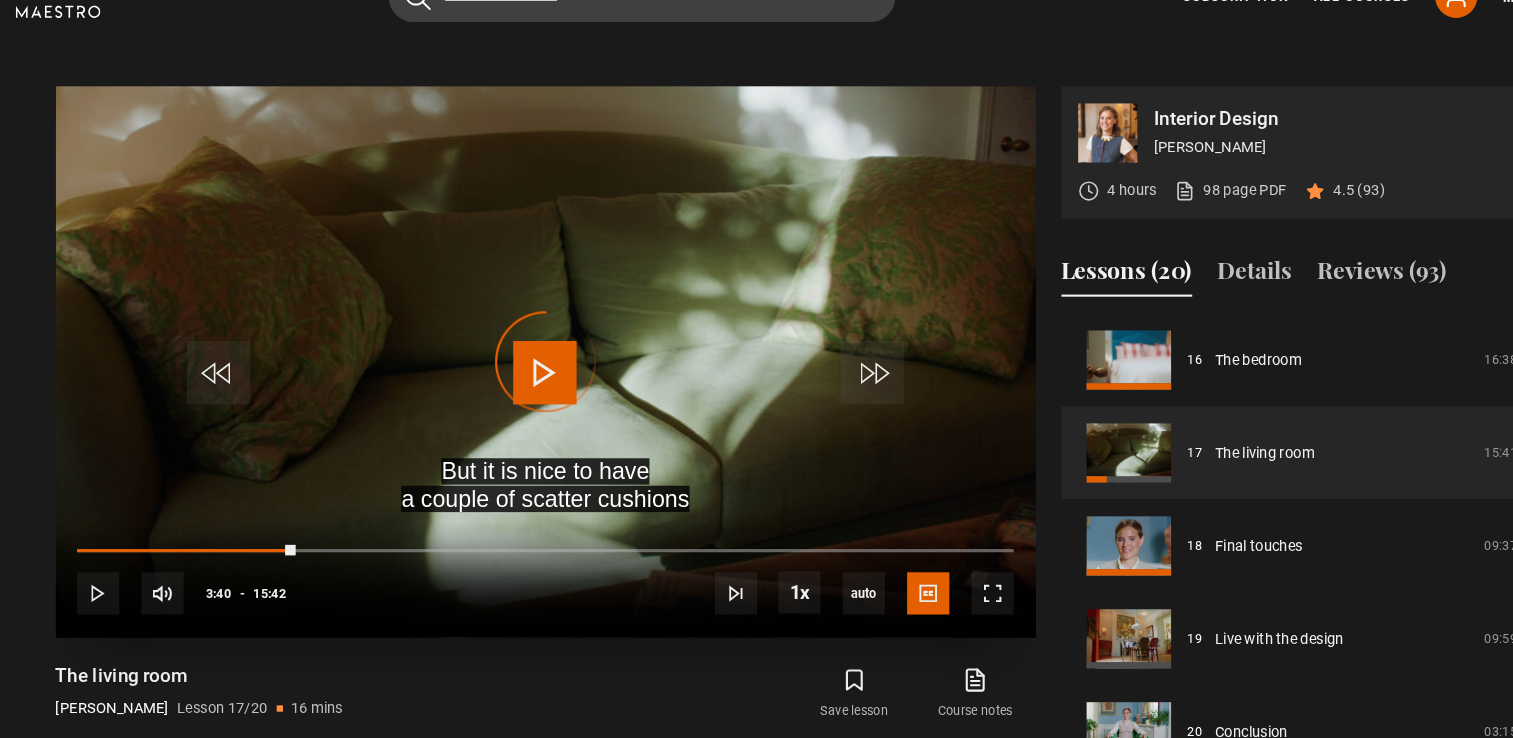 drag, startPoint x: 281, startPoint y: 560, endPoint x: 237, endPoint y: 553, distance: 44.553337 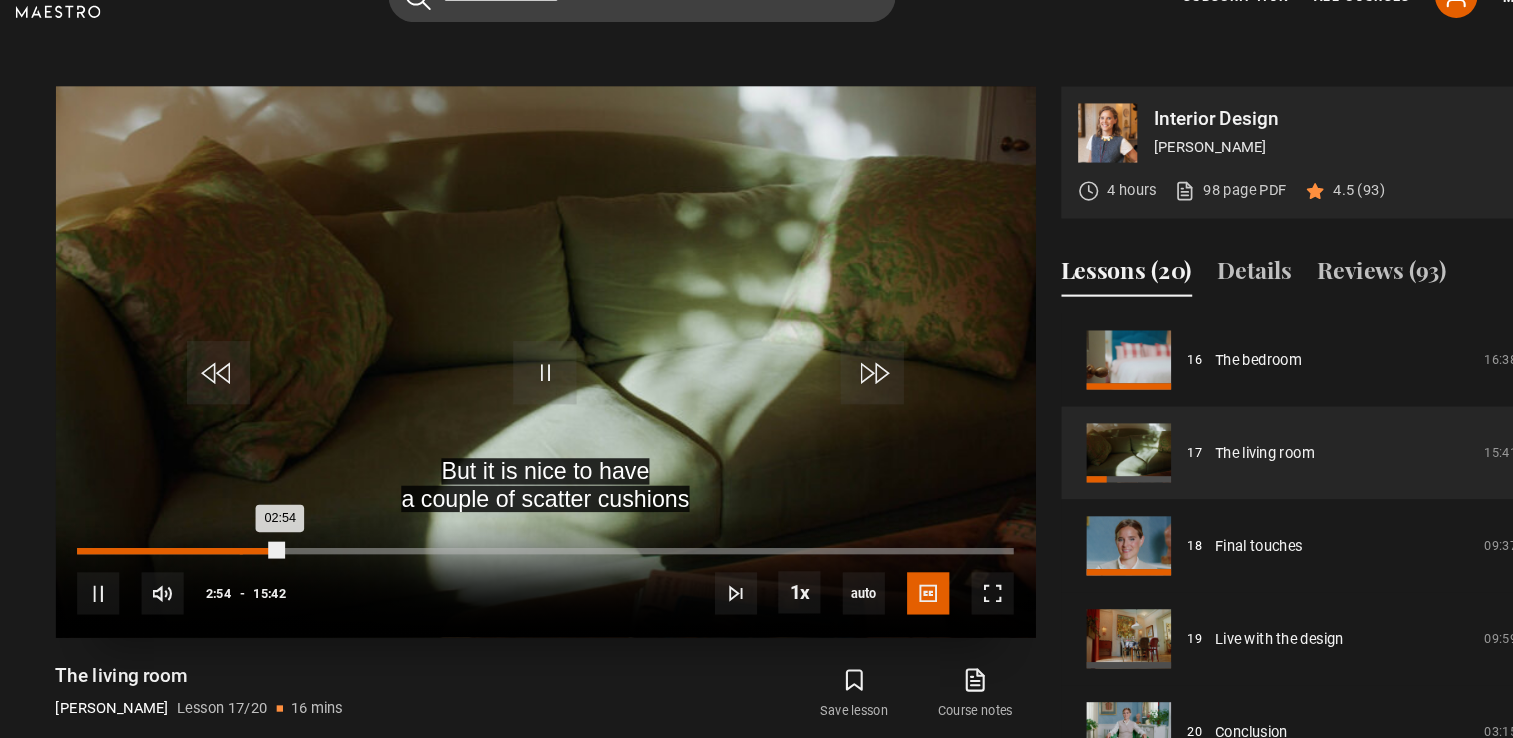 drag, startPoint x: 257, startPoint y: 550, endPoint x: 216, endPoint y: 555, distance: 41.303753 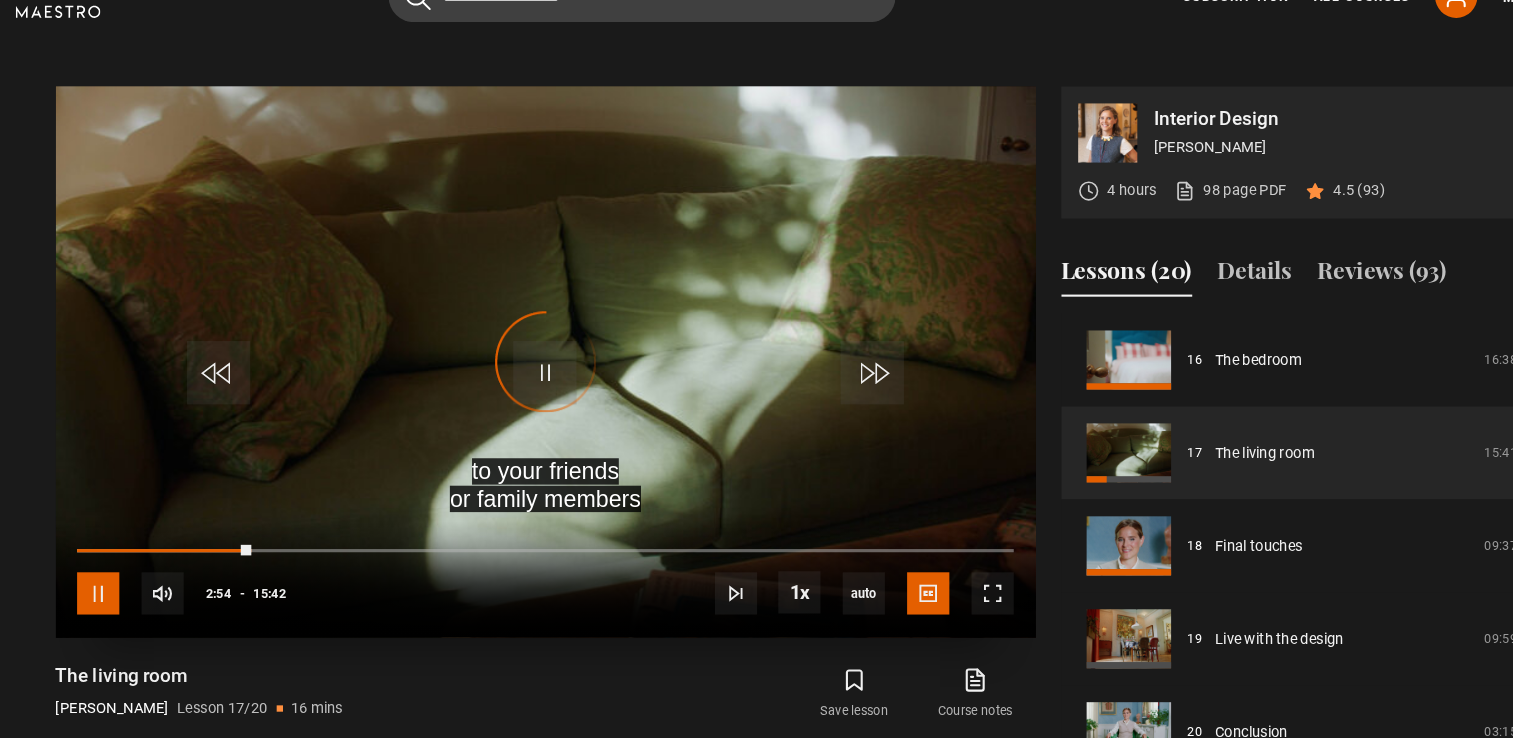 click at bounding box center [93, 600] 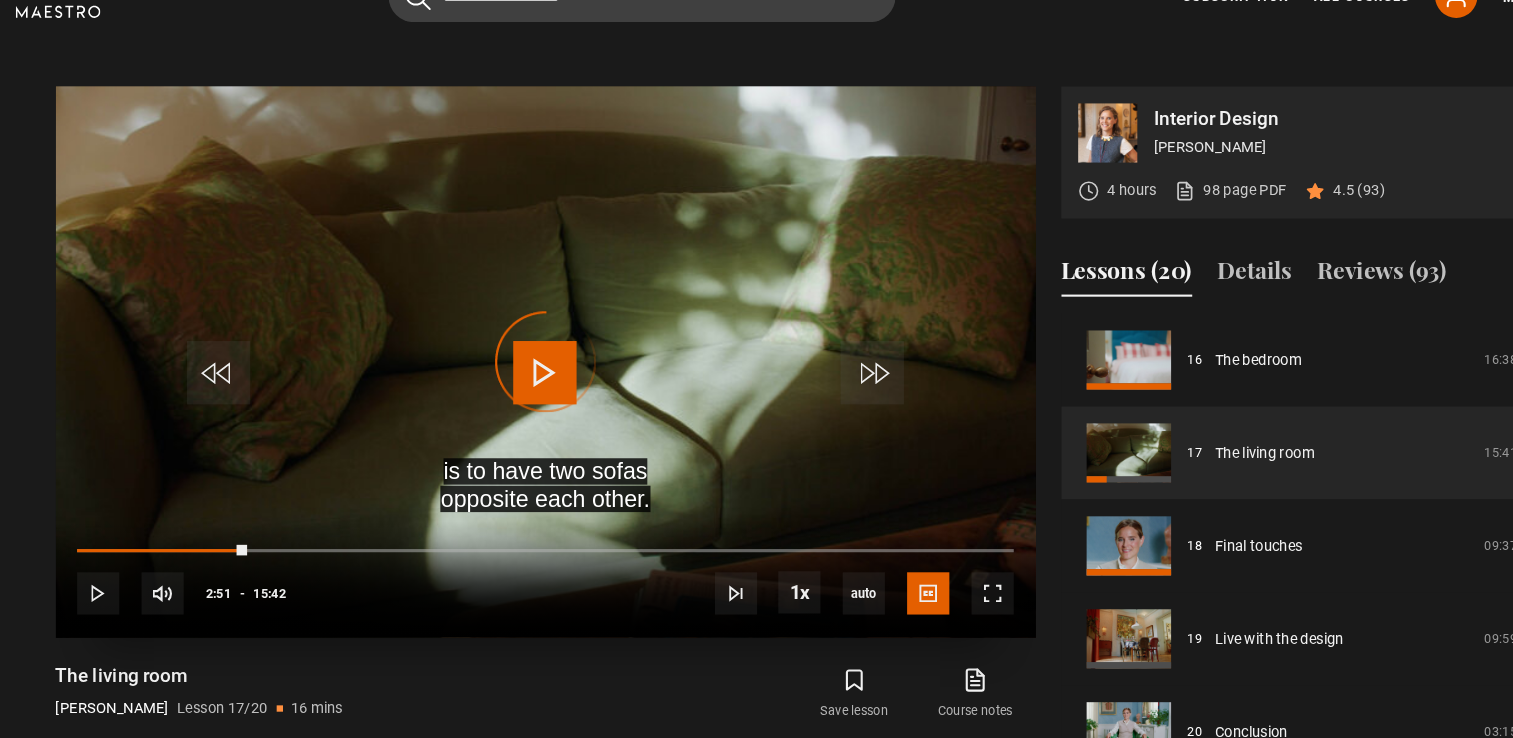 drag, startPoint x: 234, startPoint y: 553, endPoint x: 191, endPoint y: 546, distance: 43.56604 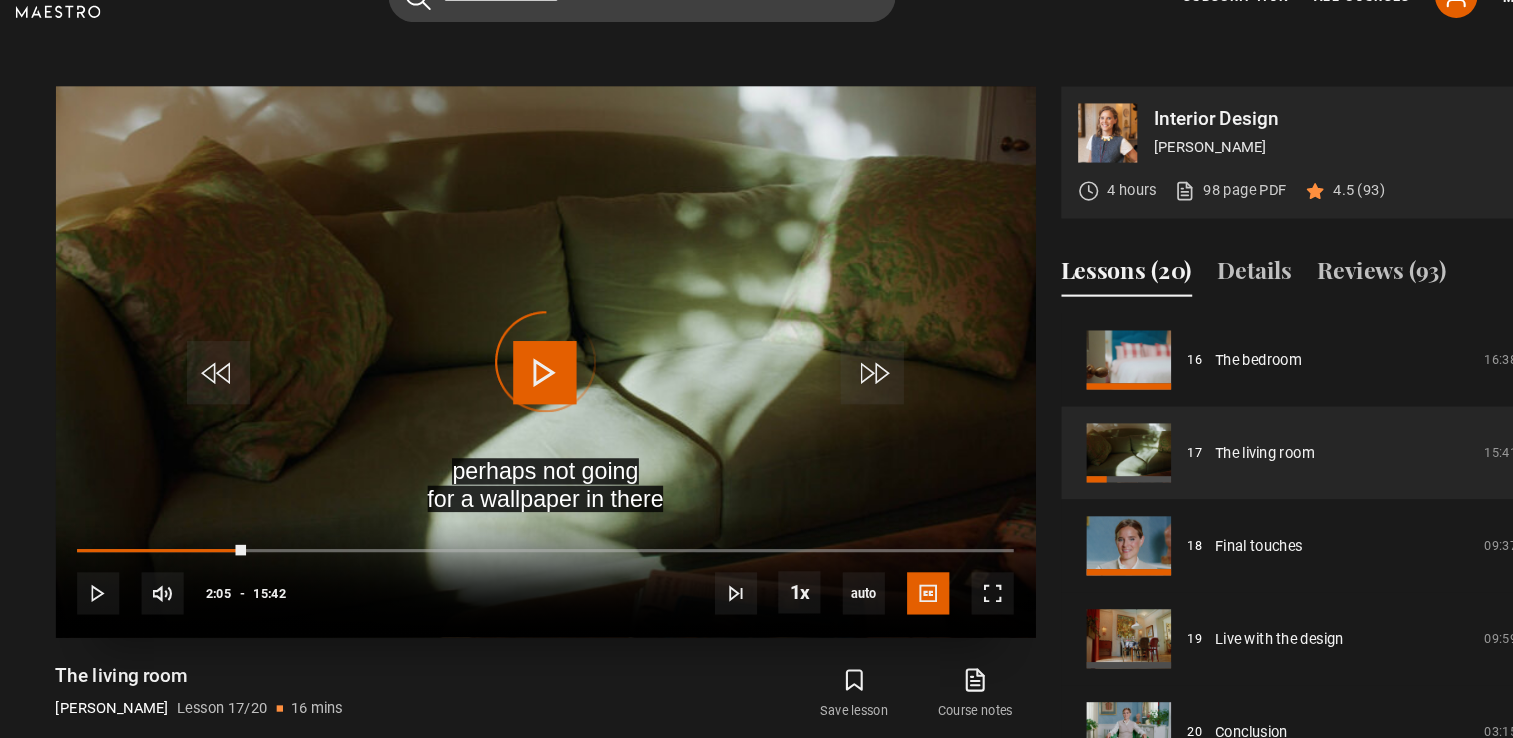 drag, startPoint x: 225, startPoint y: 553, endPoint x: 208, endPoint y: 553, distance: 17 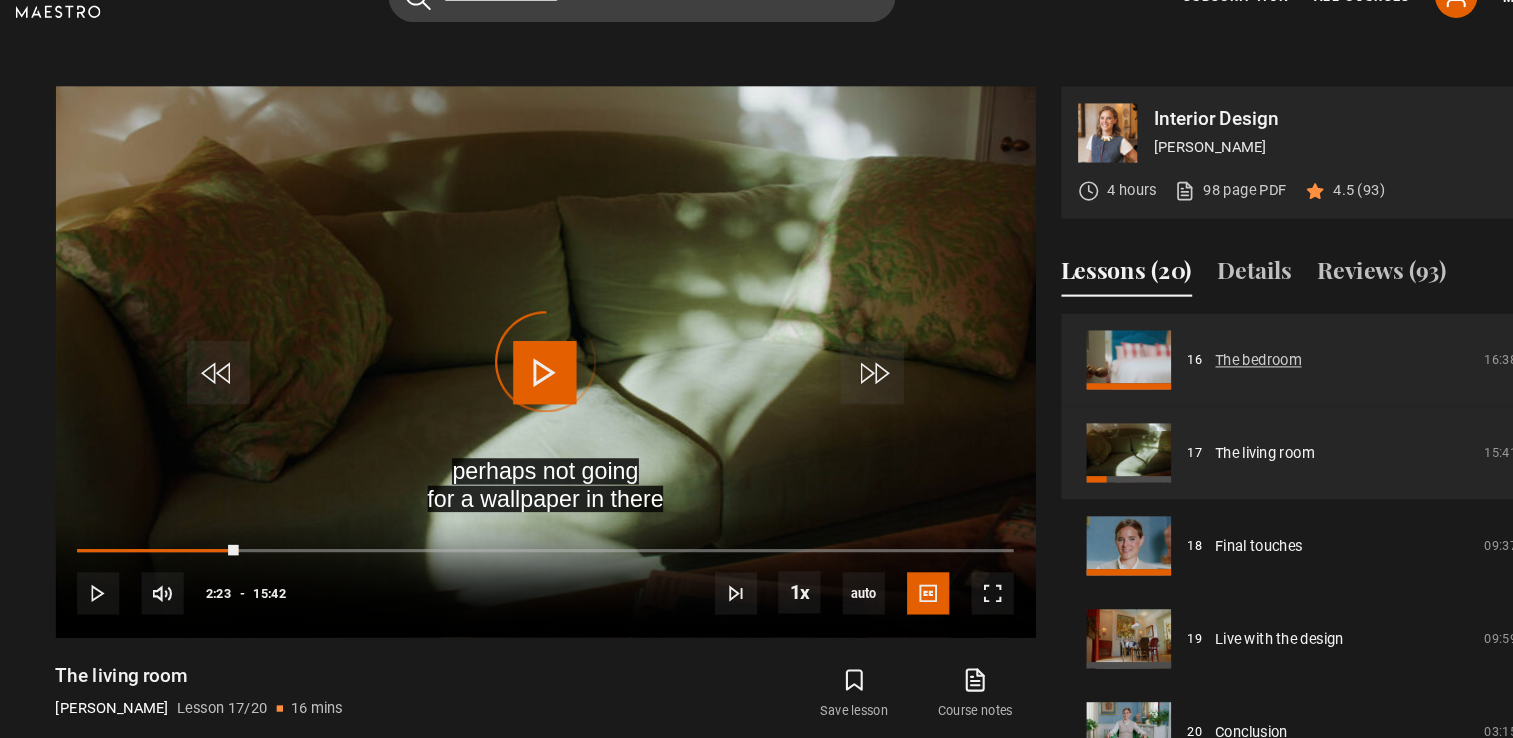 click on "The bedroom" at bounding box center [1192, 379] 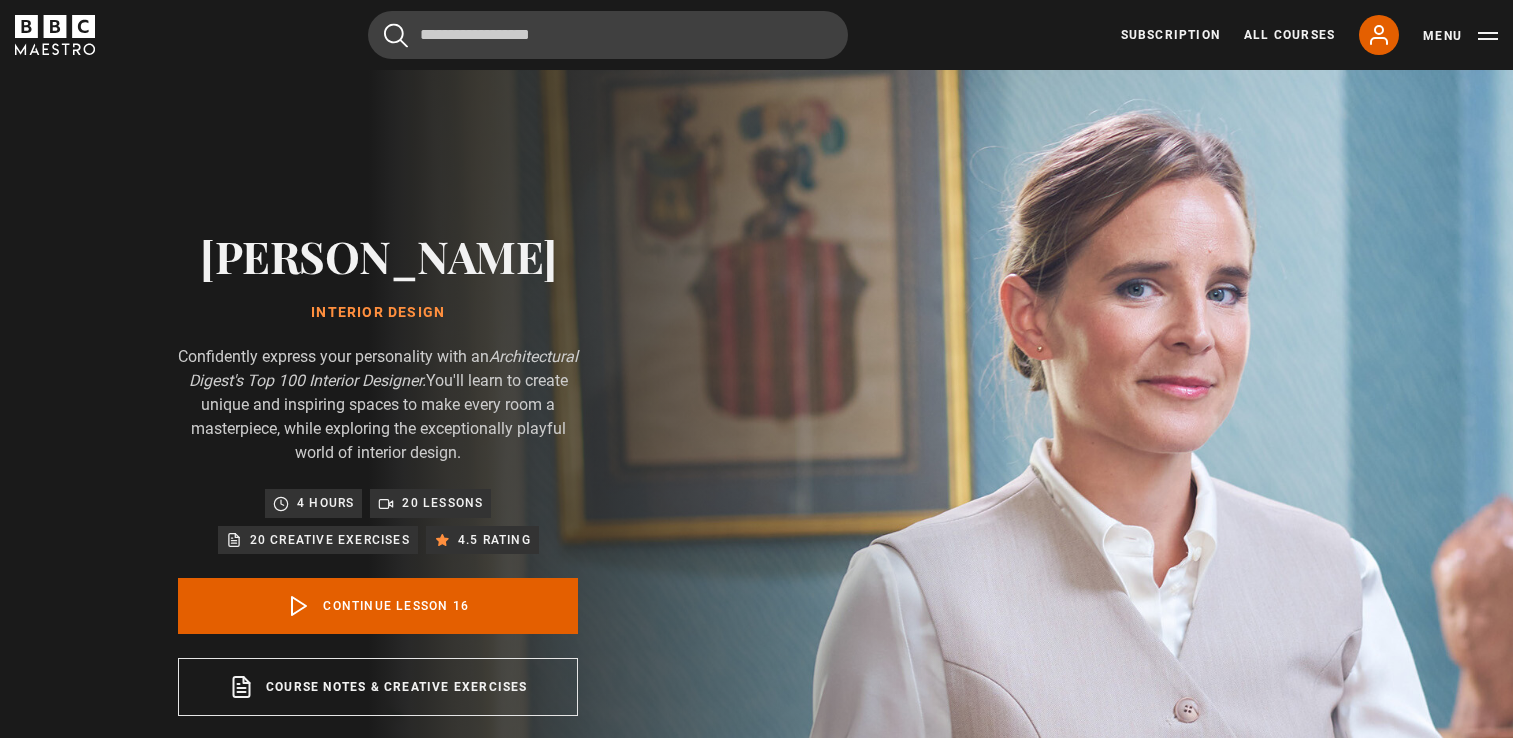 scroll, scrollTop: 876, scrollLeft: 0, axis: vertical 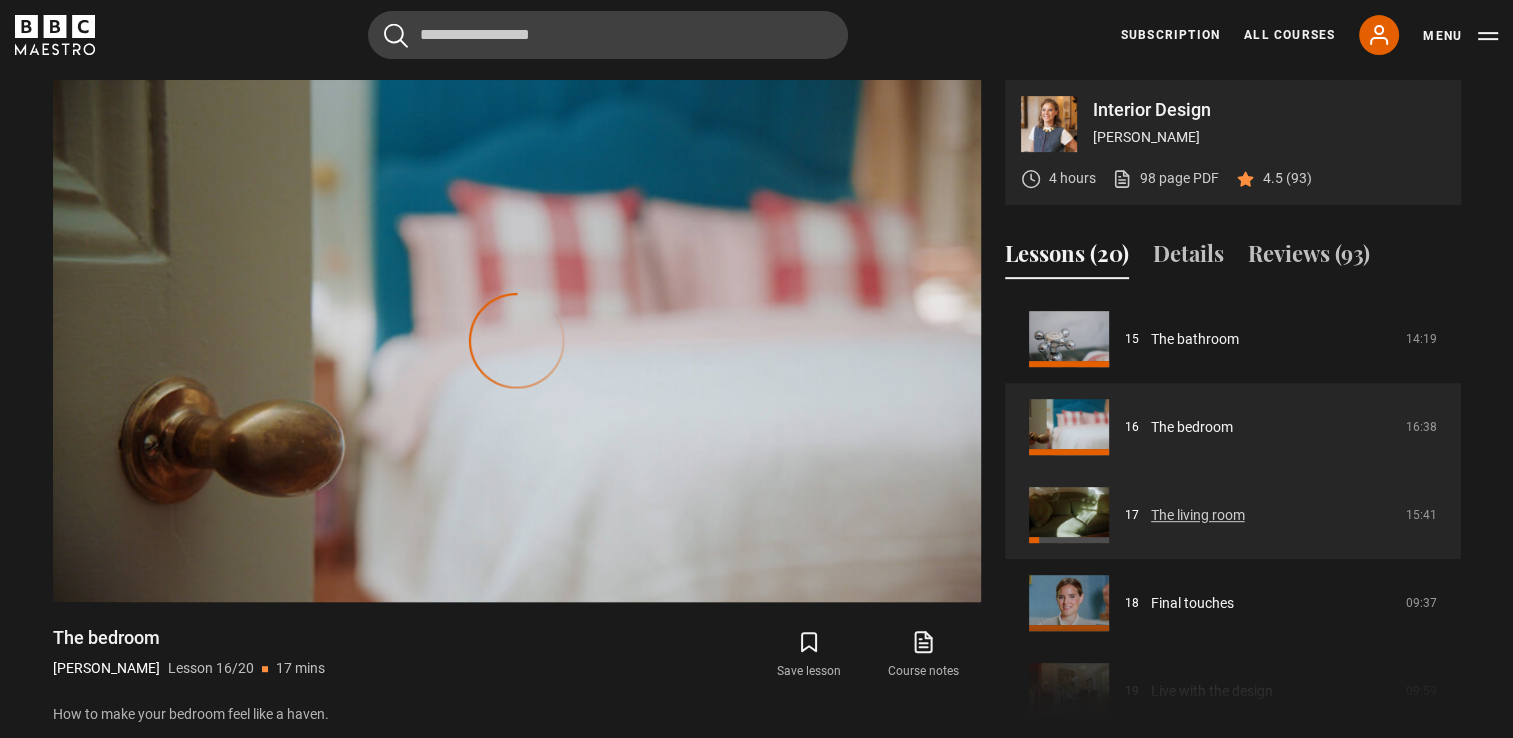 click on "The living room" at bounding box center [1198, 515] 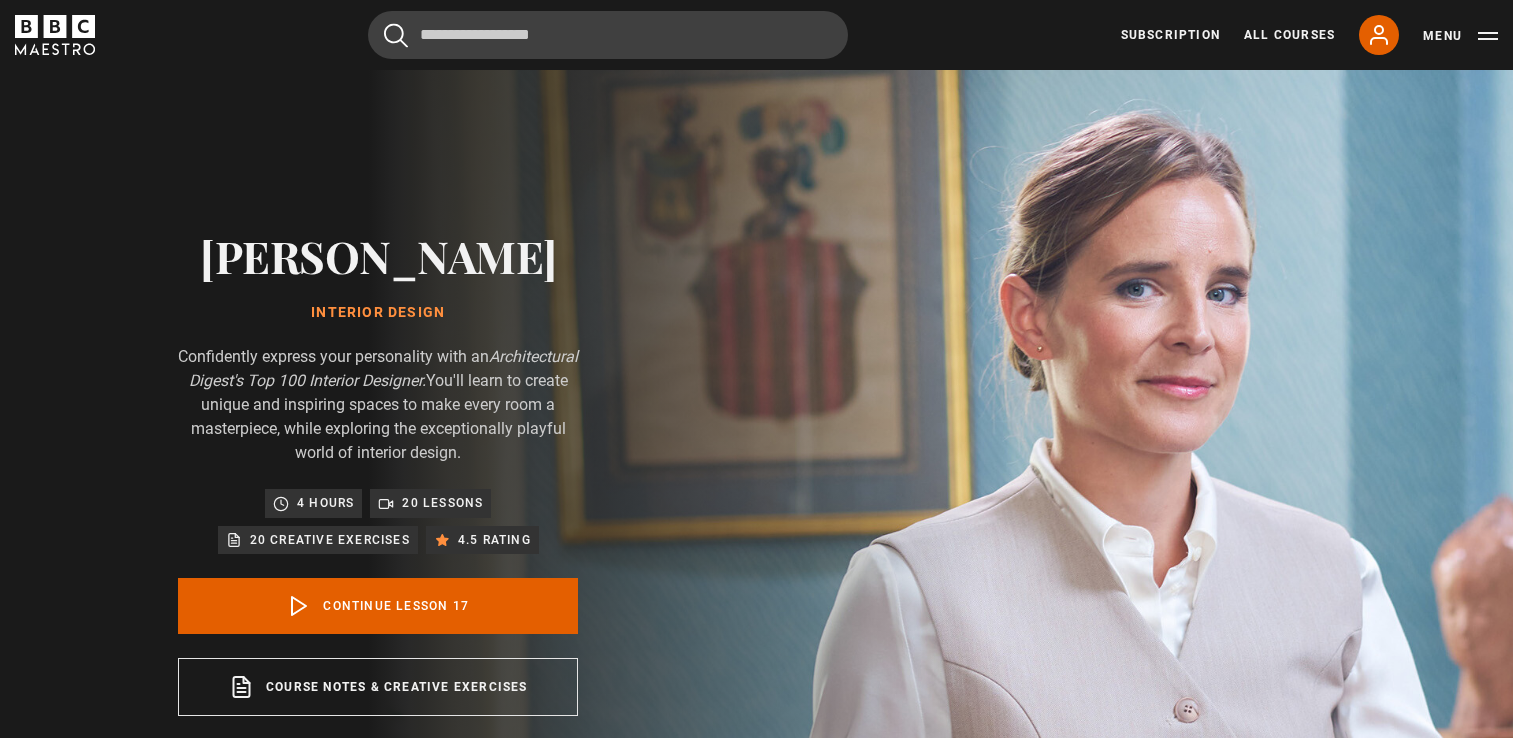 scroll, scrollTop: 876, scrollLeft: 0, axis: vertical 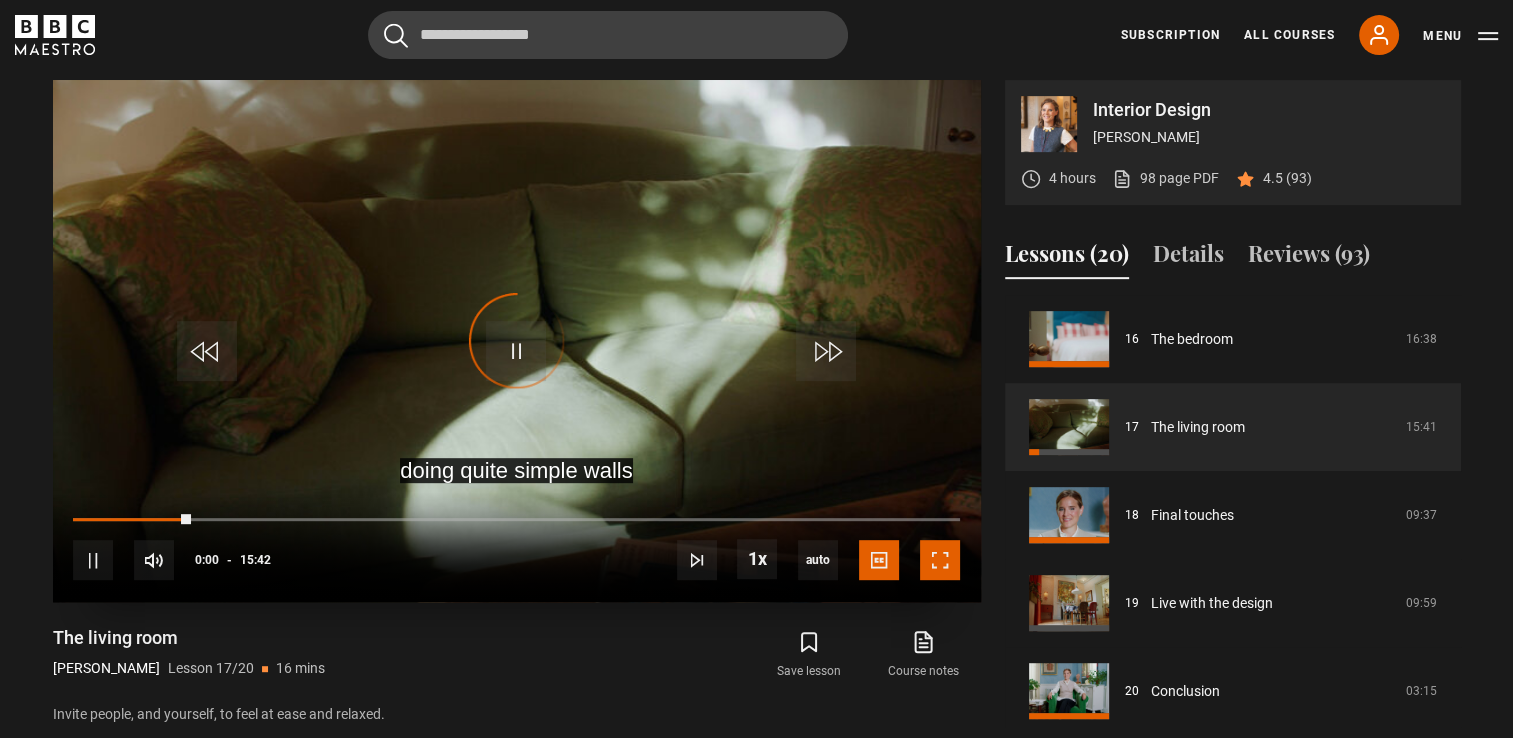 click at bounding box center (940, 560) 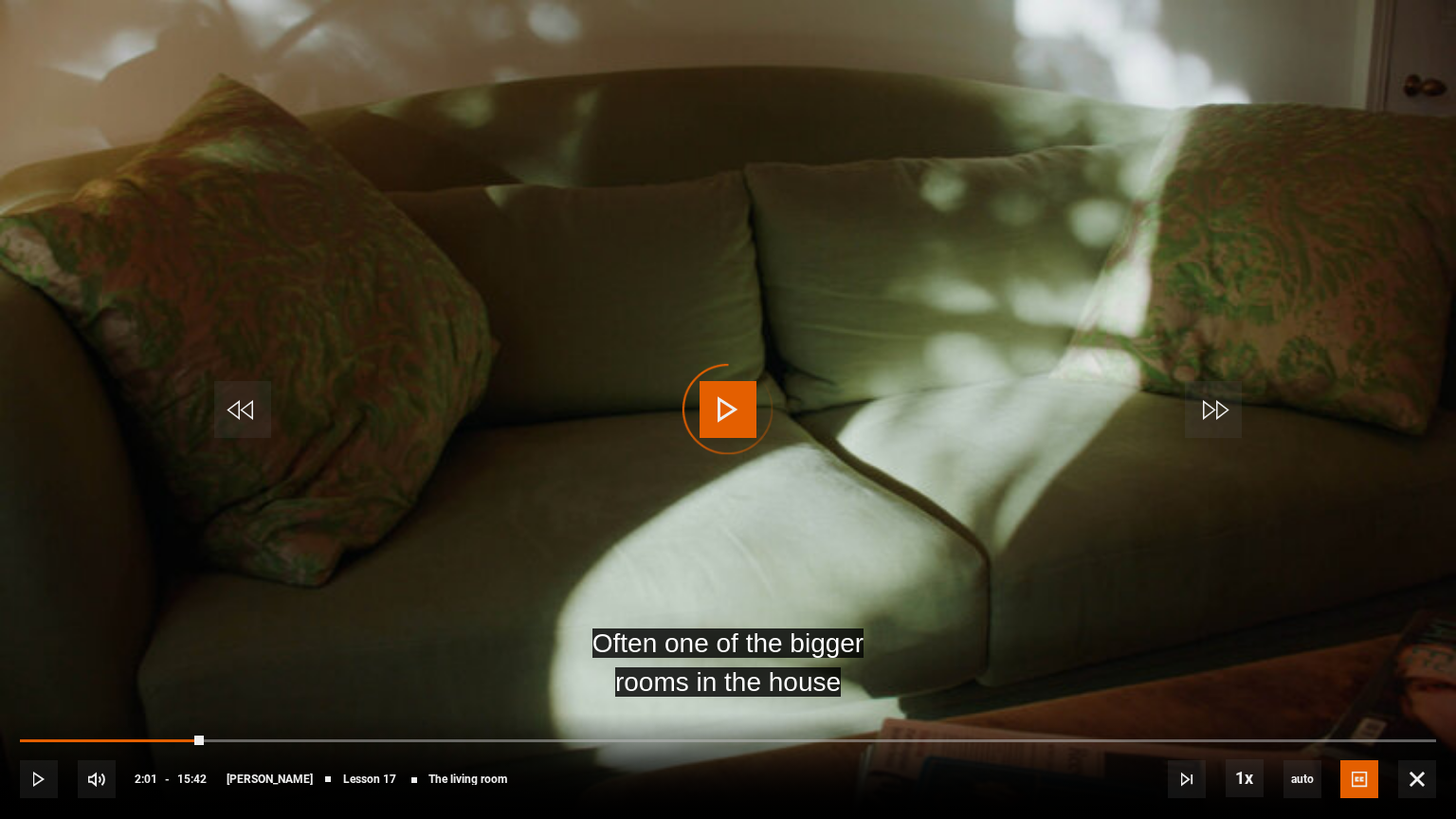 drag, startPoint x: 204, startPoint y: 736, endPoint x: 148, endPoint y: 732, distance: 56.142675 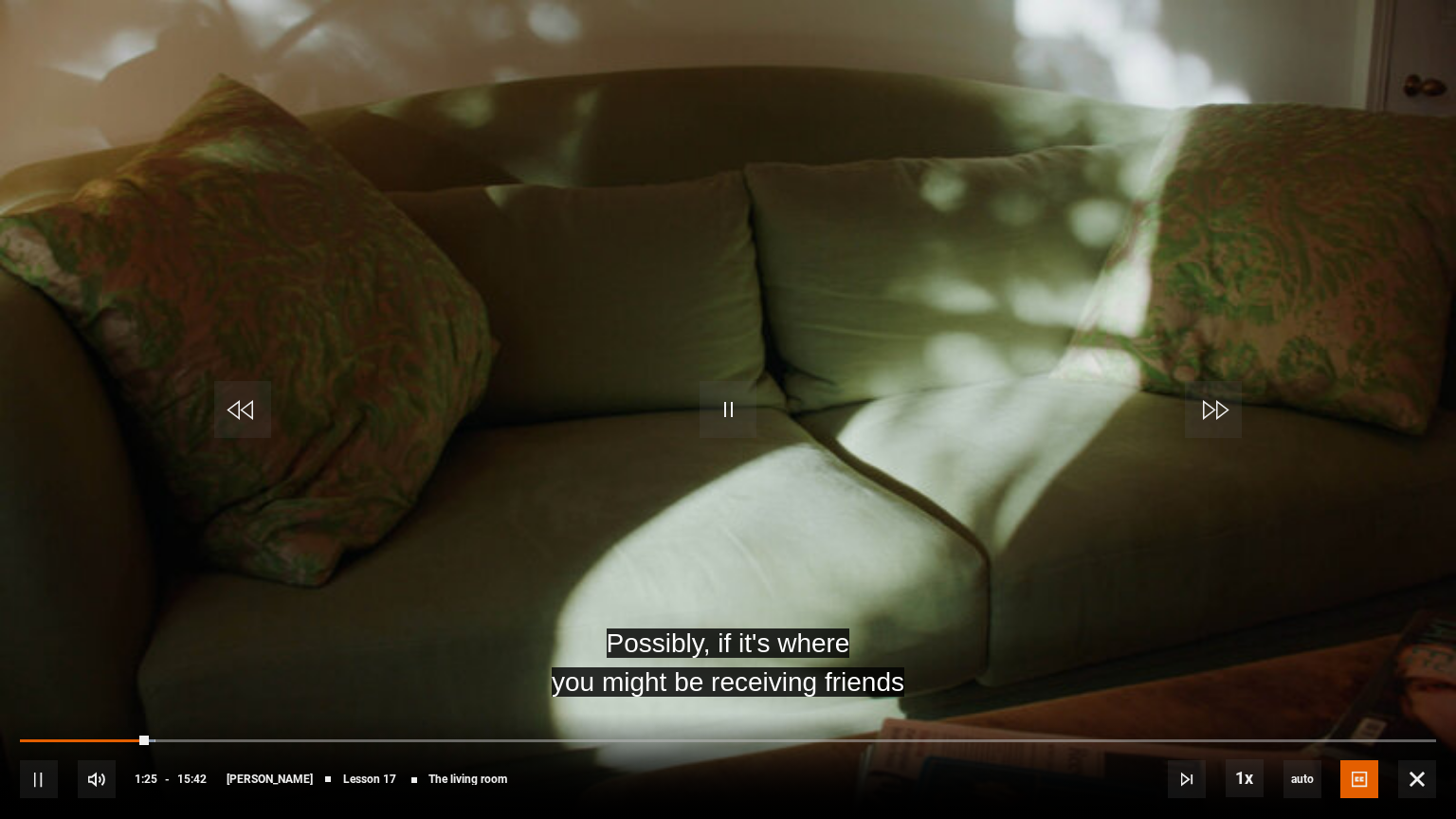 click at bounding box center [728, 410] 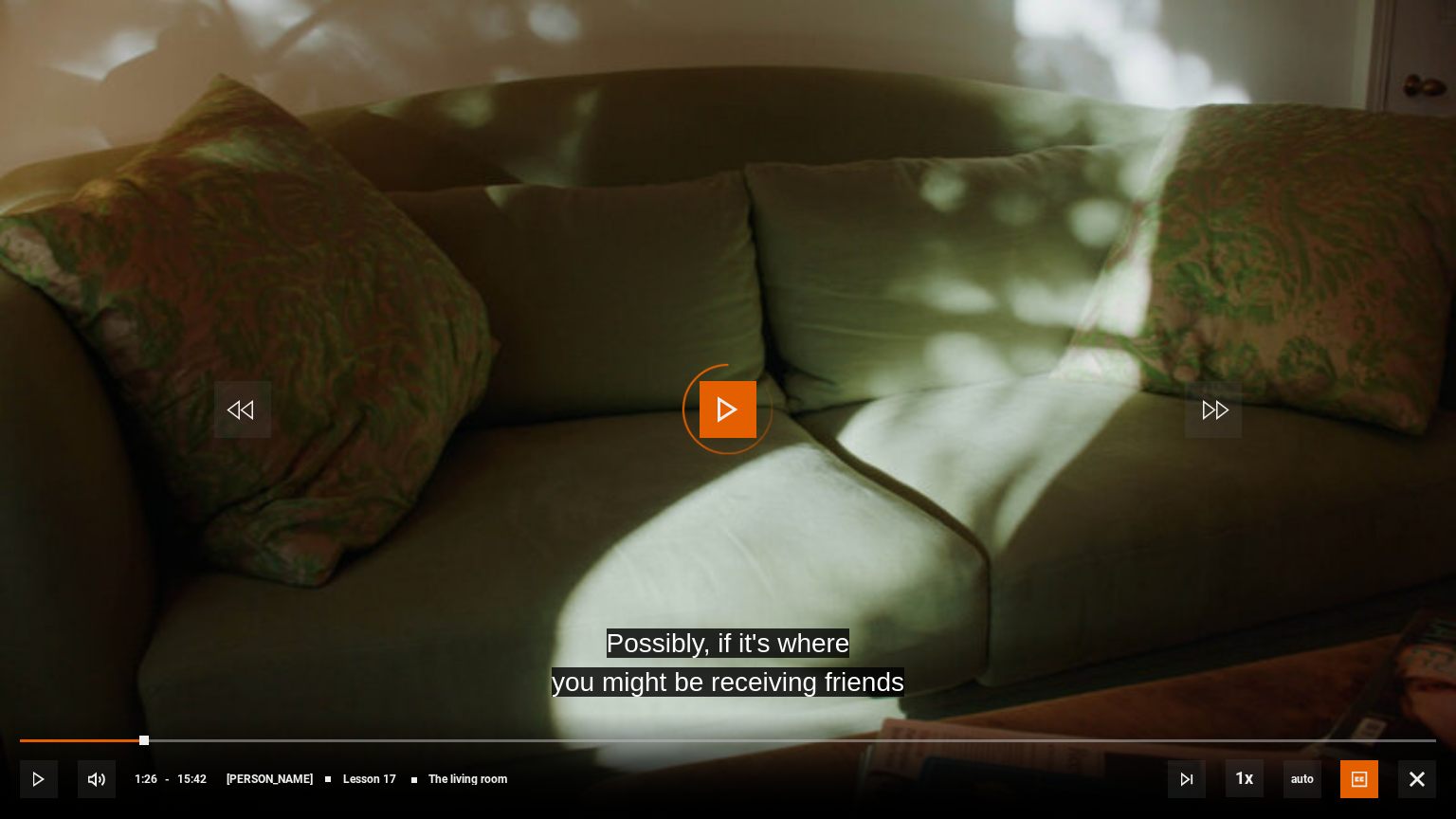 drag, startPoint x: 144, startPoint y: 737, endPoint x: 19, endPoint y: 729, distance: 125.2557 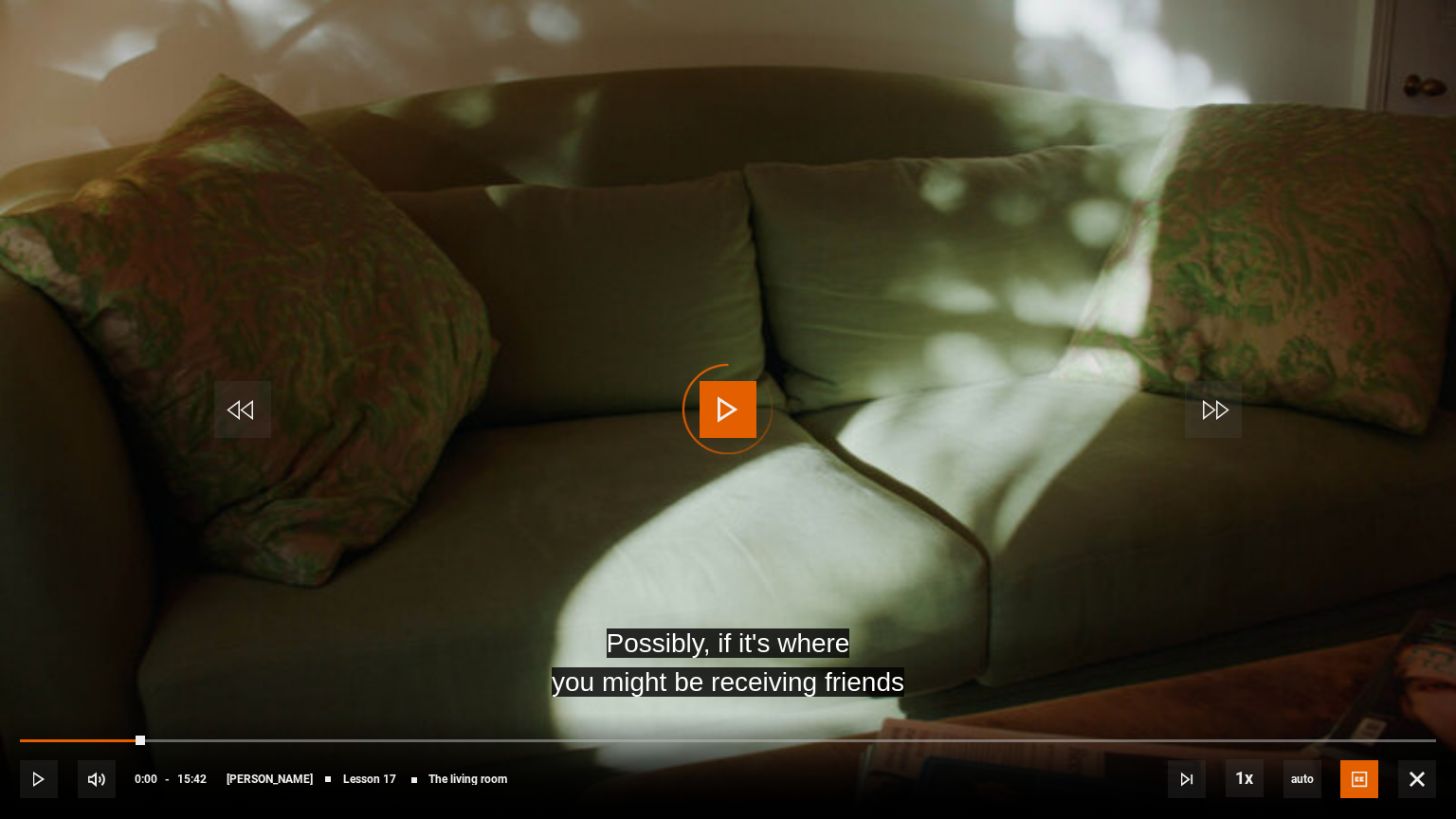click on "10s Skip Back 10 seconds Play 10s Skip Forward 10 seconds Loaded :  0.00% 01:10 00:00 Play Mute 65% Current Time  0:00 - Duration  15:42
[PERSON_NAME]
Lesson 17
The living room
1x Playback Rate 2x 1.5x 1x , selected 0.5x auto Quality 360p 720p 1080p 2160p Auto , selected Captions captions off English  Captions , selected" at bounding box center (728, 766) 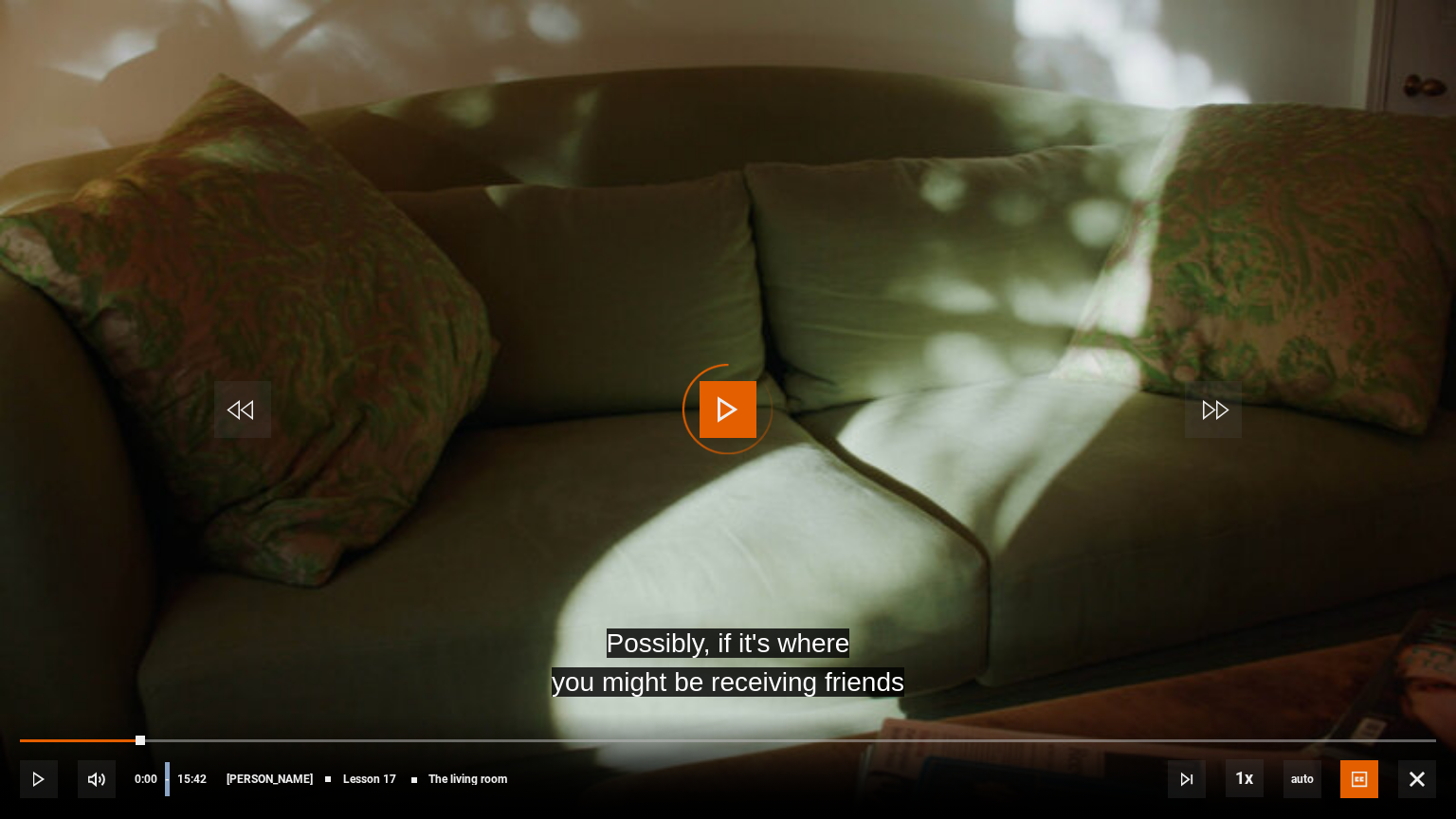 click on "10s Skip Back 10 seconds Play 10s Skip Forward 10 seconds Loaded :  0.00% 01:10 00:00 Play Mute 65% Current Time  0:00 - Duration  15:42
[PERSON_NAME]
Lesson 17
The living room
1x Playback Rate 2x 1.5x 1x , selected 0.5x auto Quality 360p 720p 1080p 2160p Auto , selected Captions captions off English  Captions , selected" at bounding box center (728, 766) 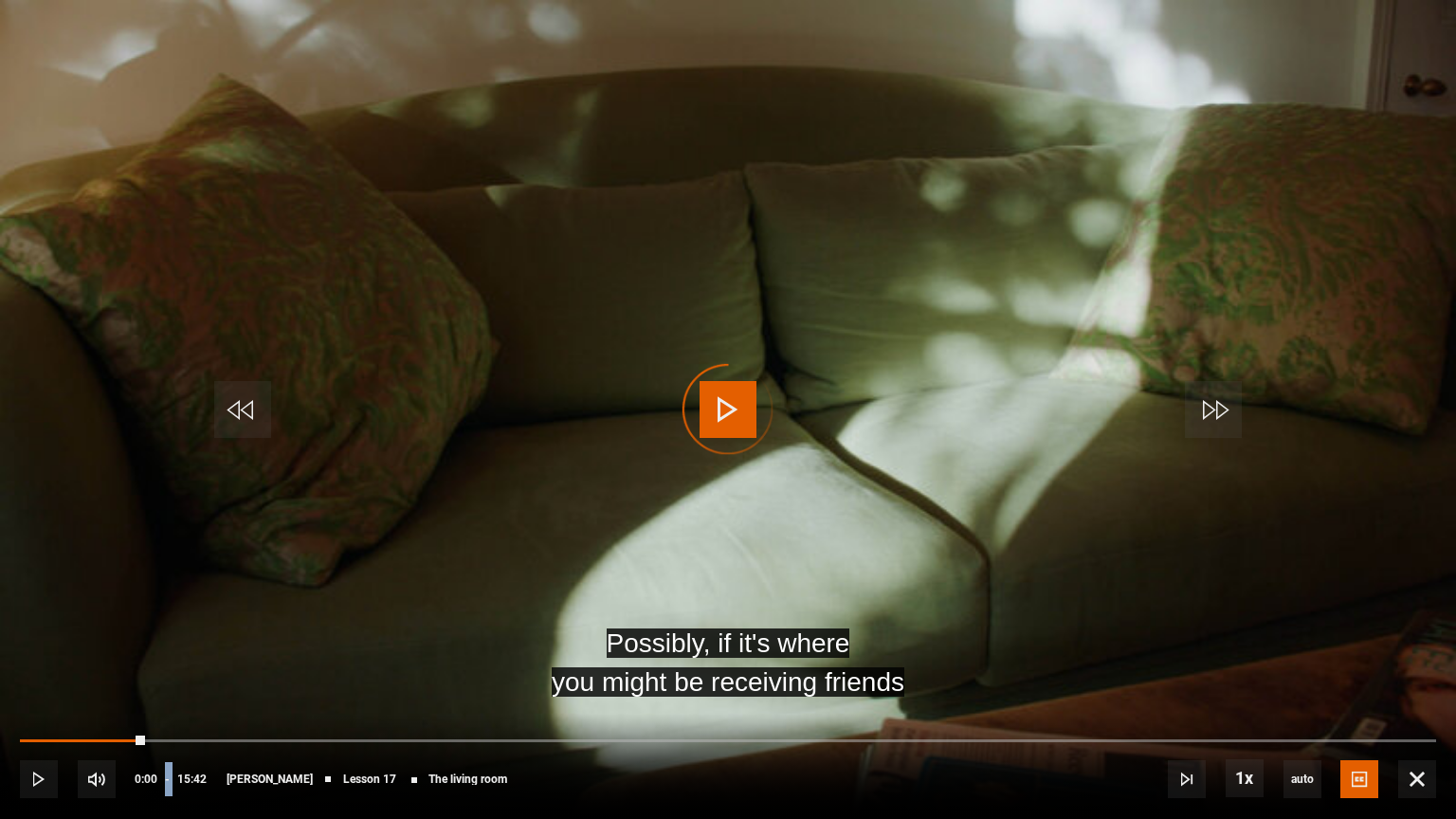 click on "10s Skip Back 10 seconds Play 10s Skip Forward 10 seconds Loaded :  0.00% 01:10 00:00 Play Mute 65% Current Time  0:00 - Duration  15:42
[PERSON_NAME]
Lesson 17
The living room
1x Playback Rate 2x 1.5x 1x , selected 0.5x auto Quality 360p 720p 1080p 2160p Auto , selected Captions captions off English  Captions , selected" at bounding box center (728, 766) 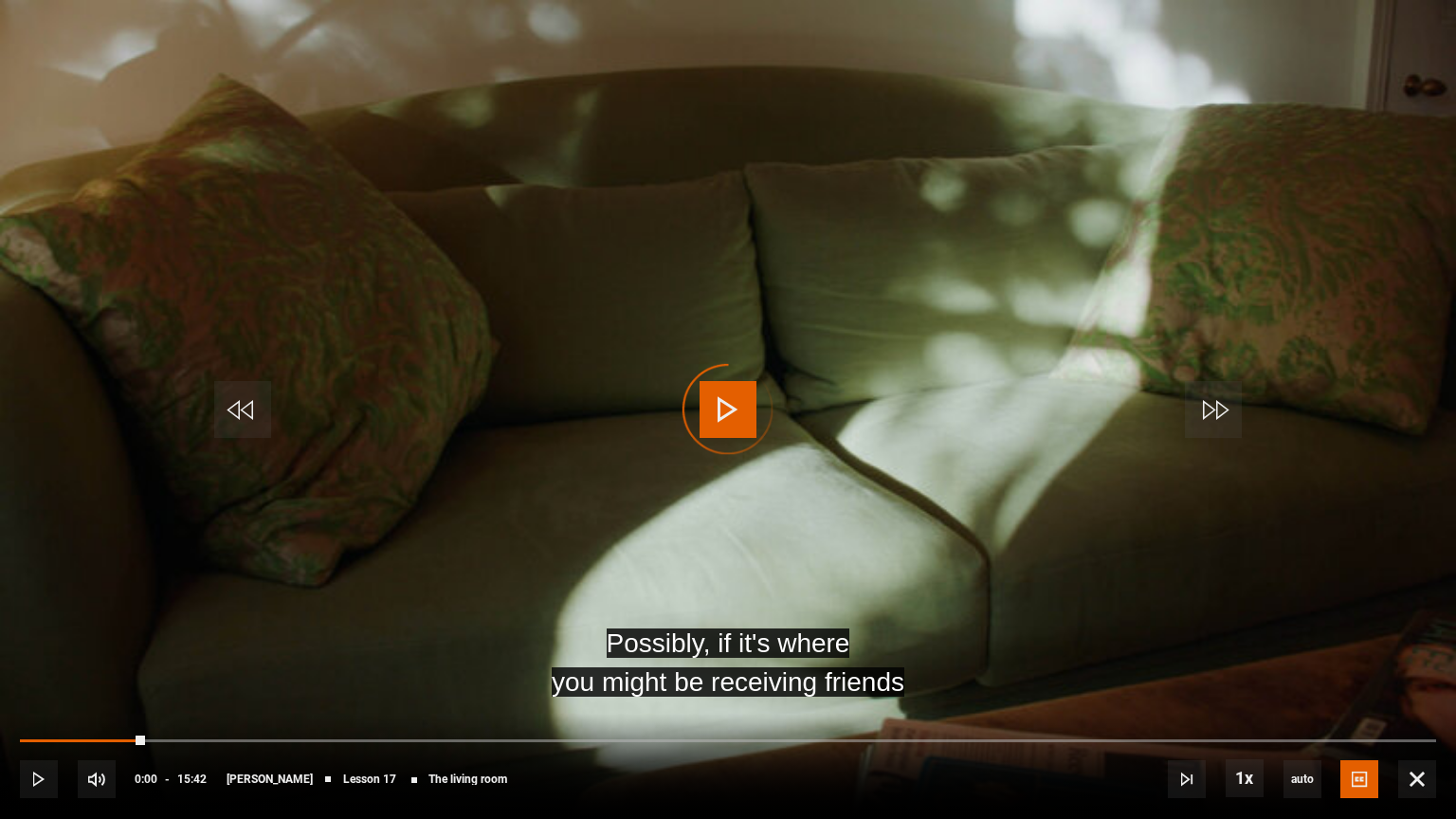 drag, startPoint x: 30, startPoint y: 736, endPoint x: 203, endPoint y: 687, distance: 179.80545 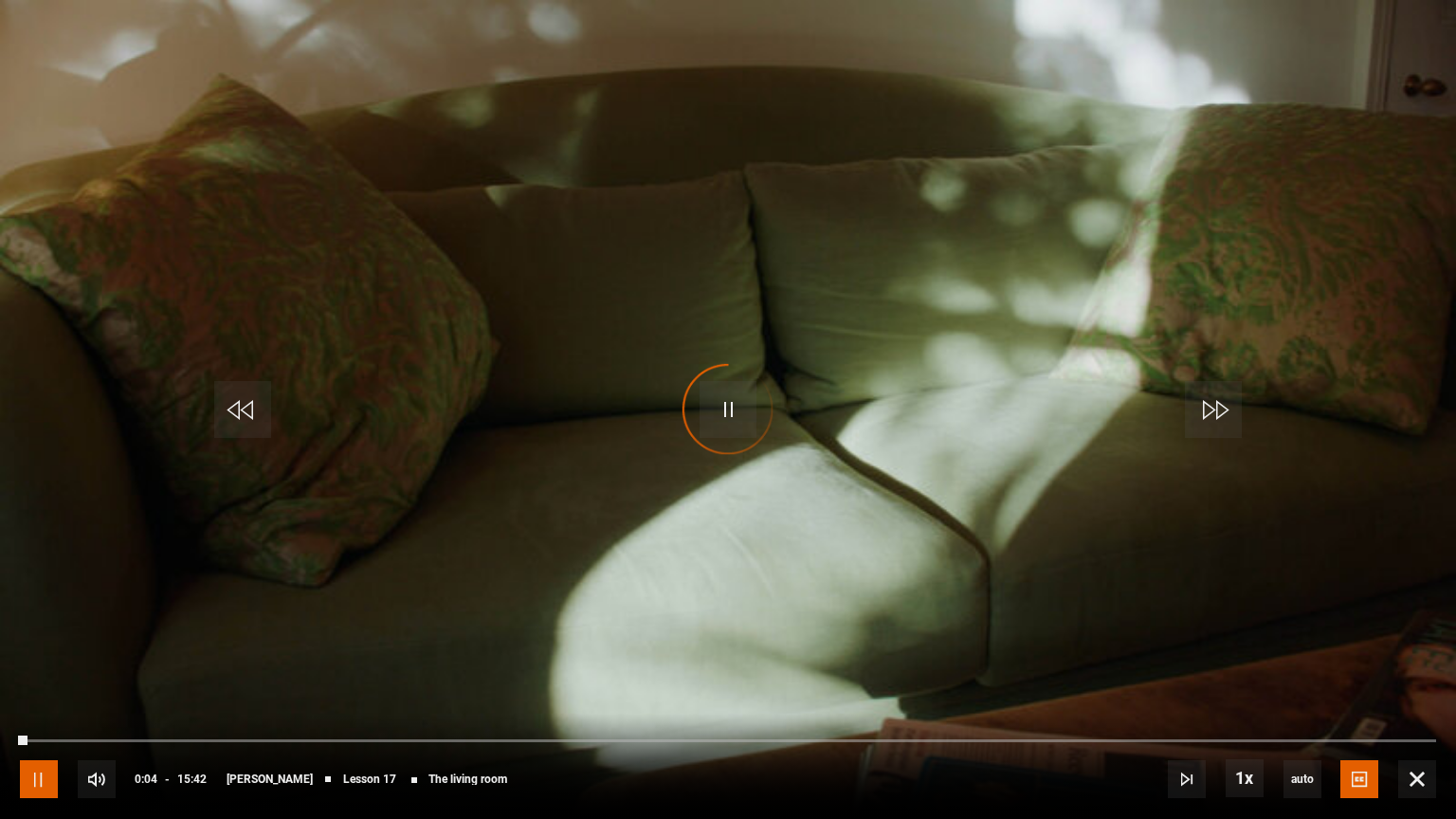click at bounding box center (39, 779) 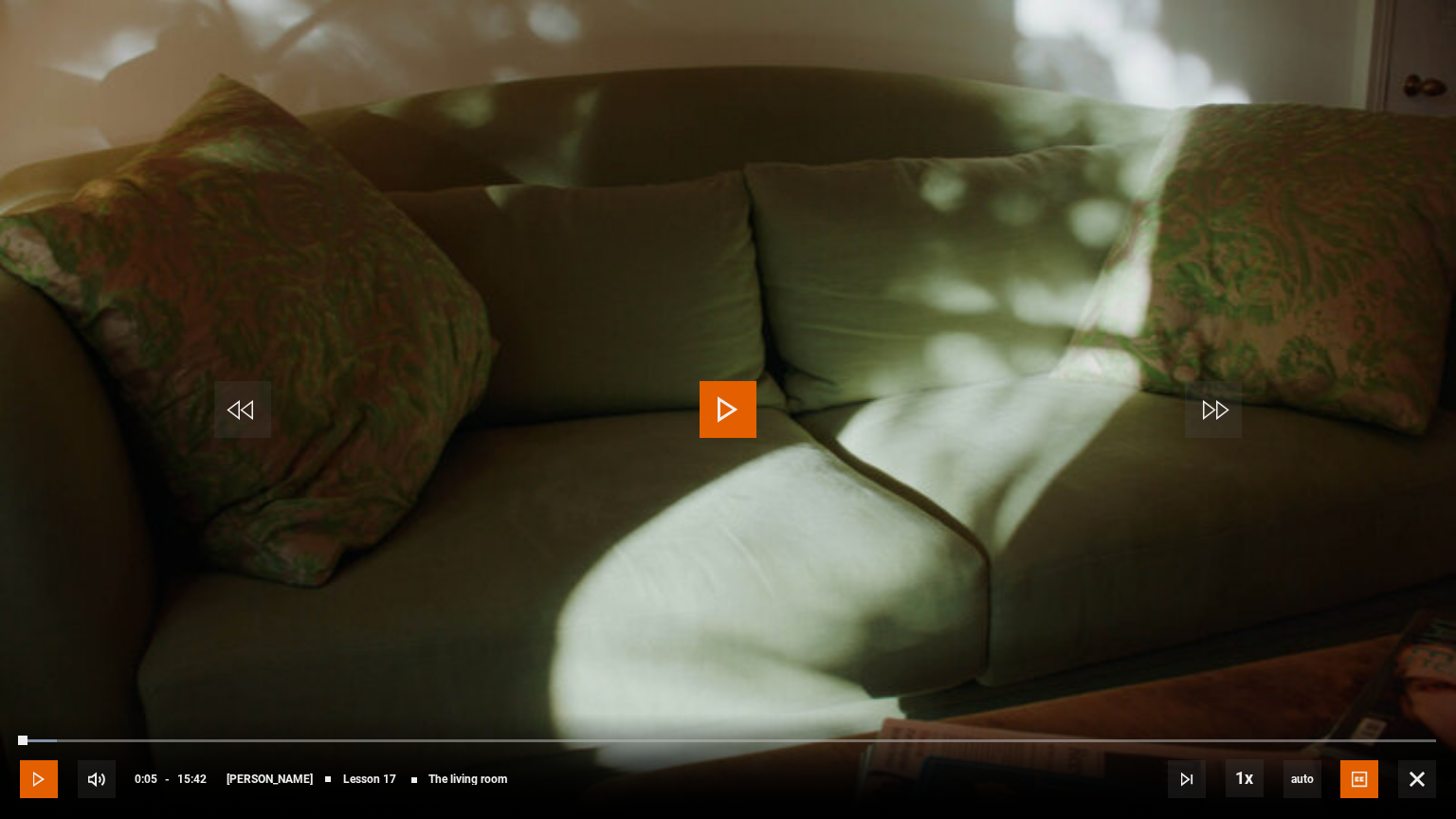 click at bounding box center (39, 779) 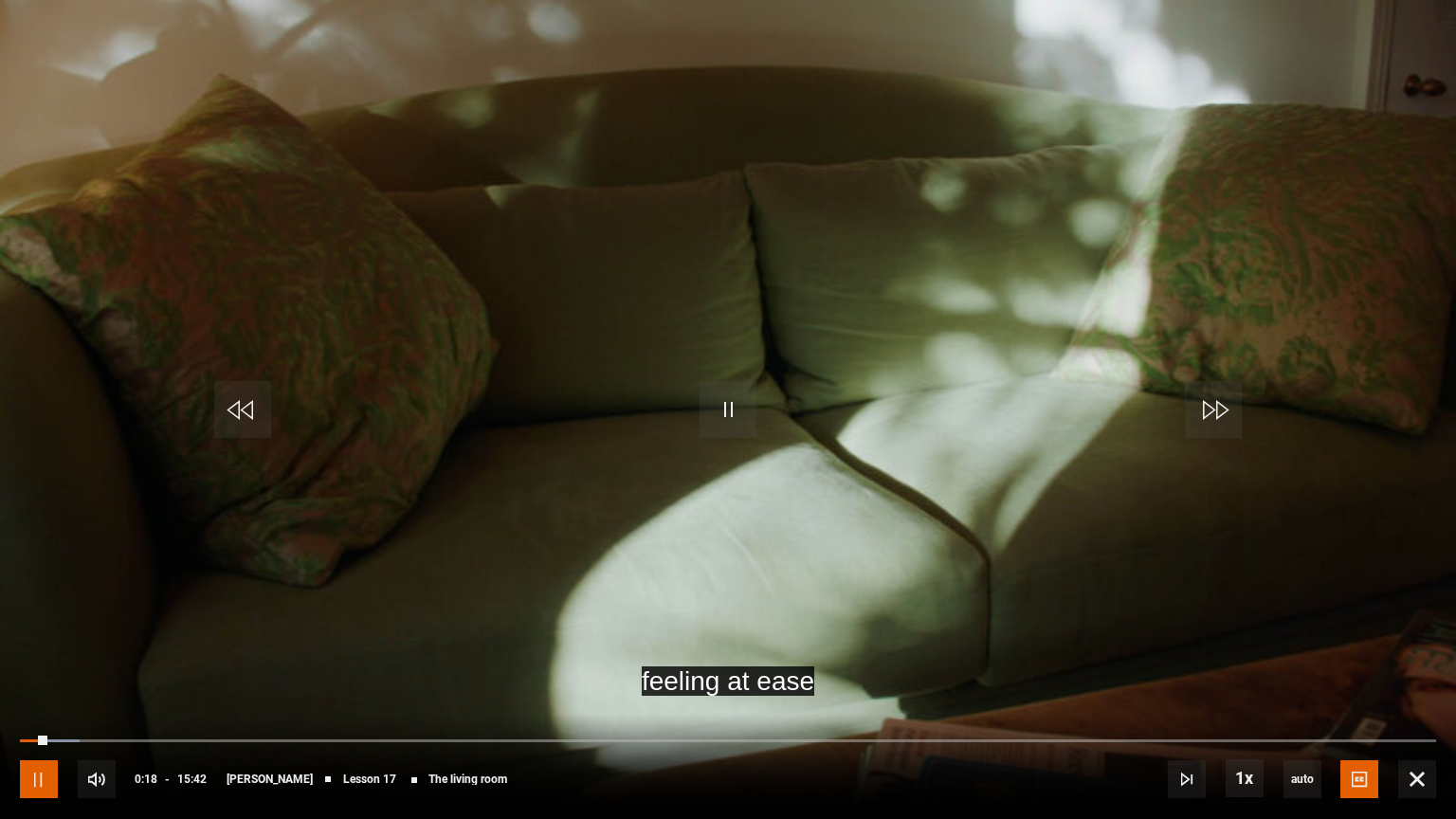 click at bounding box center (39, 779) 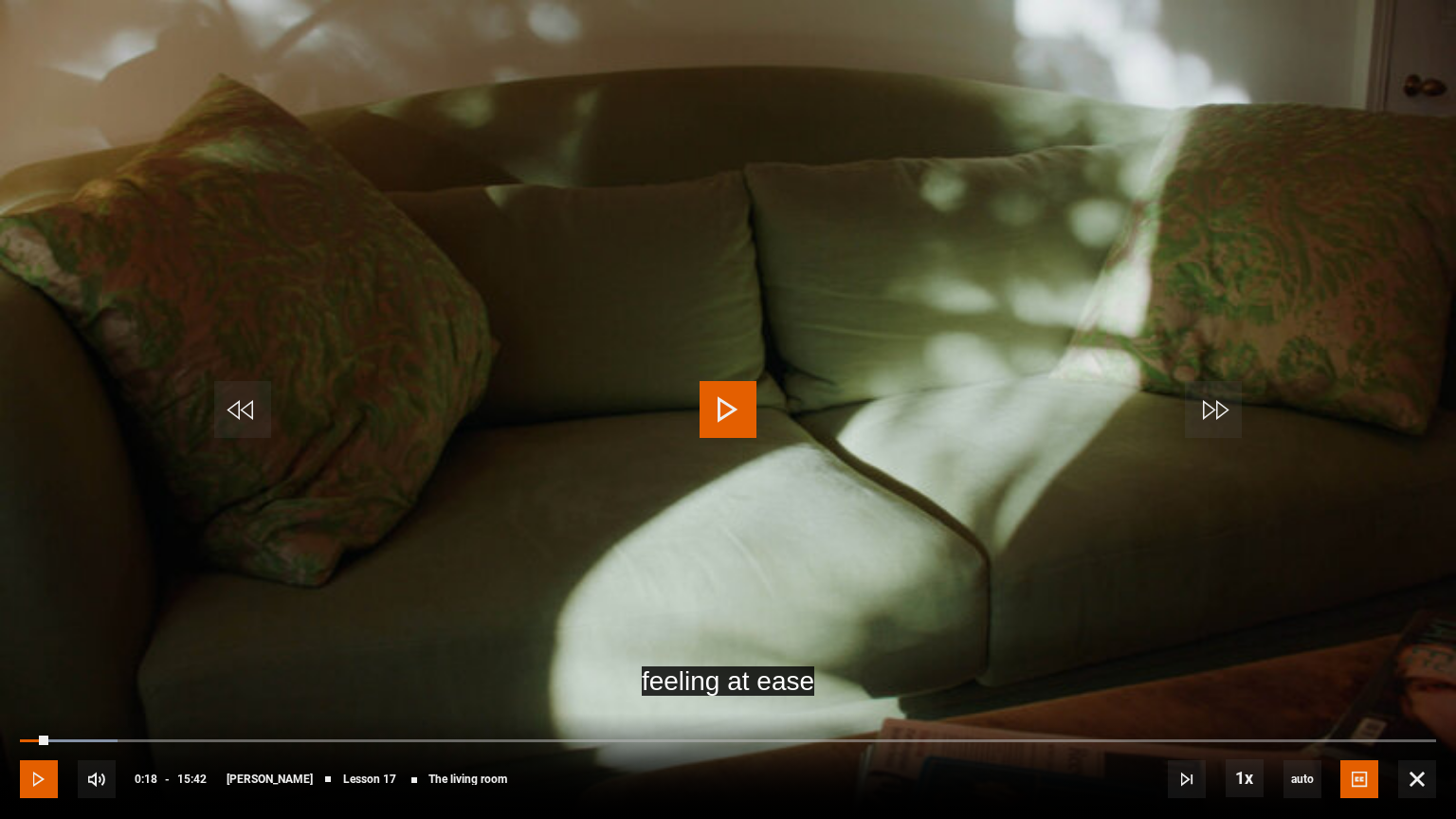 click at bounding box center [39, 779] 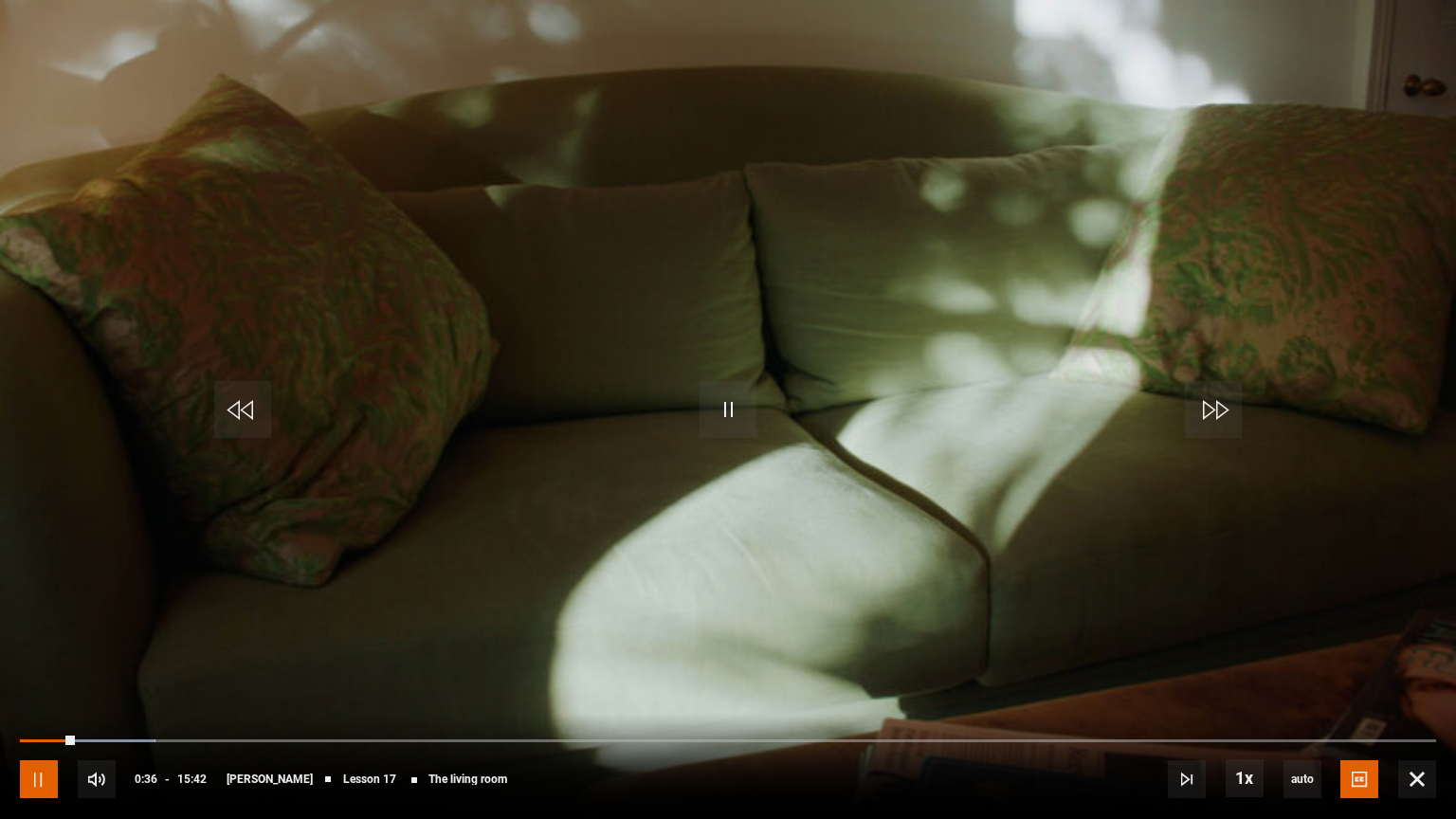 click at bounding box center [39, 779] 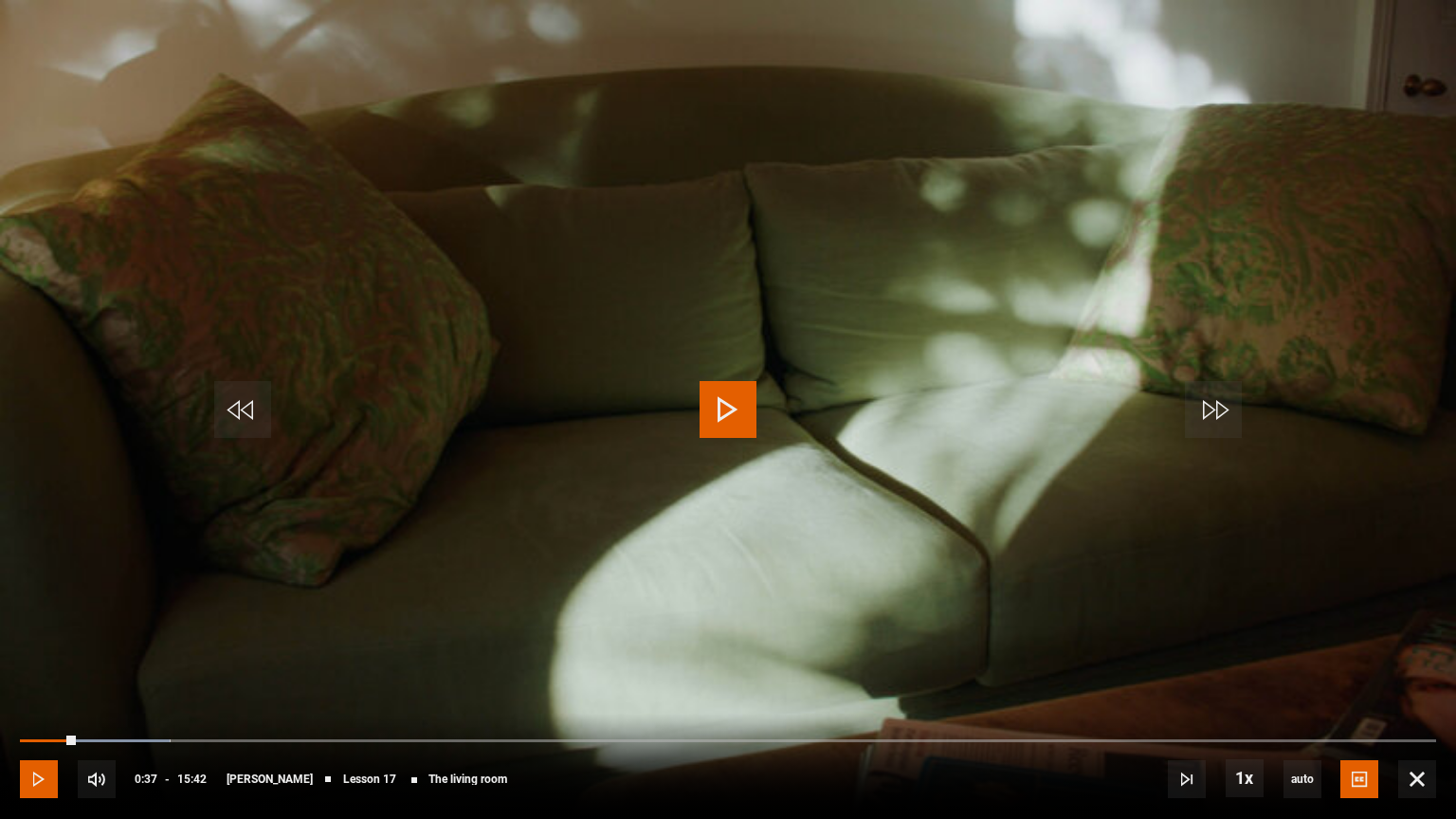 click at bounding box center [39, 779] 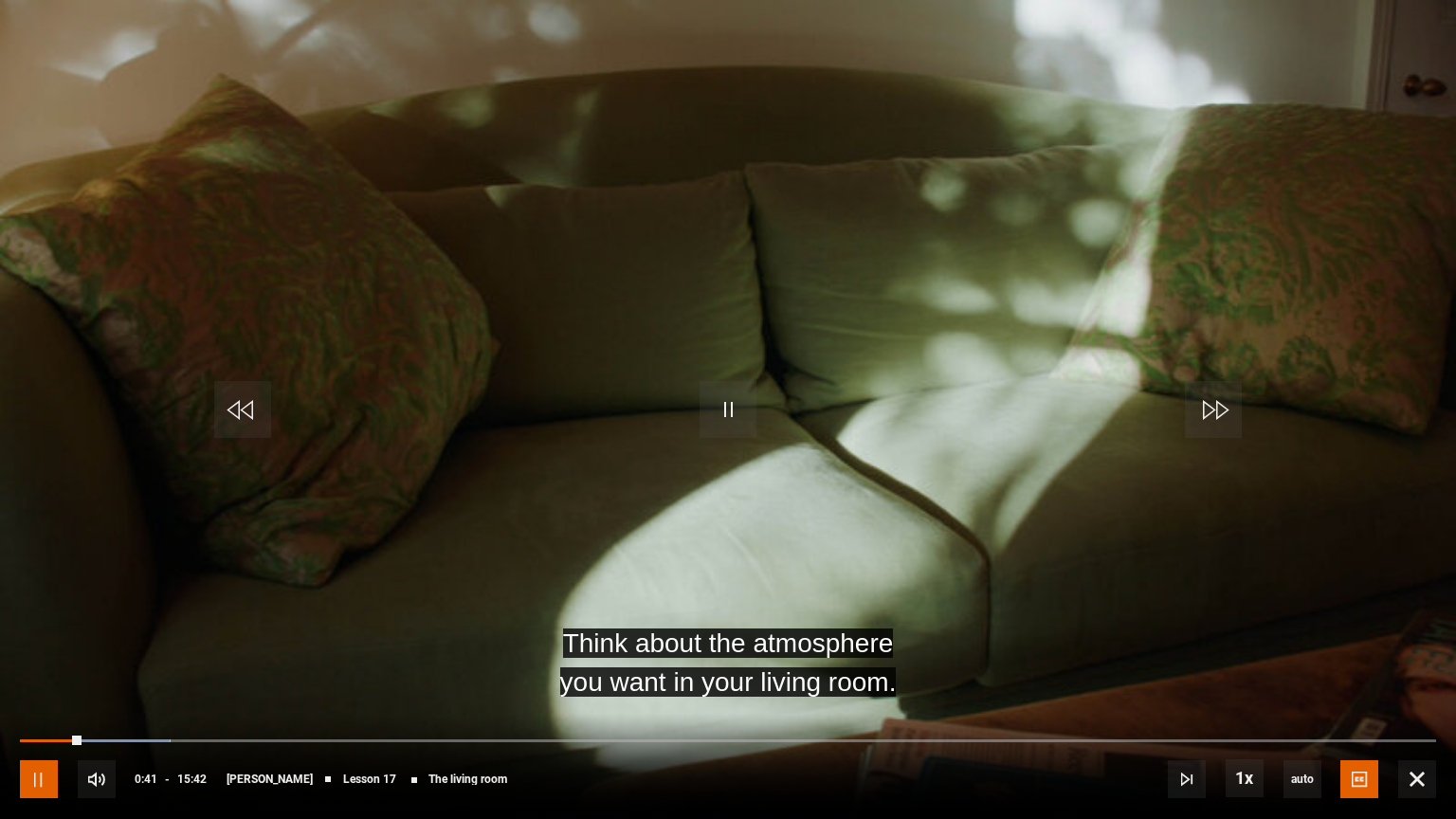 click at bounding box center (39, 779) 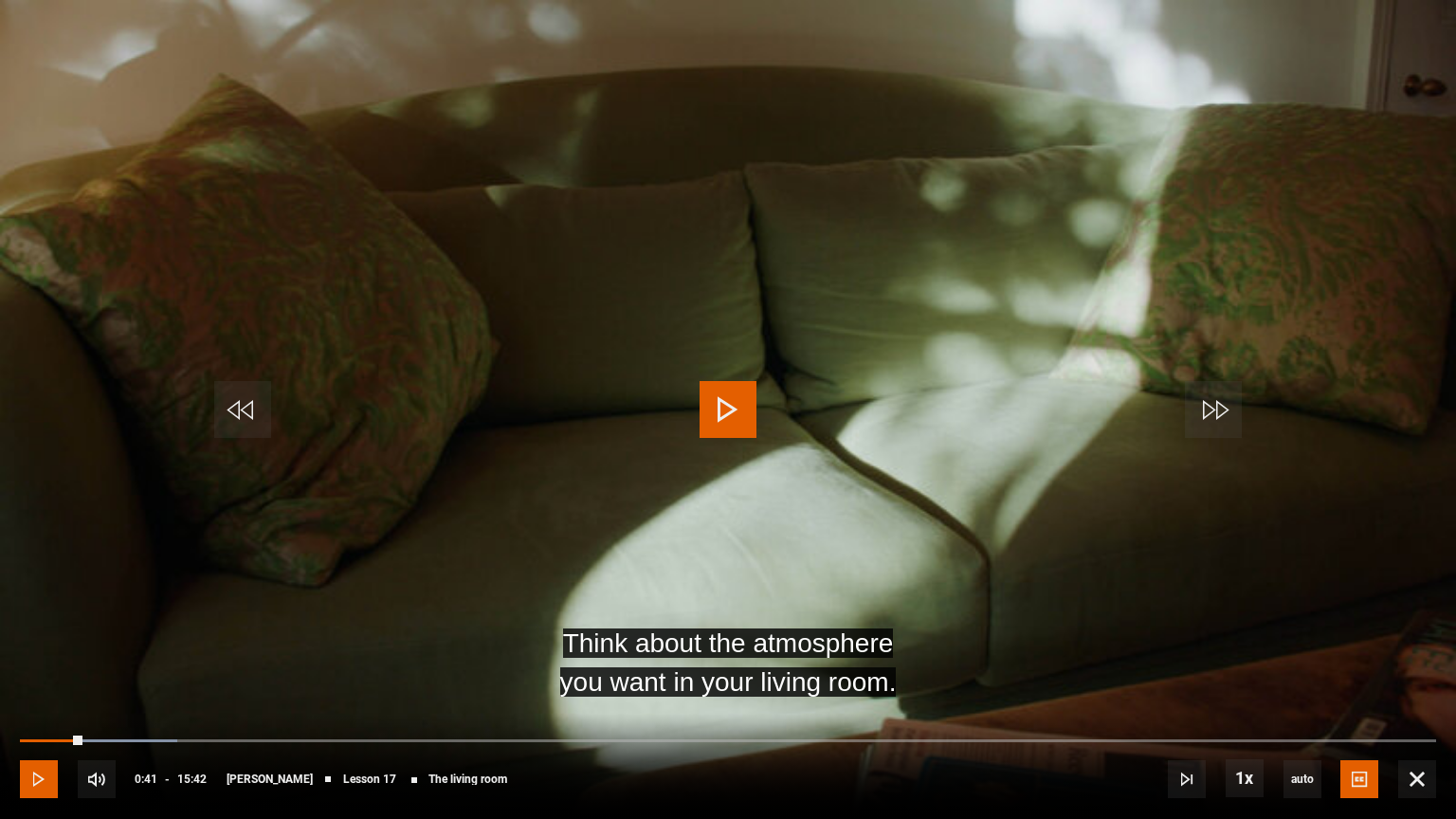 click at bounding box center [39, 779] 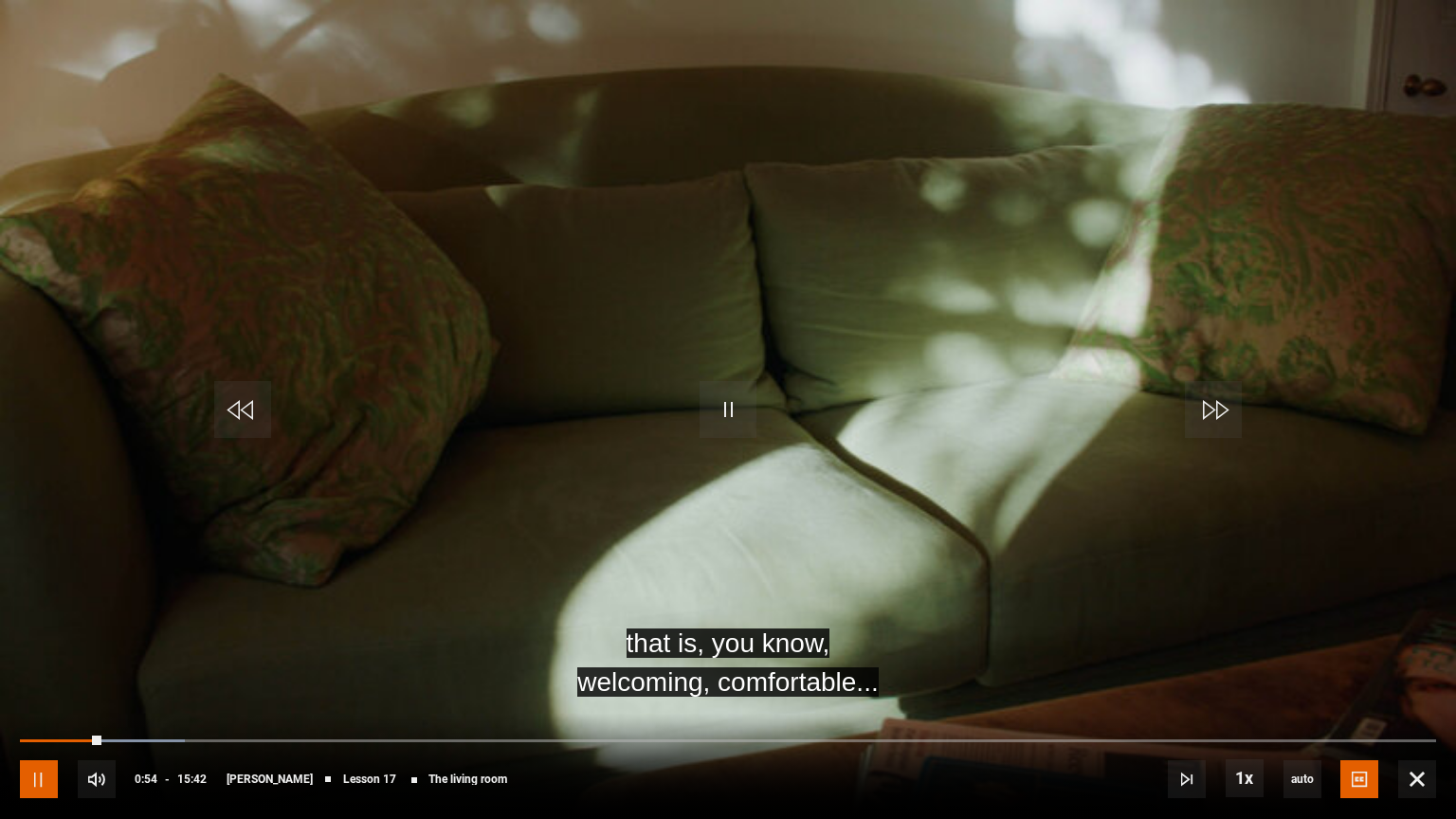 click at bounding box center [39, 779] 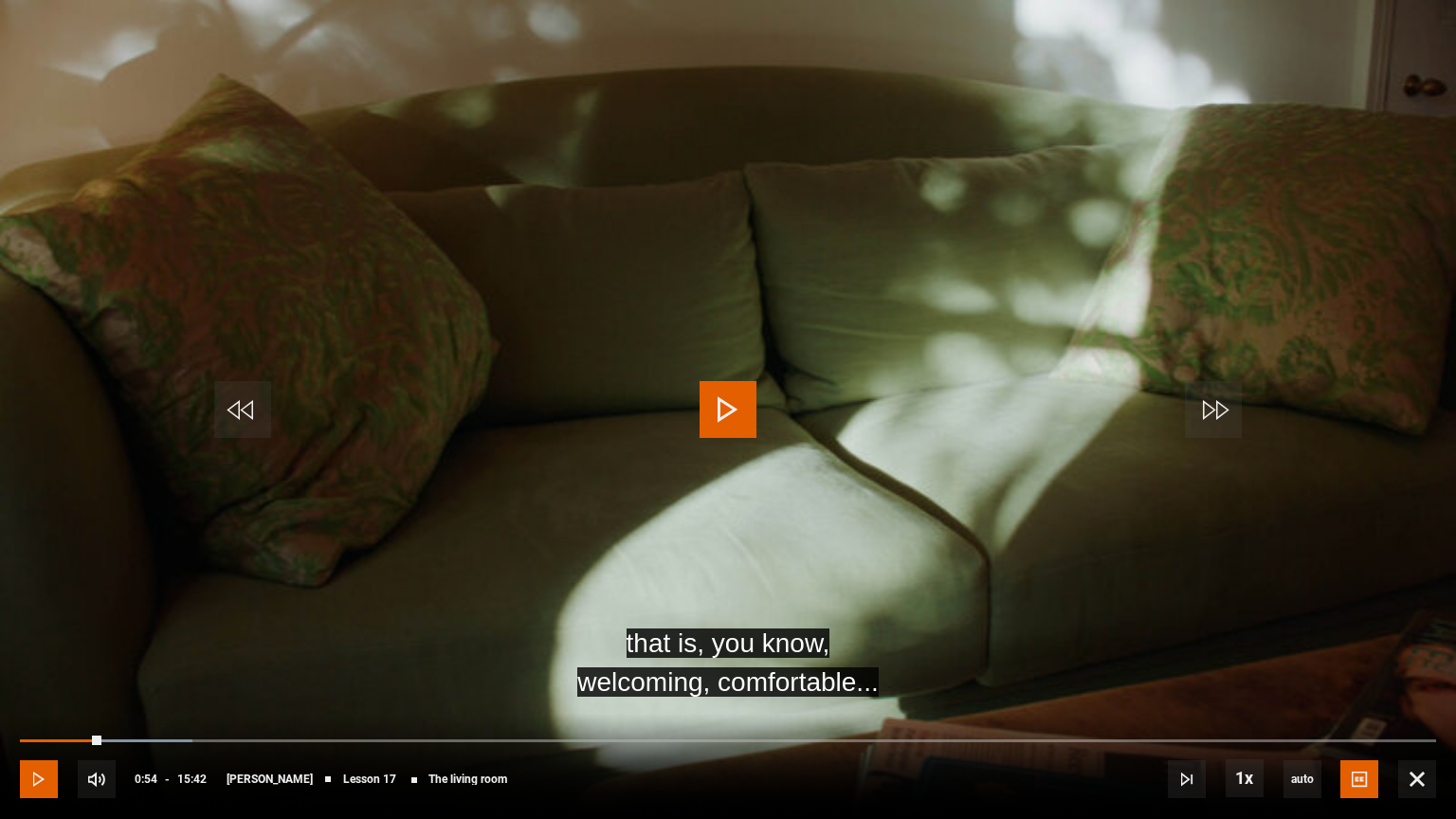 click at bounding box center [39, 779] 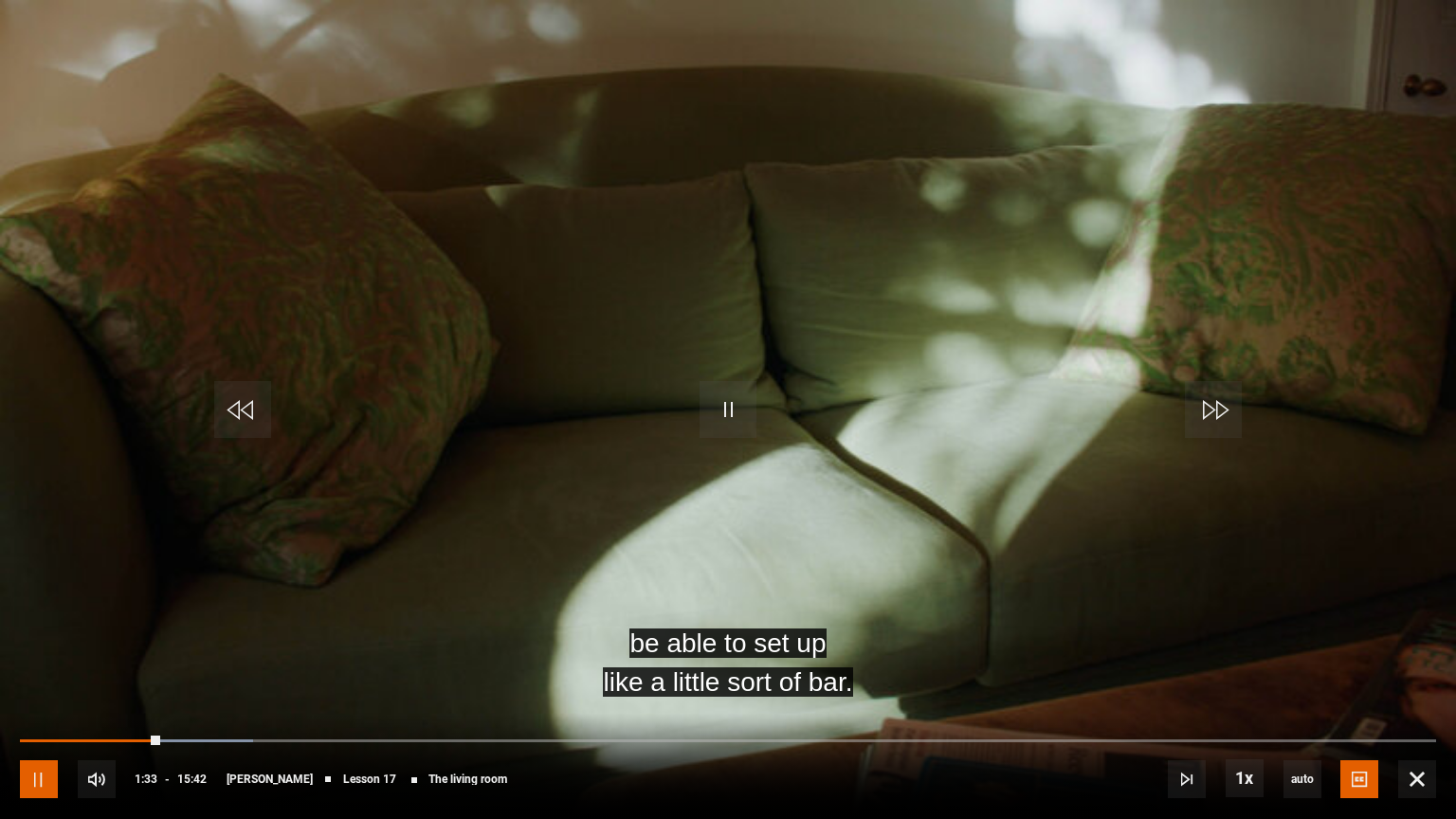 click at bounding box center [39, 779] 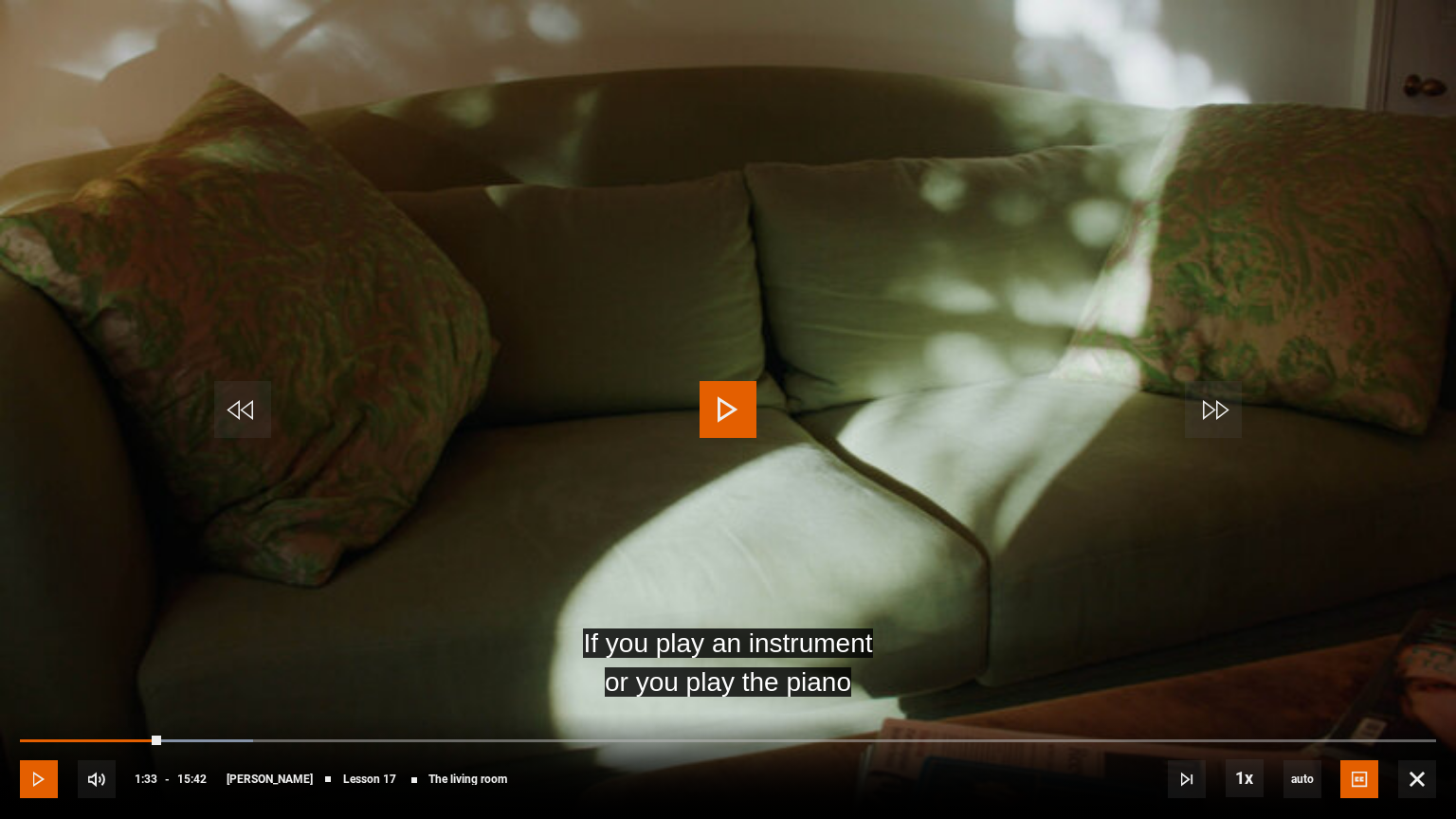 click at bounding box center (39, 779) 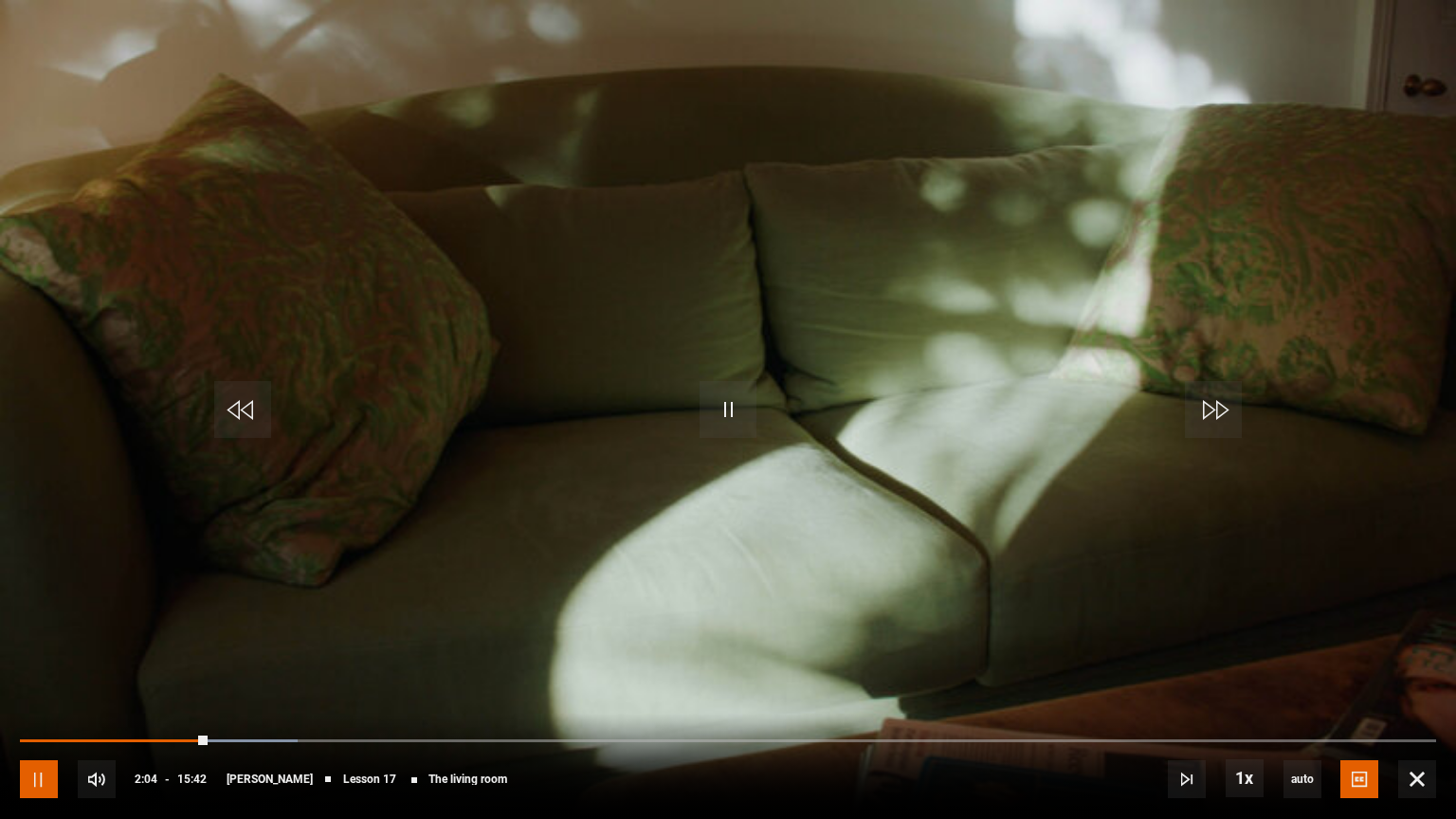 click at bounding box center [39, 779] 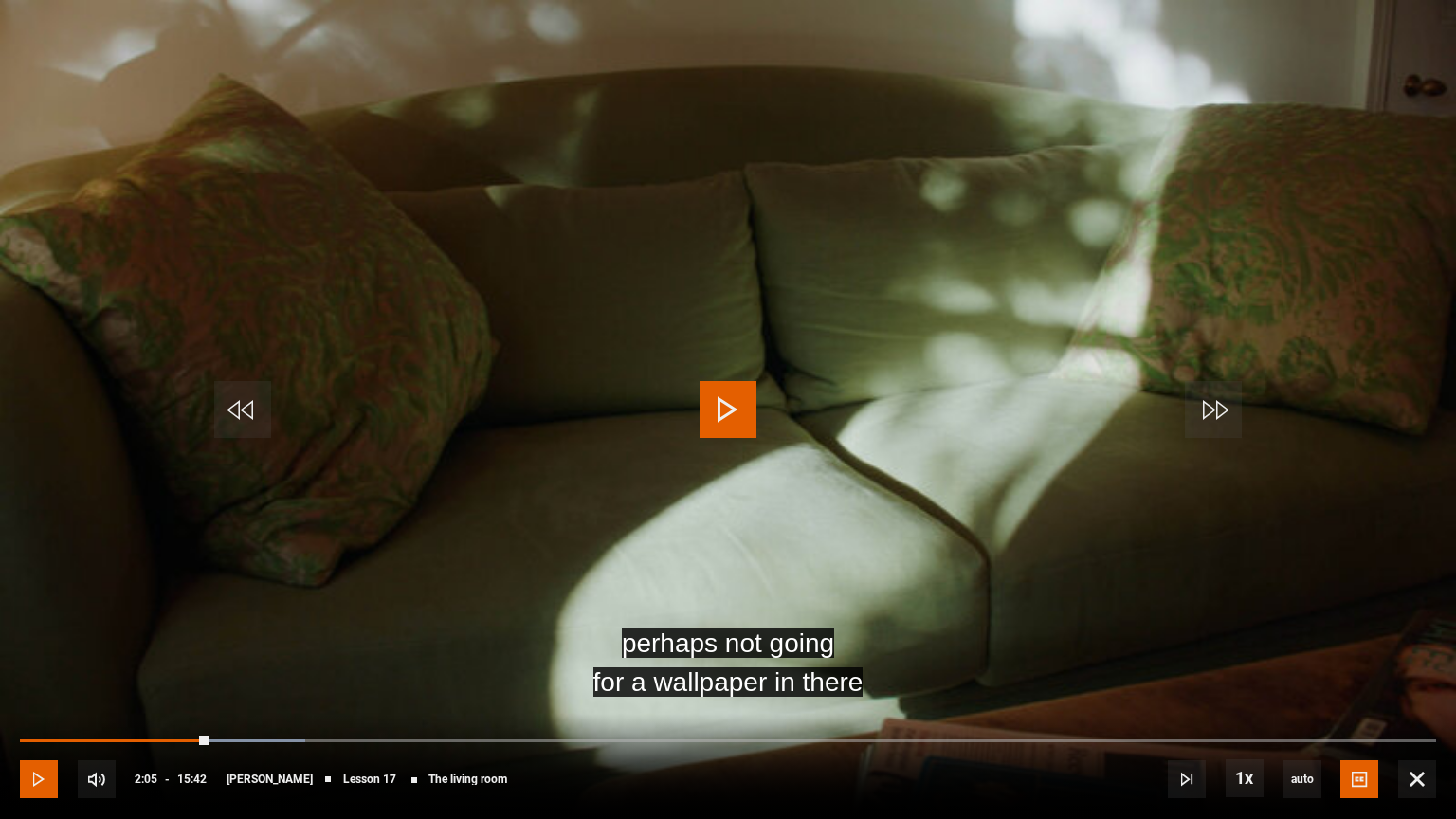 click at bounding box center [39, 779] 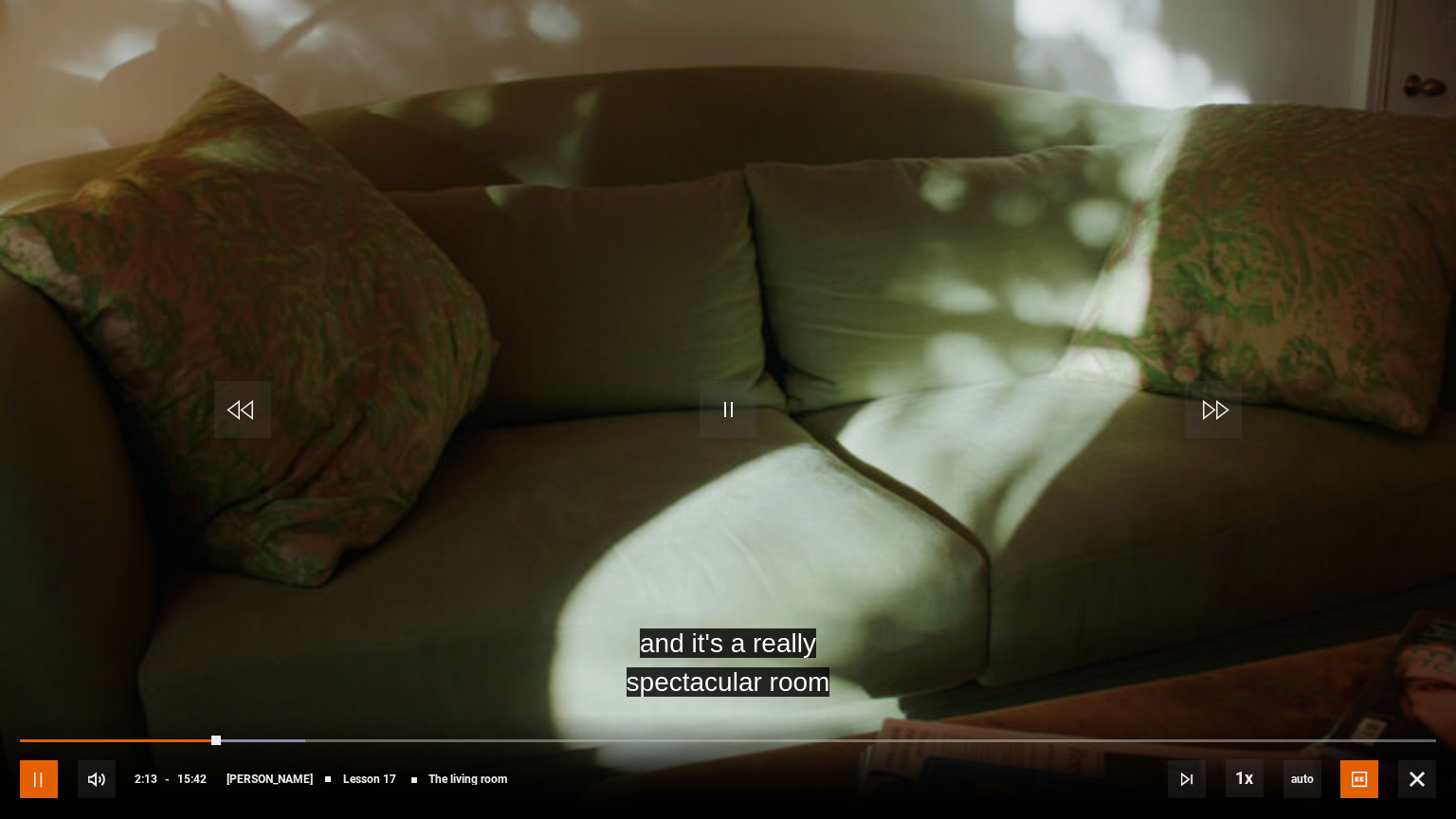 click at bounding box center [39, 779] 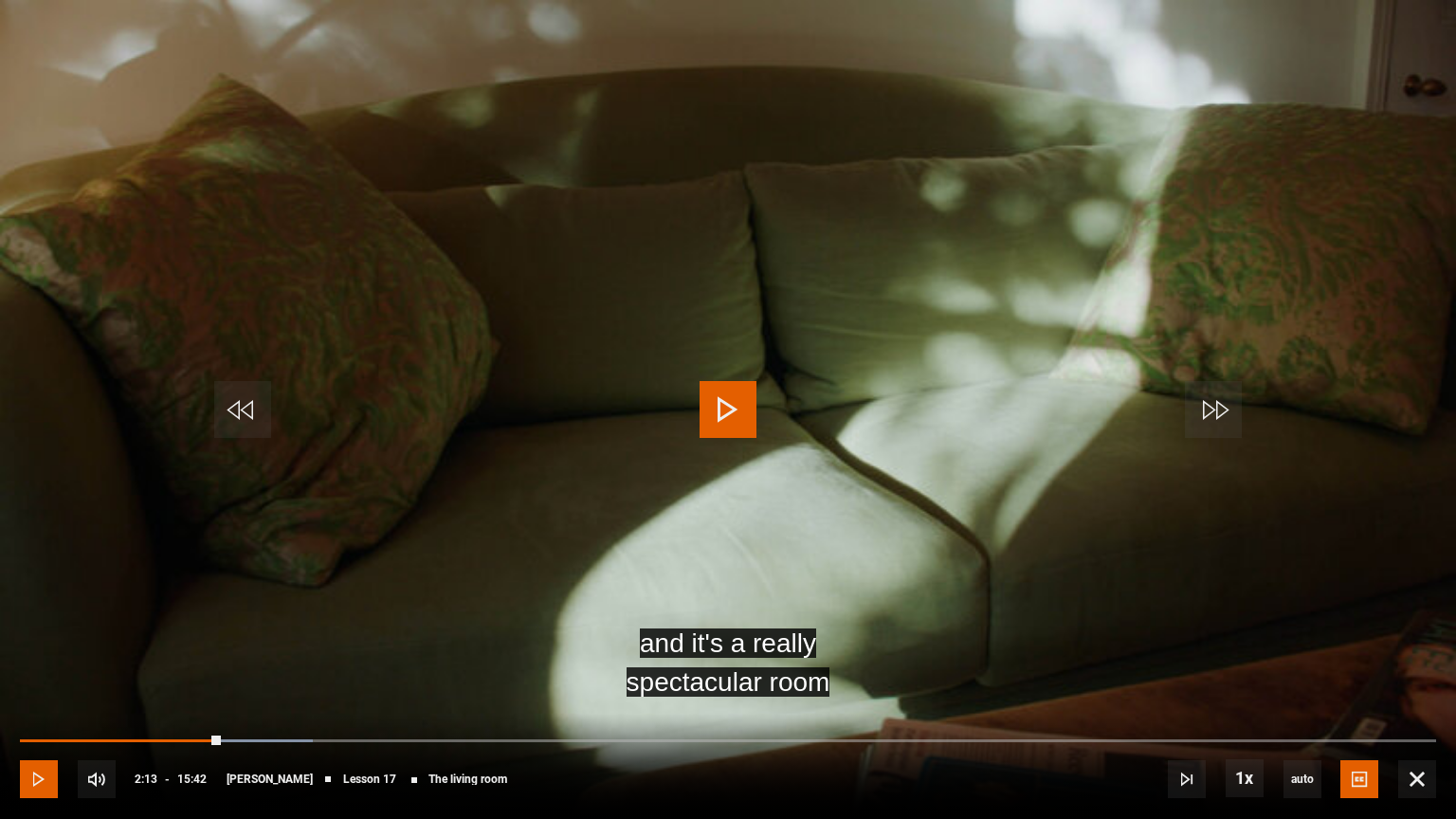 click at bounding box center [39, 779] 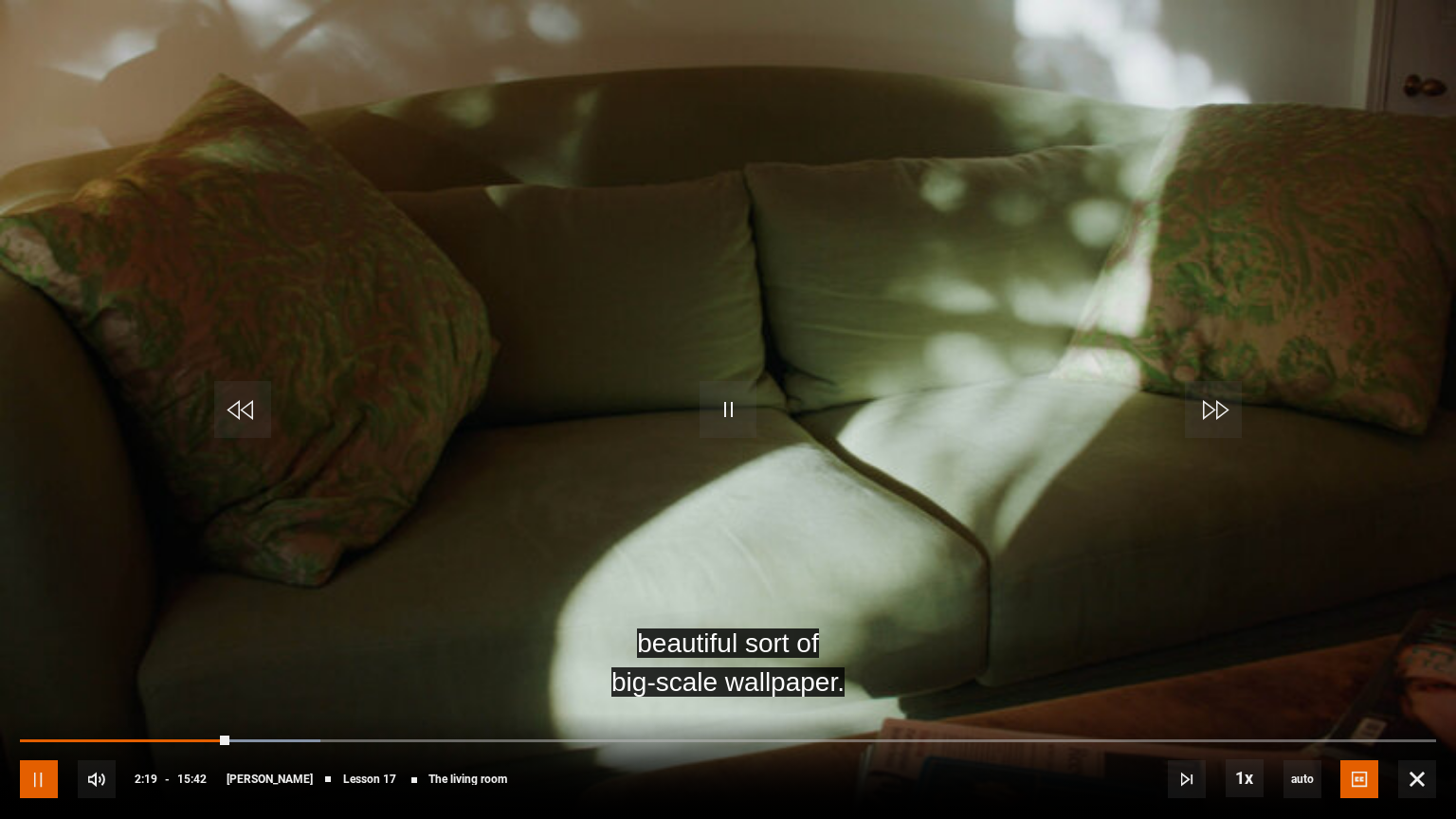 click at bounding box center (39, 779) 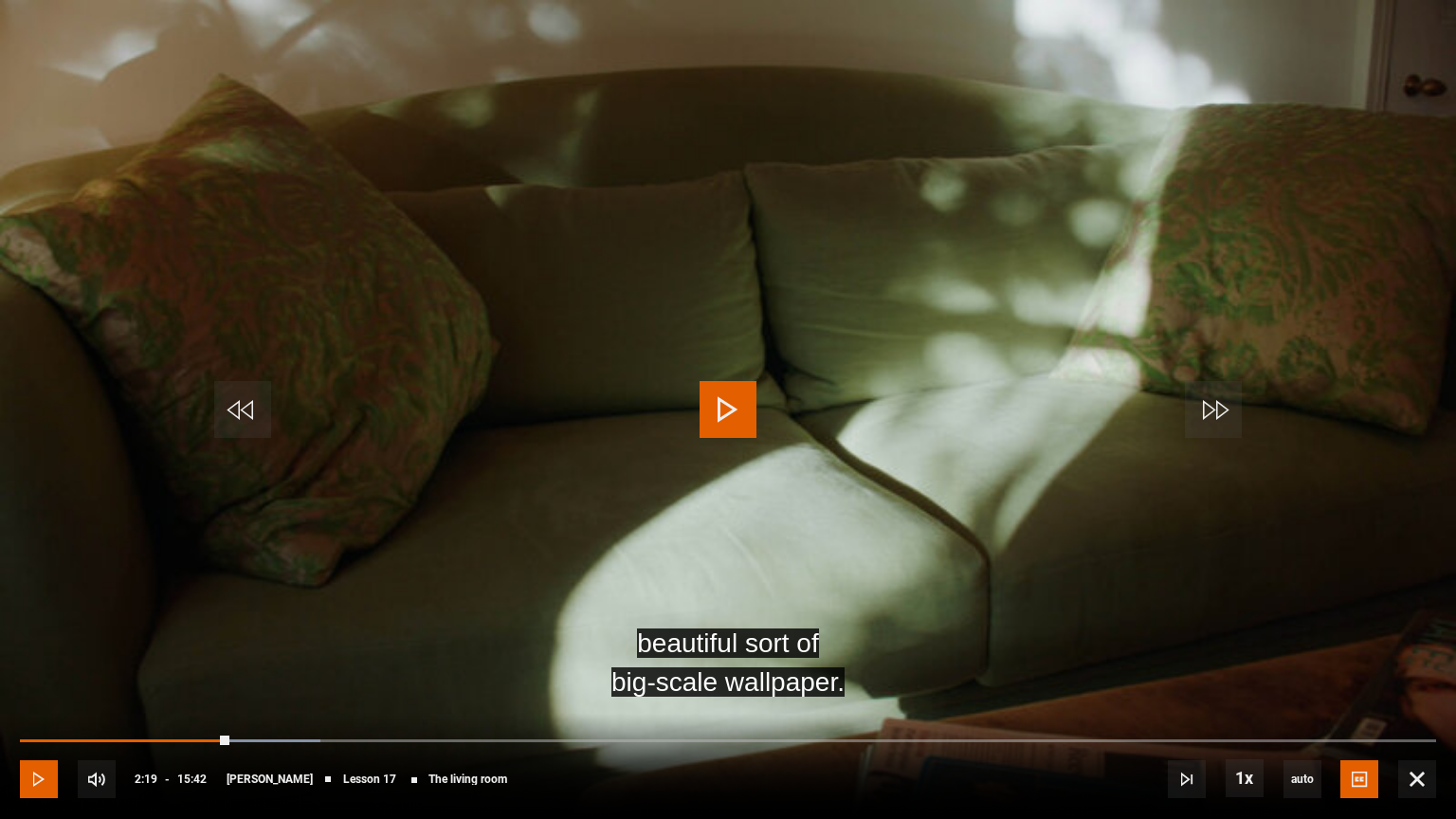 click at bounding box center [39, 779] 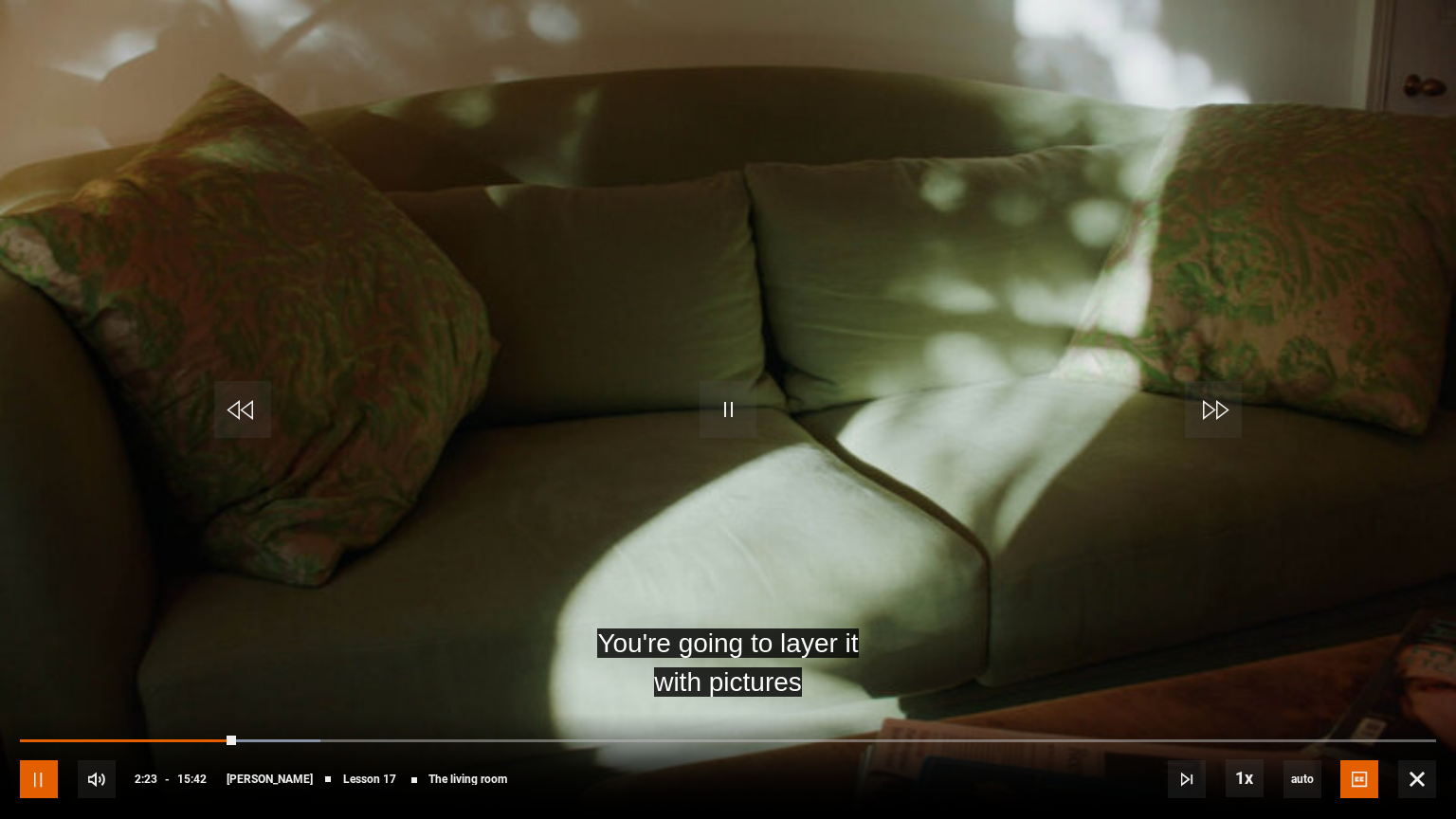 click at bounding box center (39, 779) 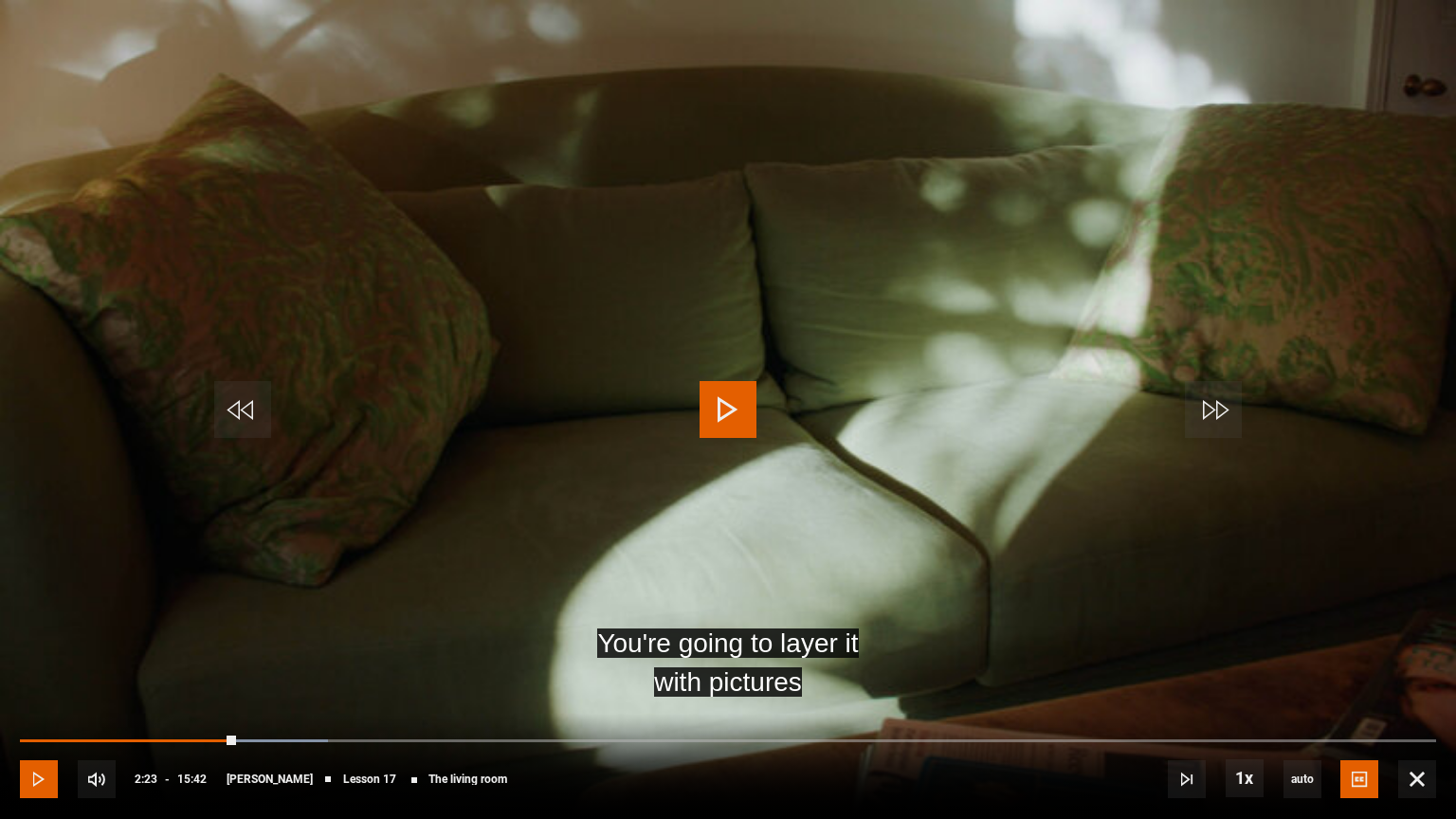 click at bounding box center (39, 779) 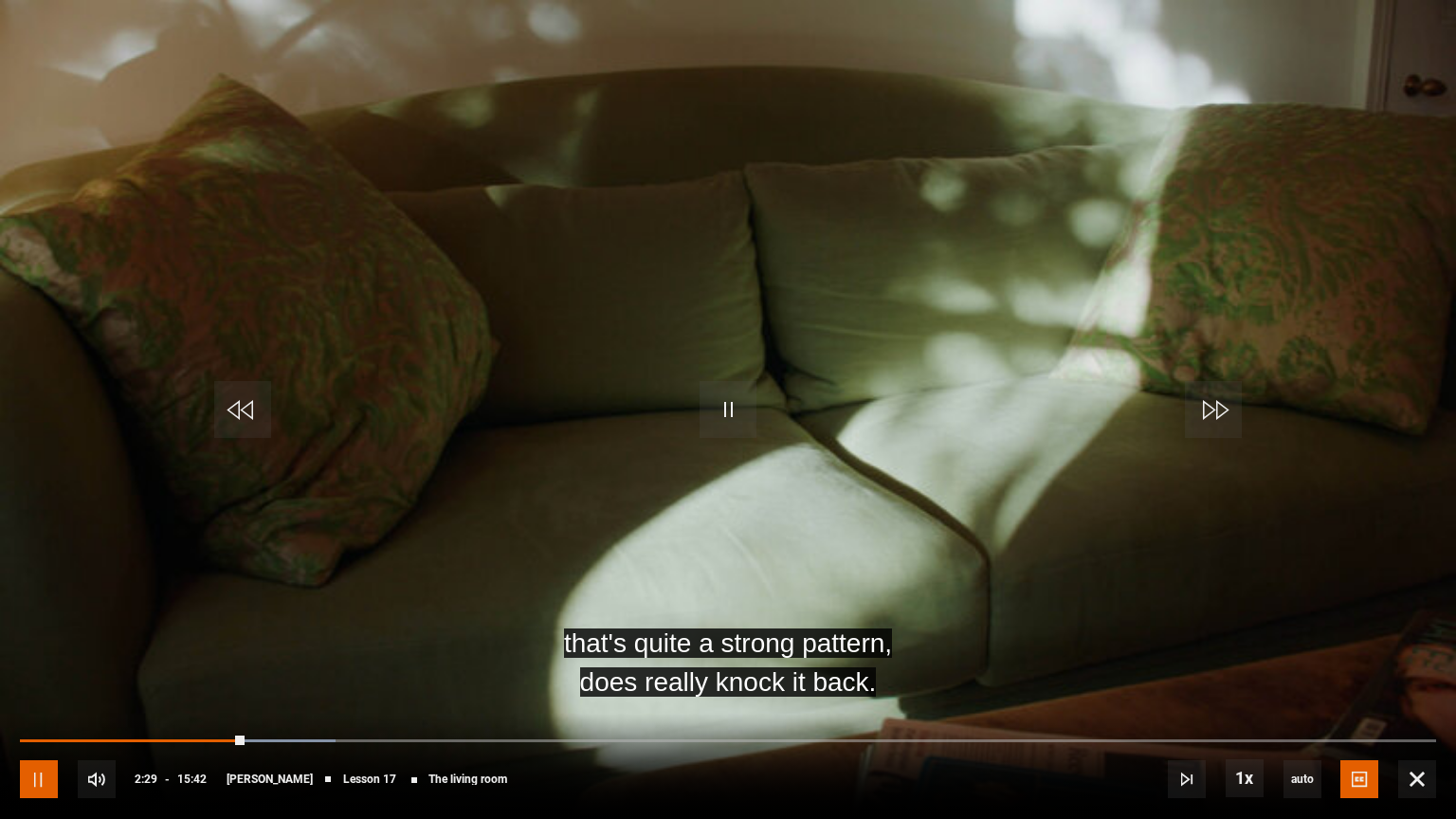 click at bounding box center (39, 779) 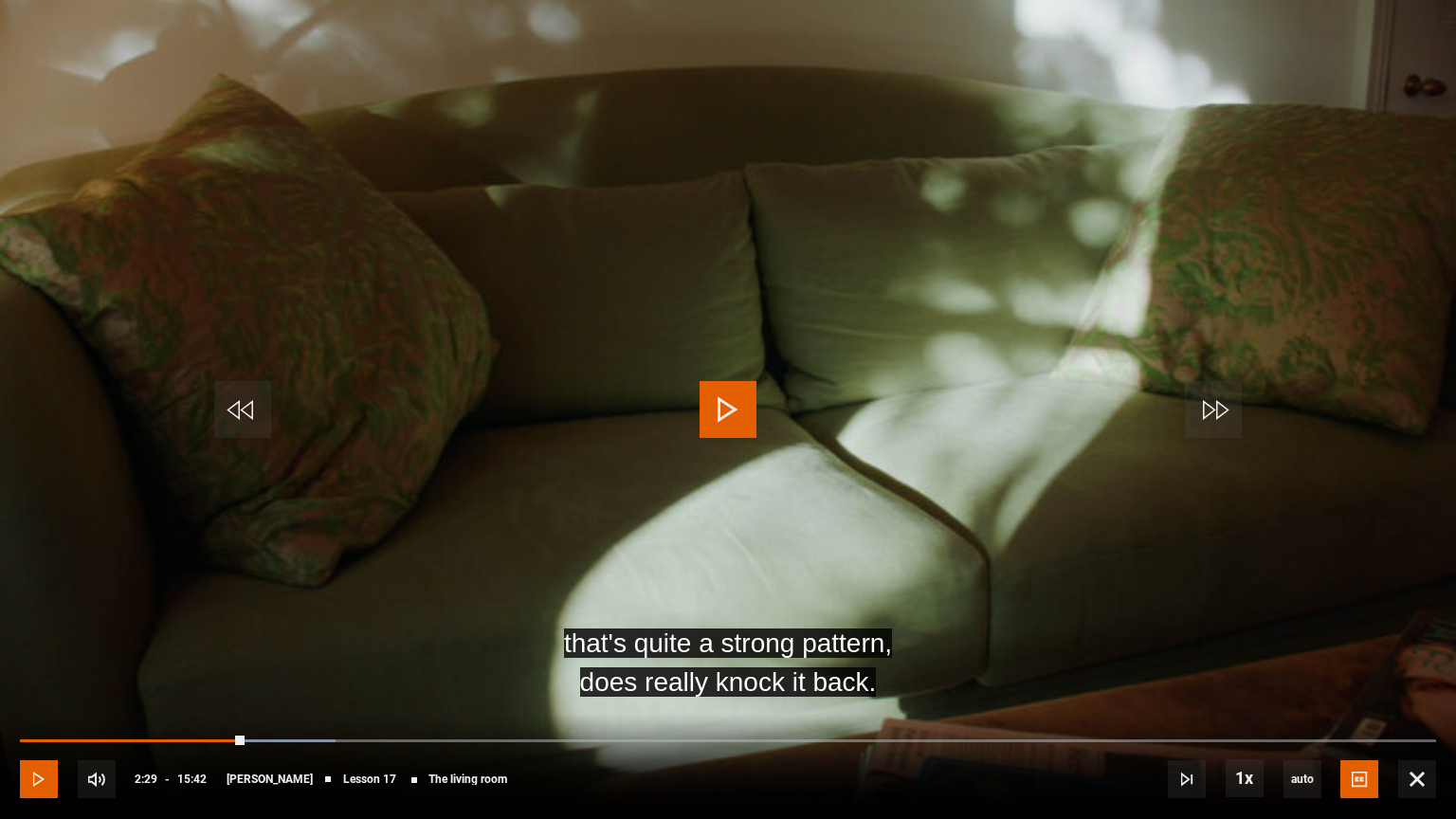 click at bounding box center [39, 779] 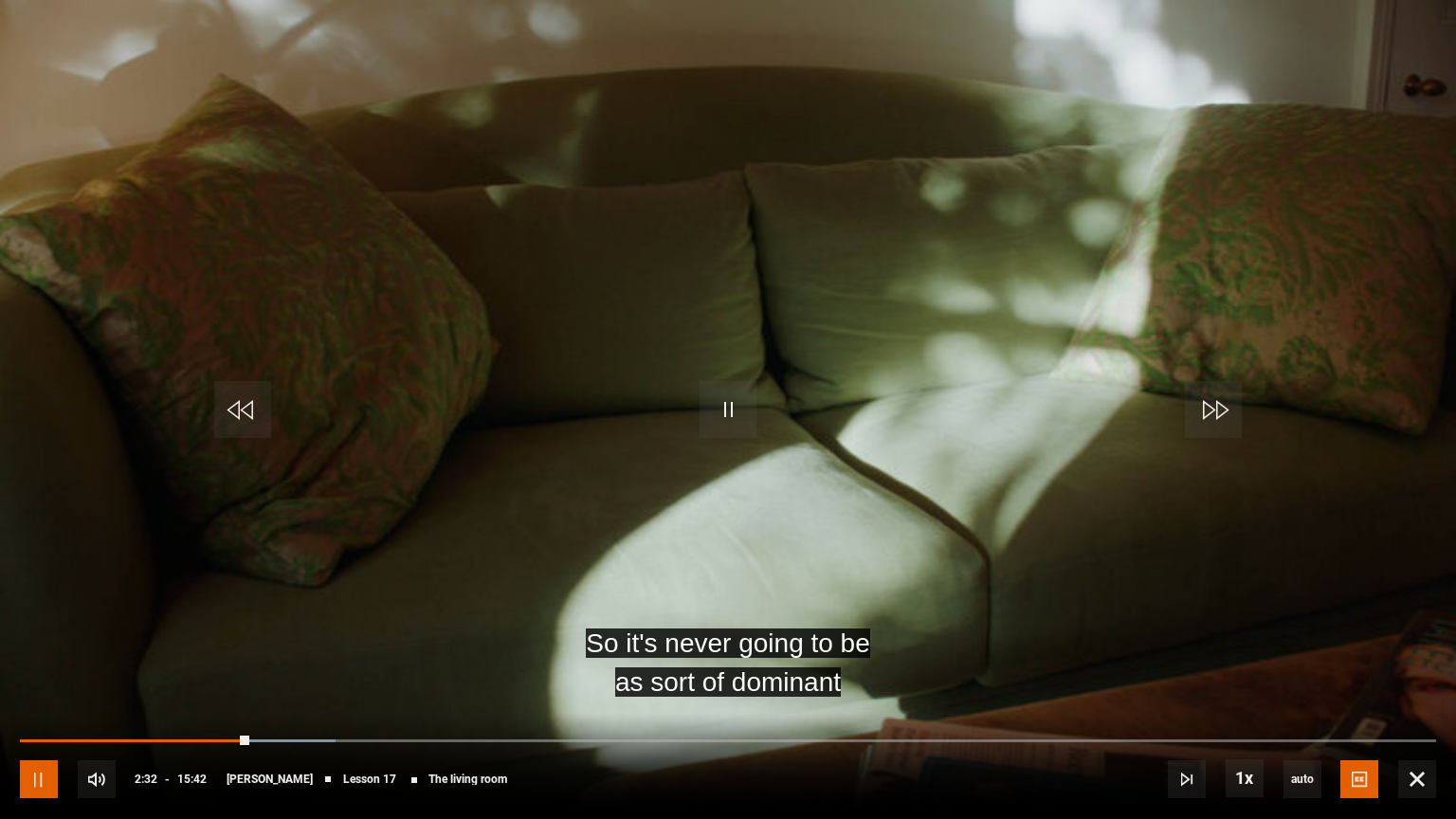 click at bounding box center (39, 779) 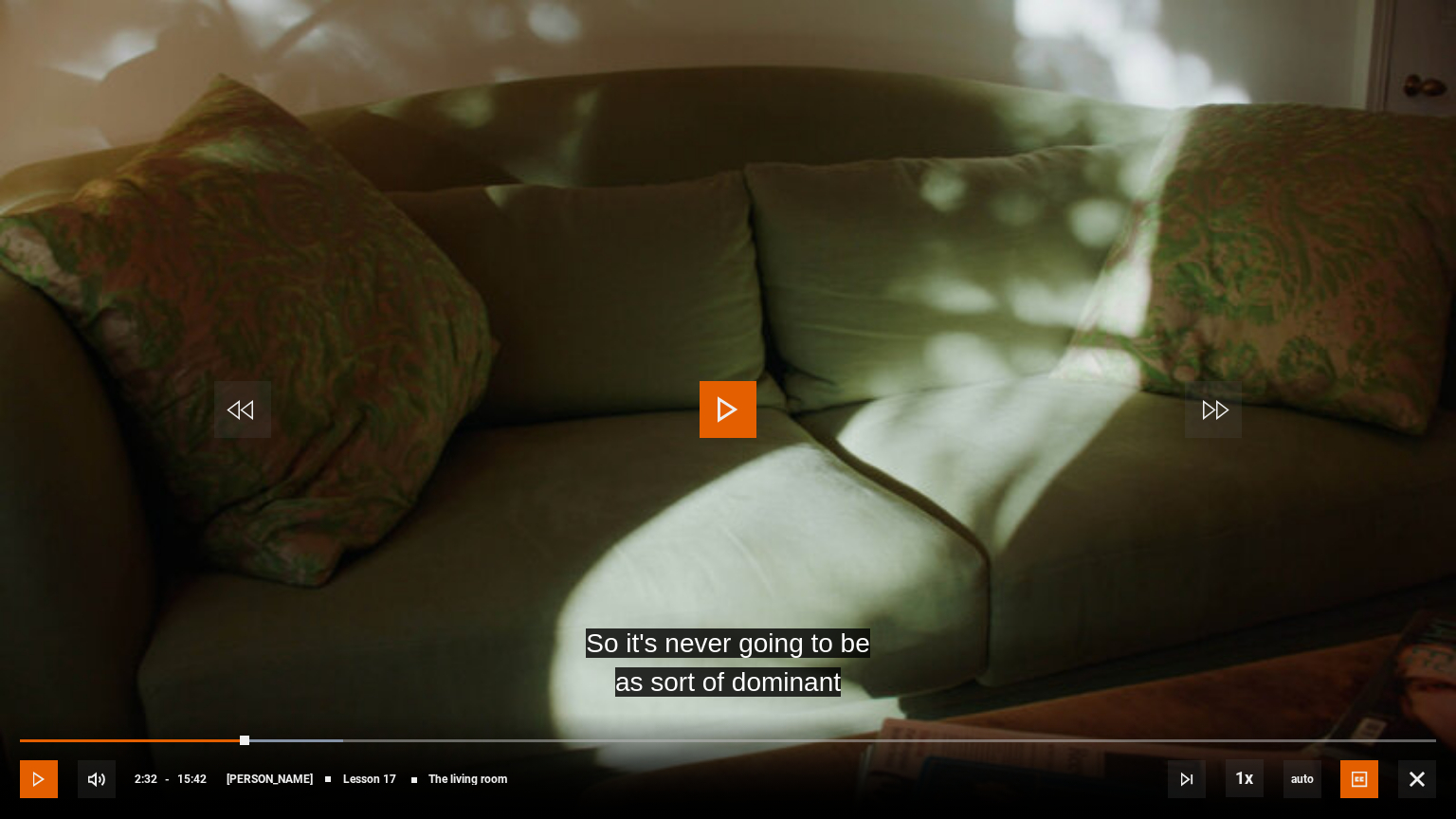 click at bounding box center (39, 779) 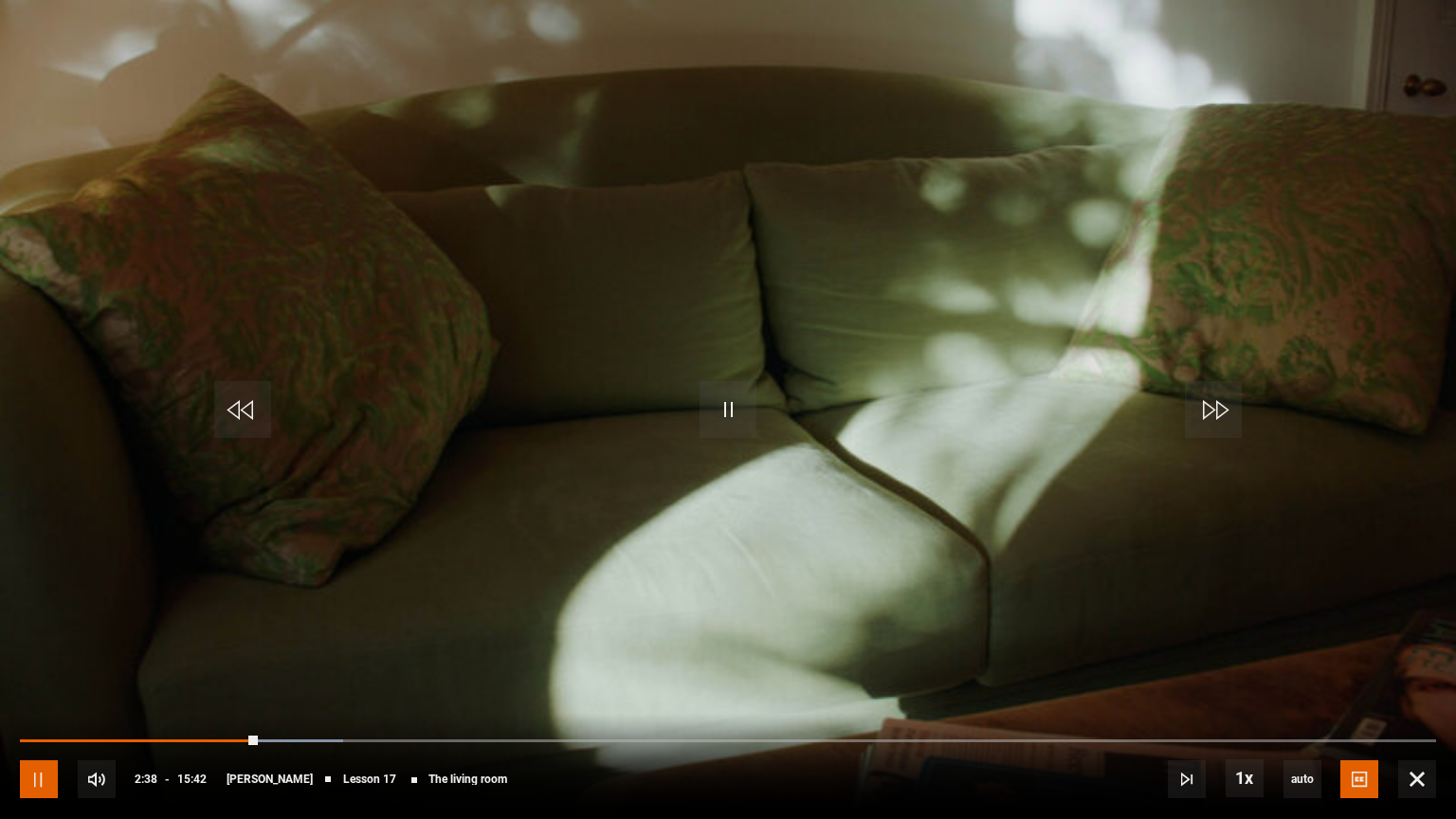 click at bounding box center [39, 779] 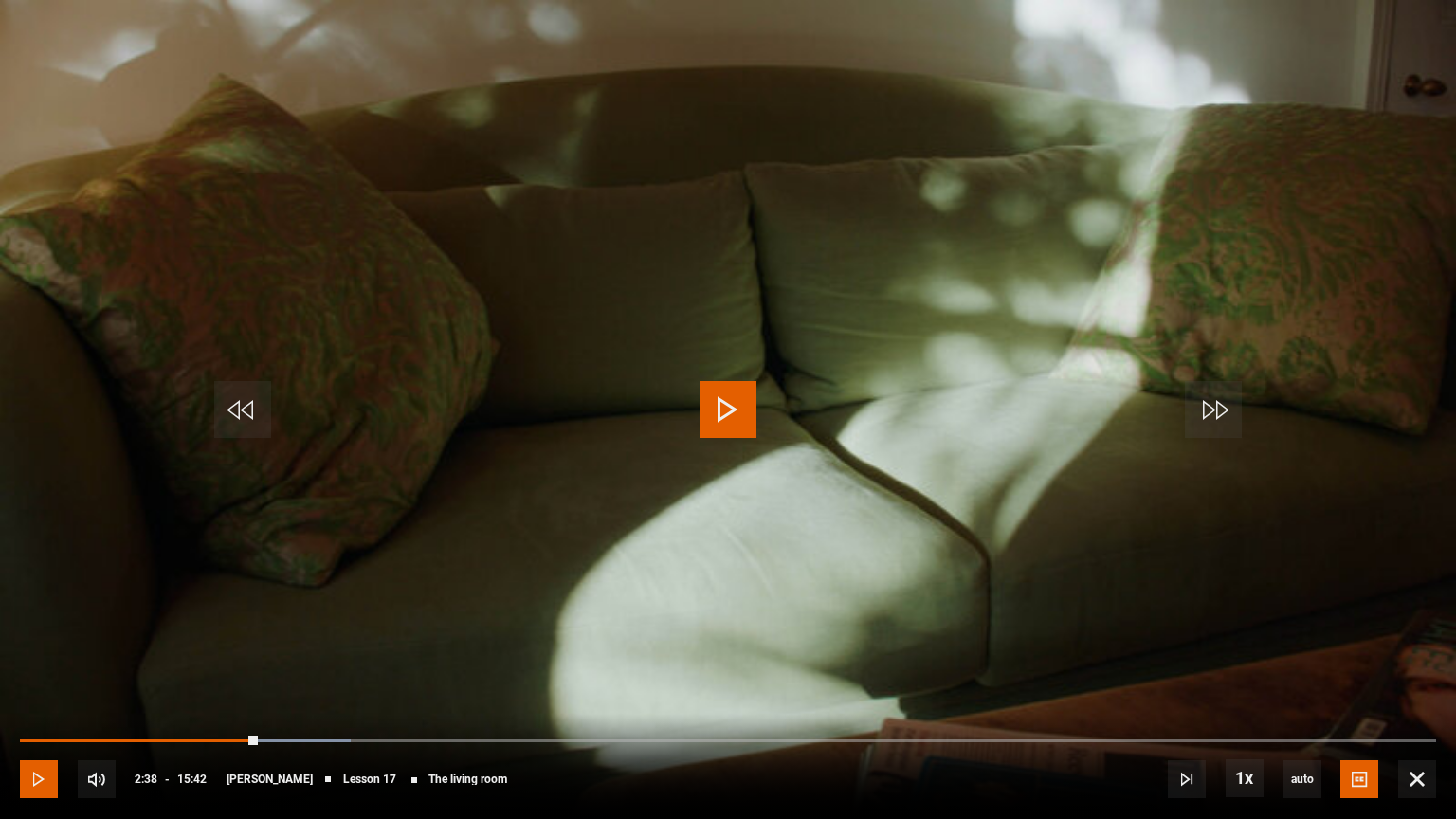 click at bounding box center [39, 779] 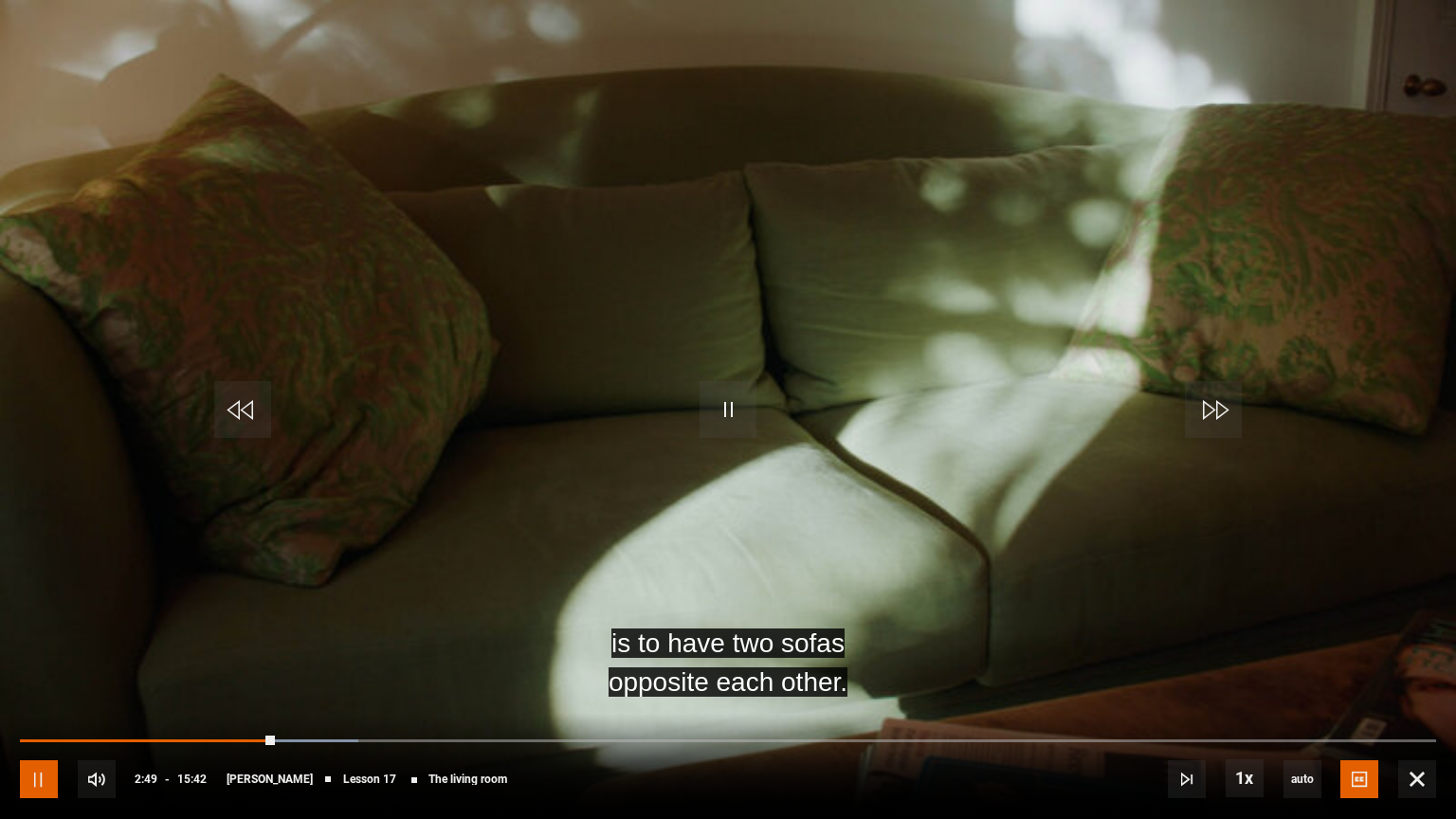 click at bounding box center [39, 779] 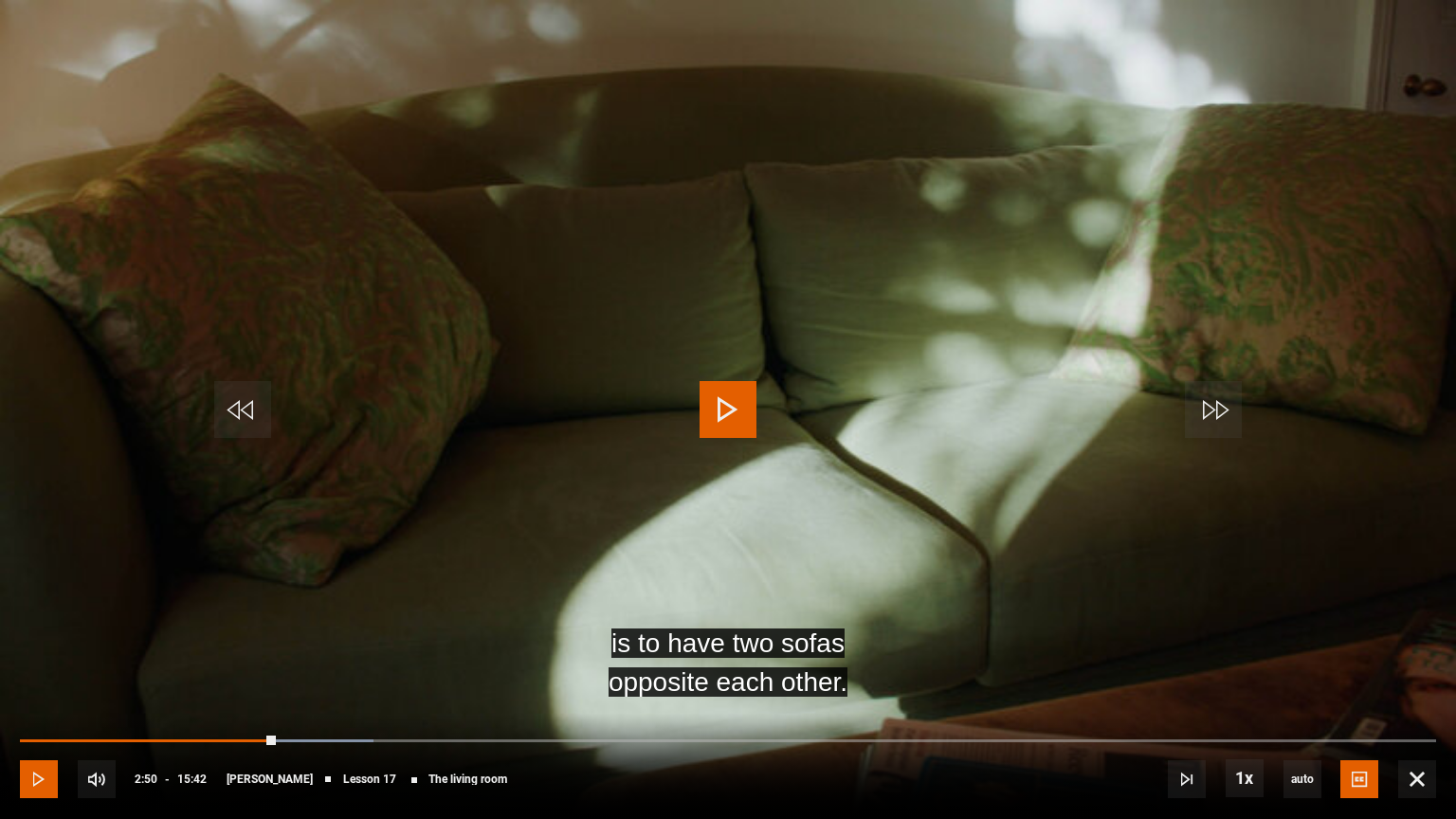 click at bounding box center [39, 779] 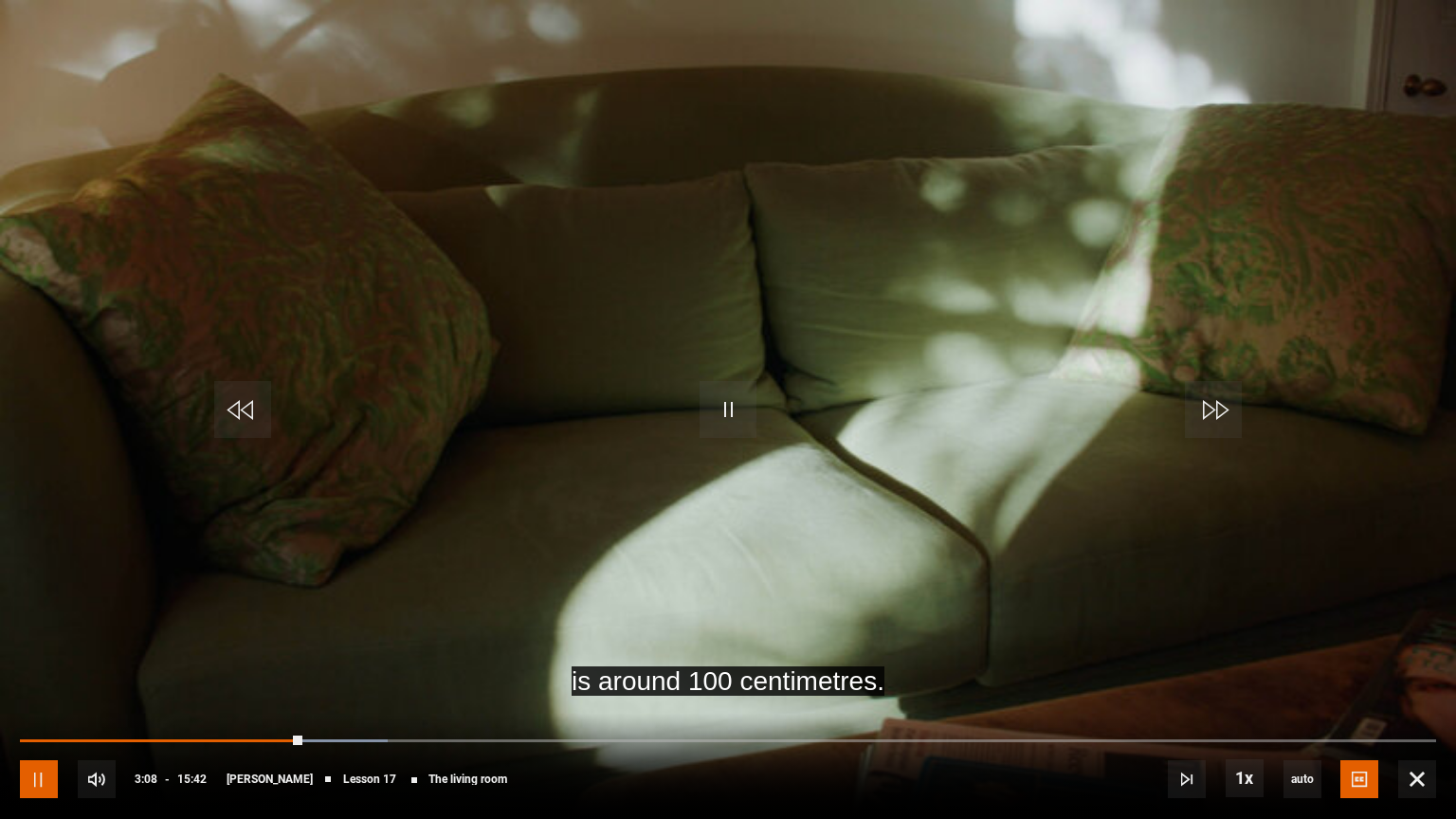 click at bounding box center (39, 779) 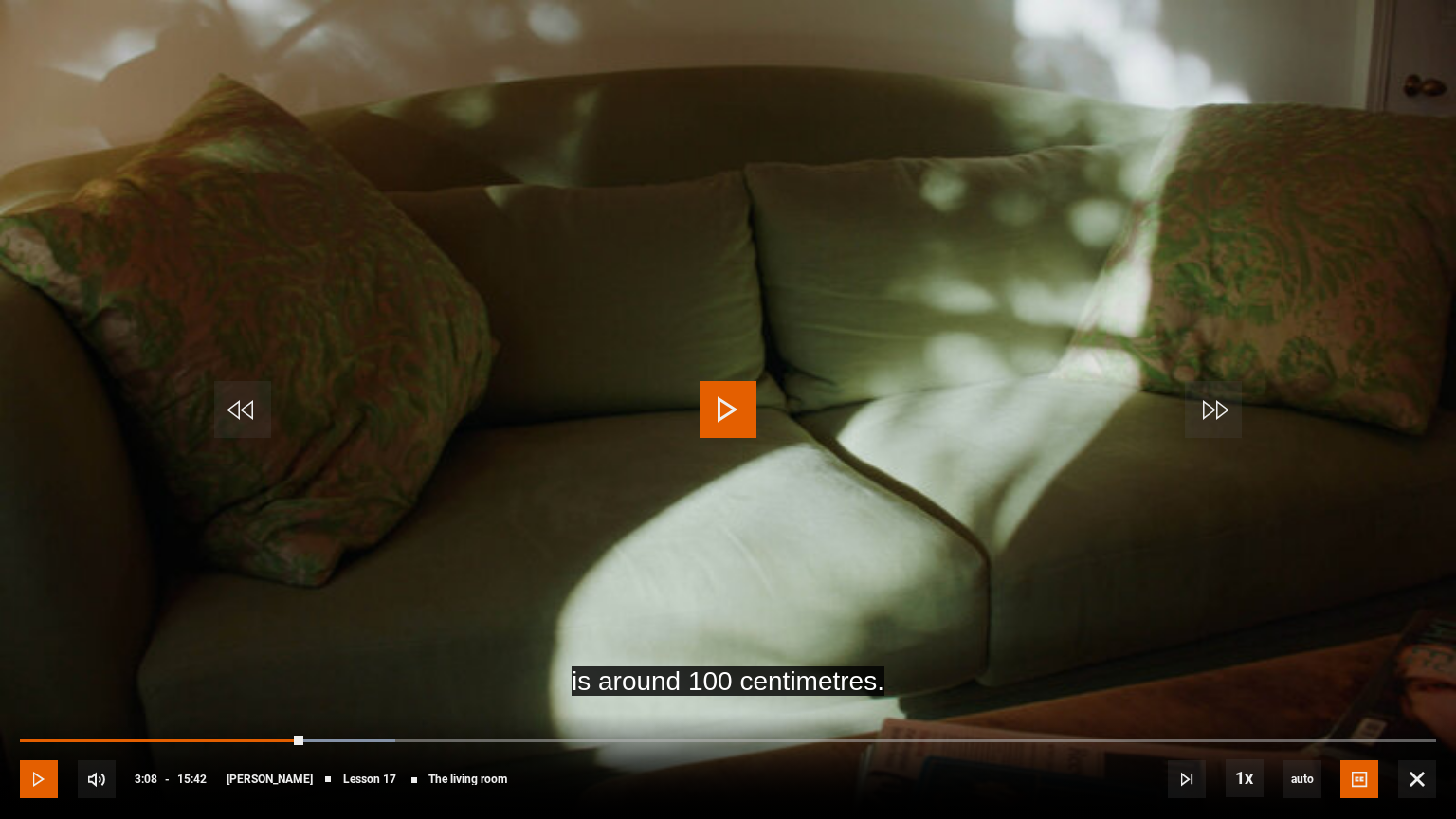 click at bounding box center (39, 779) 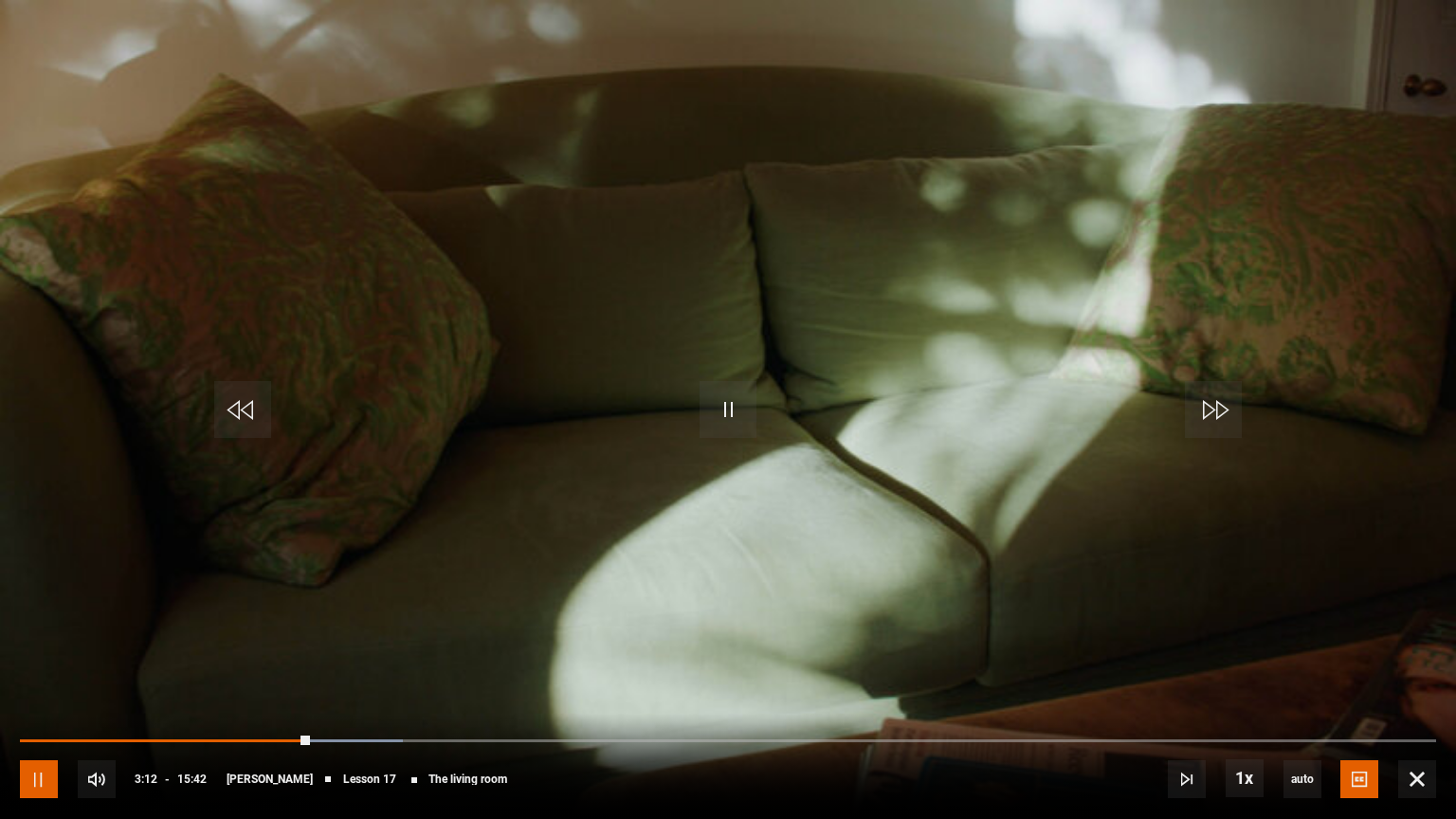 click at bounding box center [39, 779] 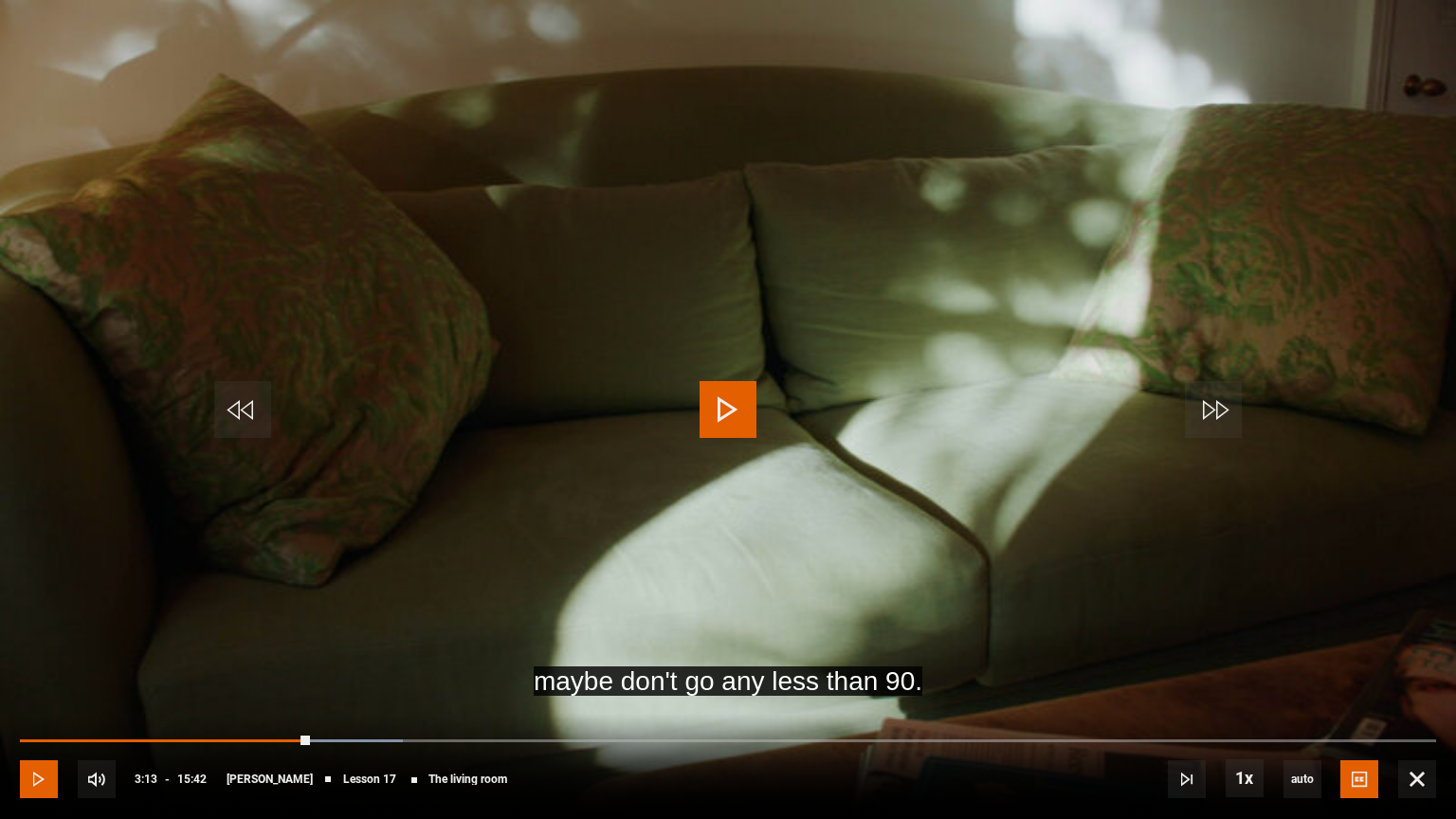 click at bounding box center (39, 779) 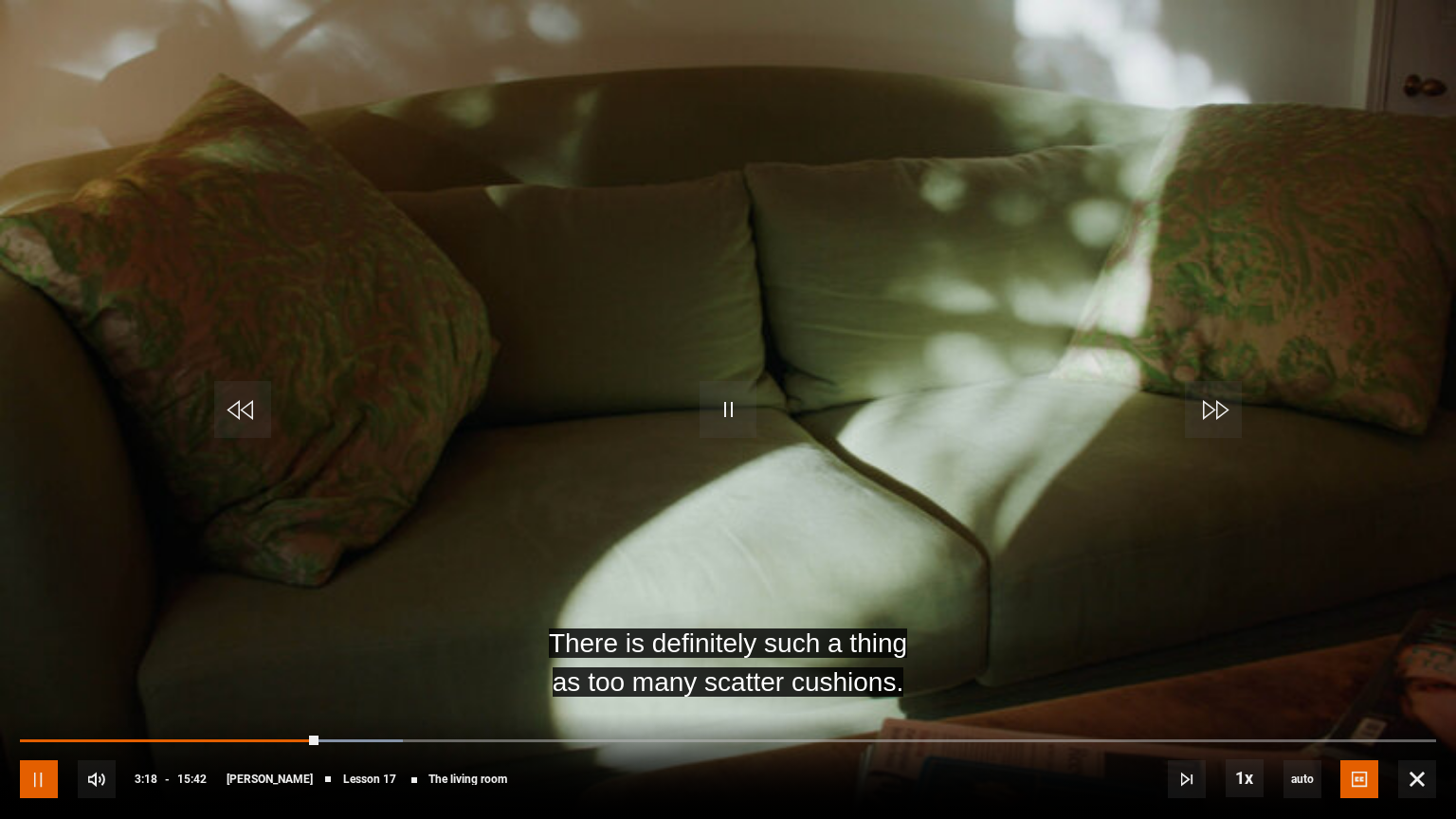 click at bounding box center [39, 779] 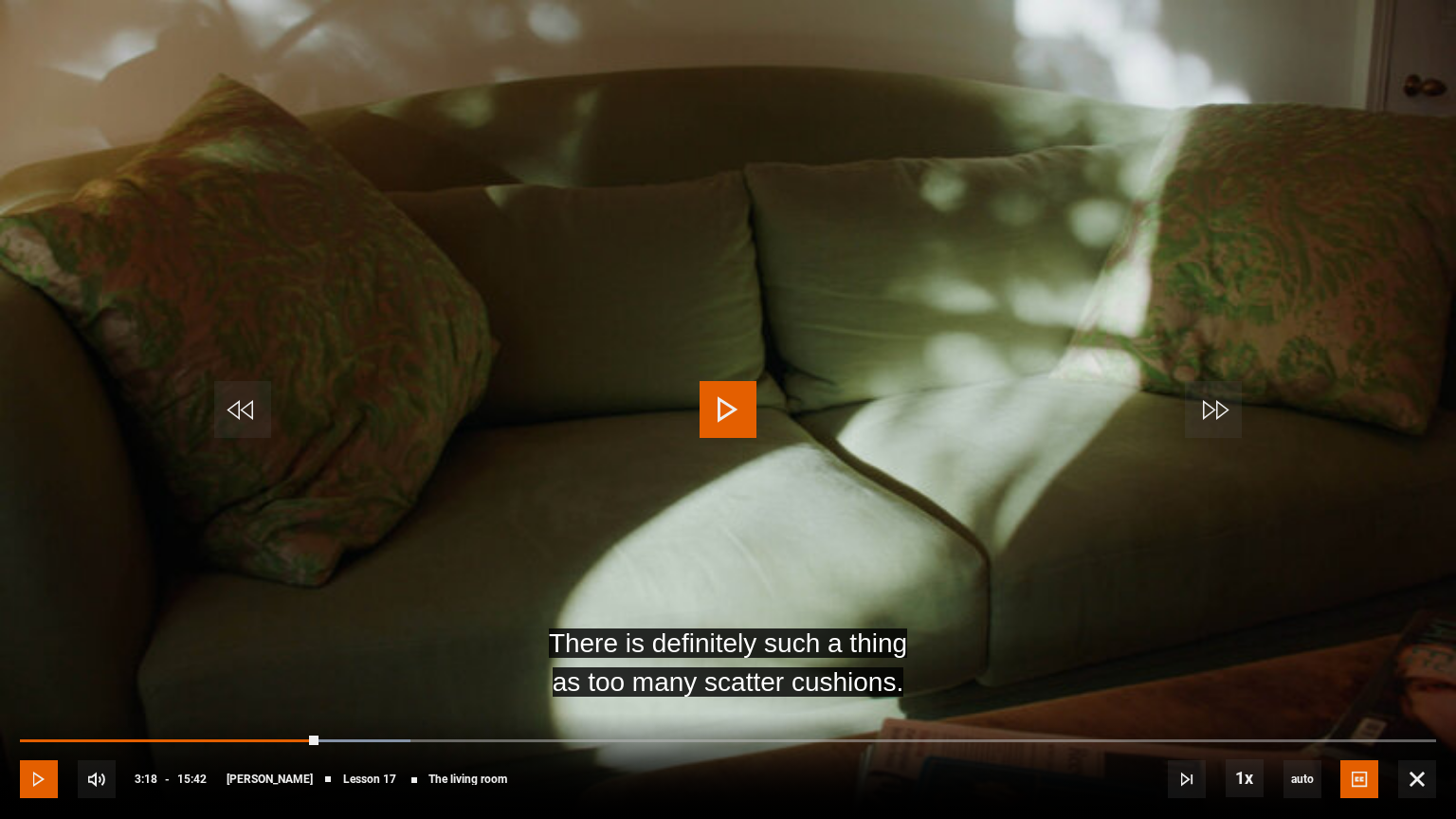 click at bounding box center [39, 779] 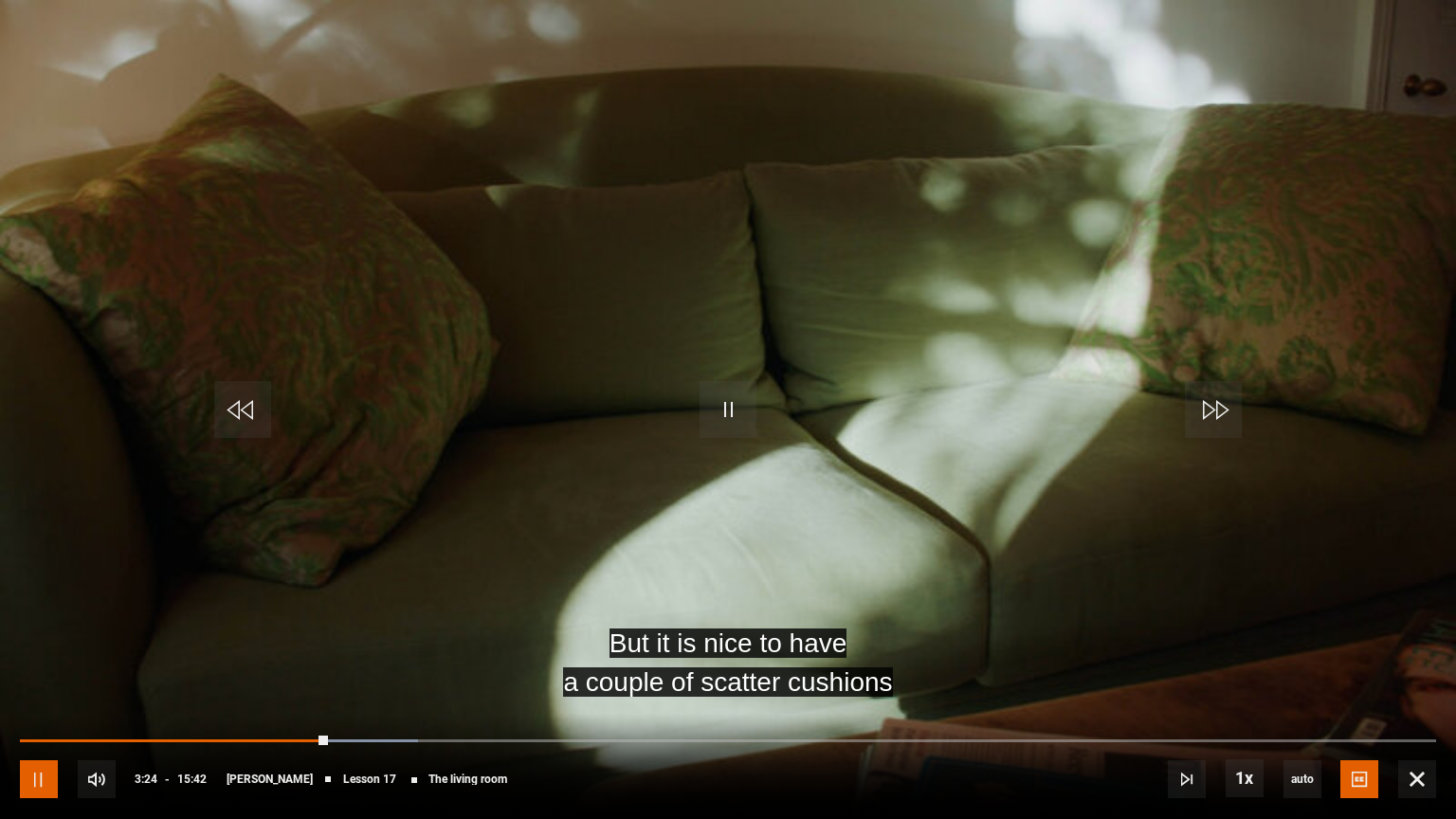 click at bounding box center [39, 779] 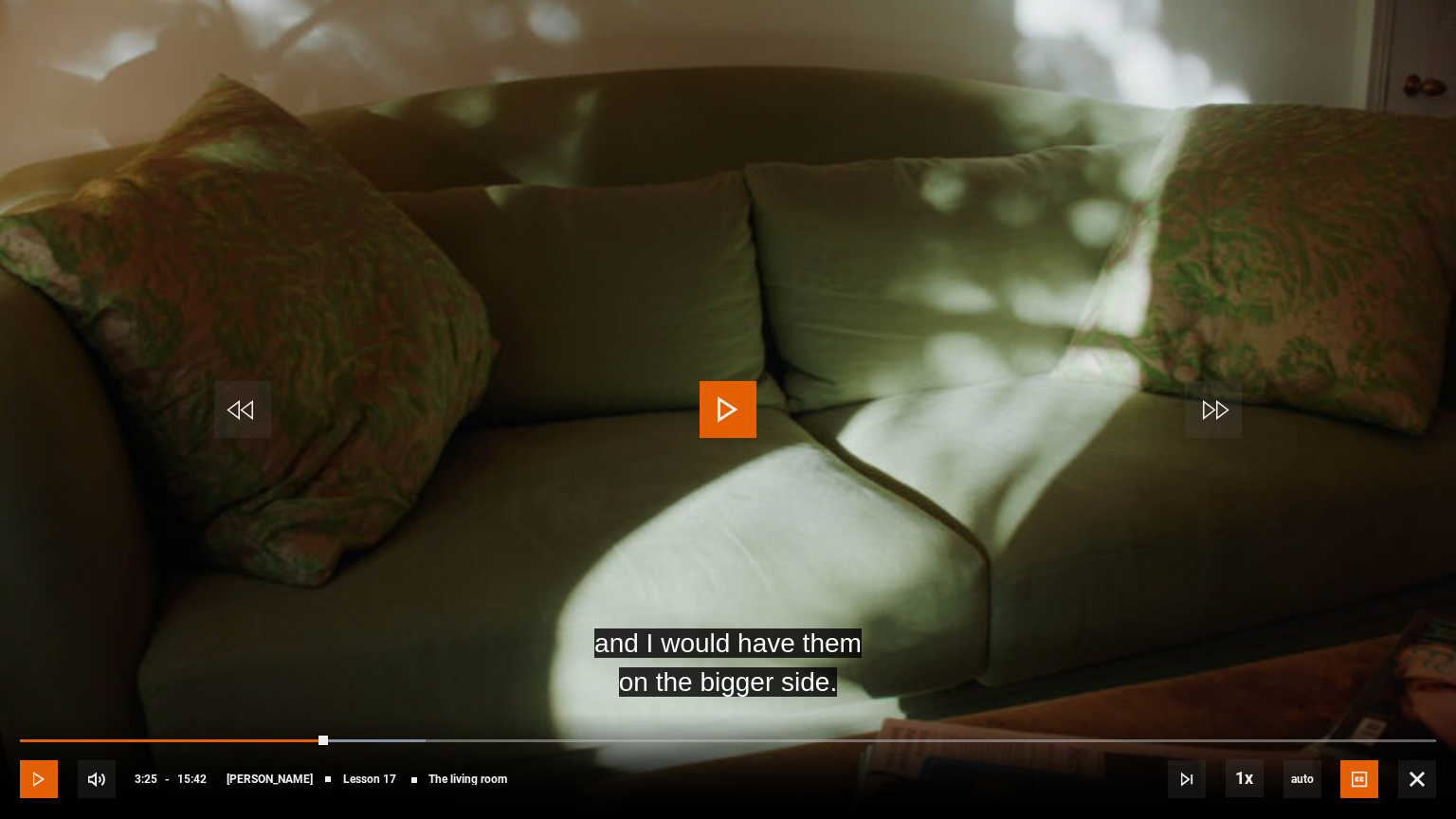 click at bounding box center [39, 779] 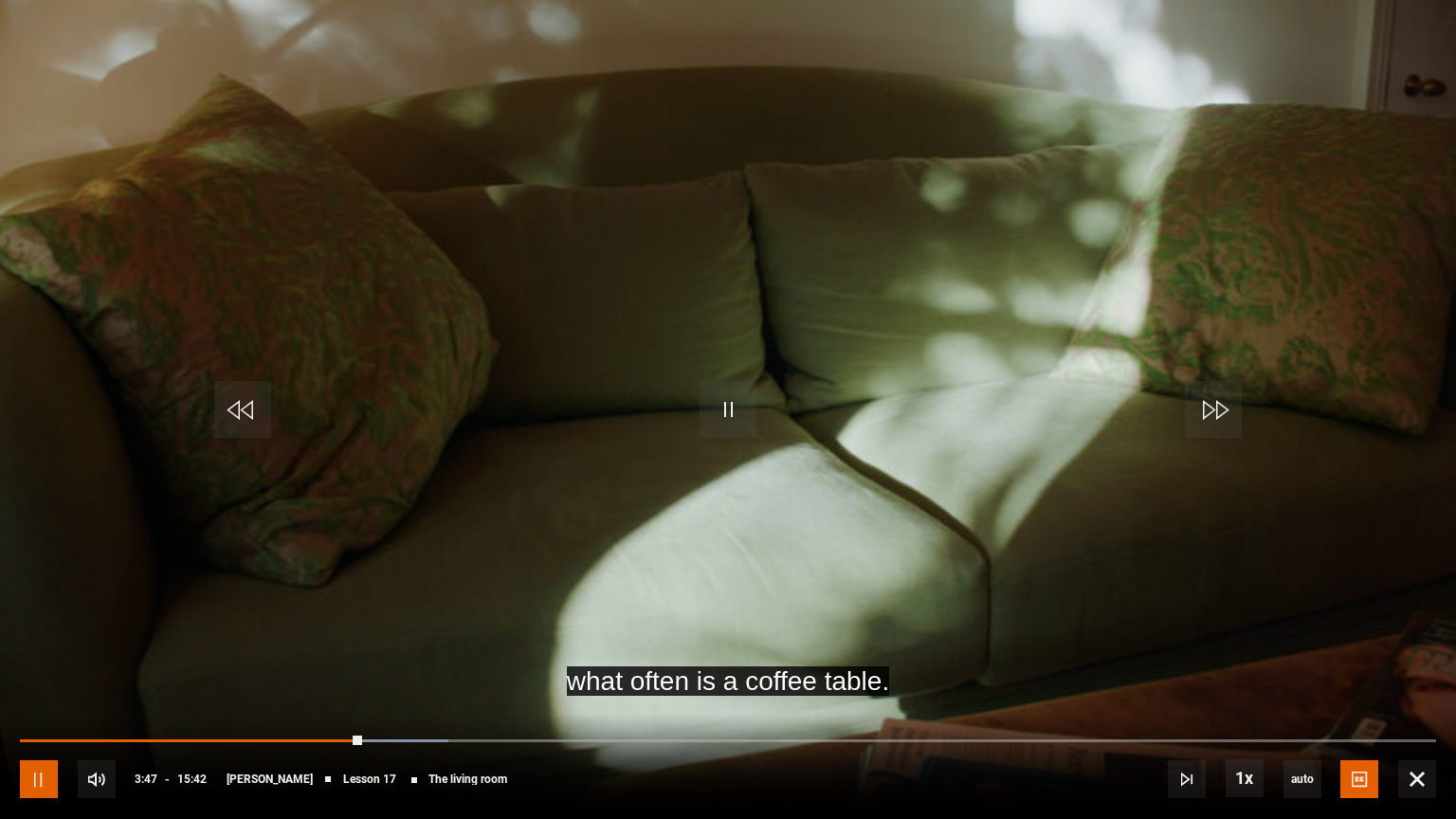 click at bounding box center [39, 779] 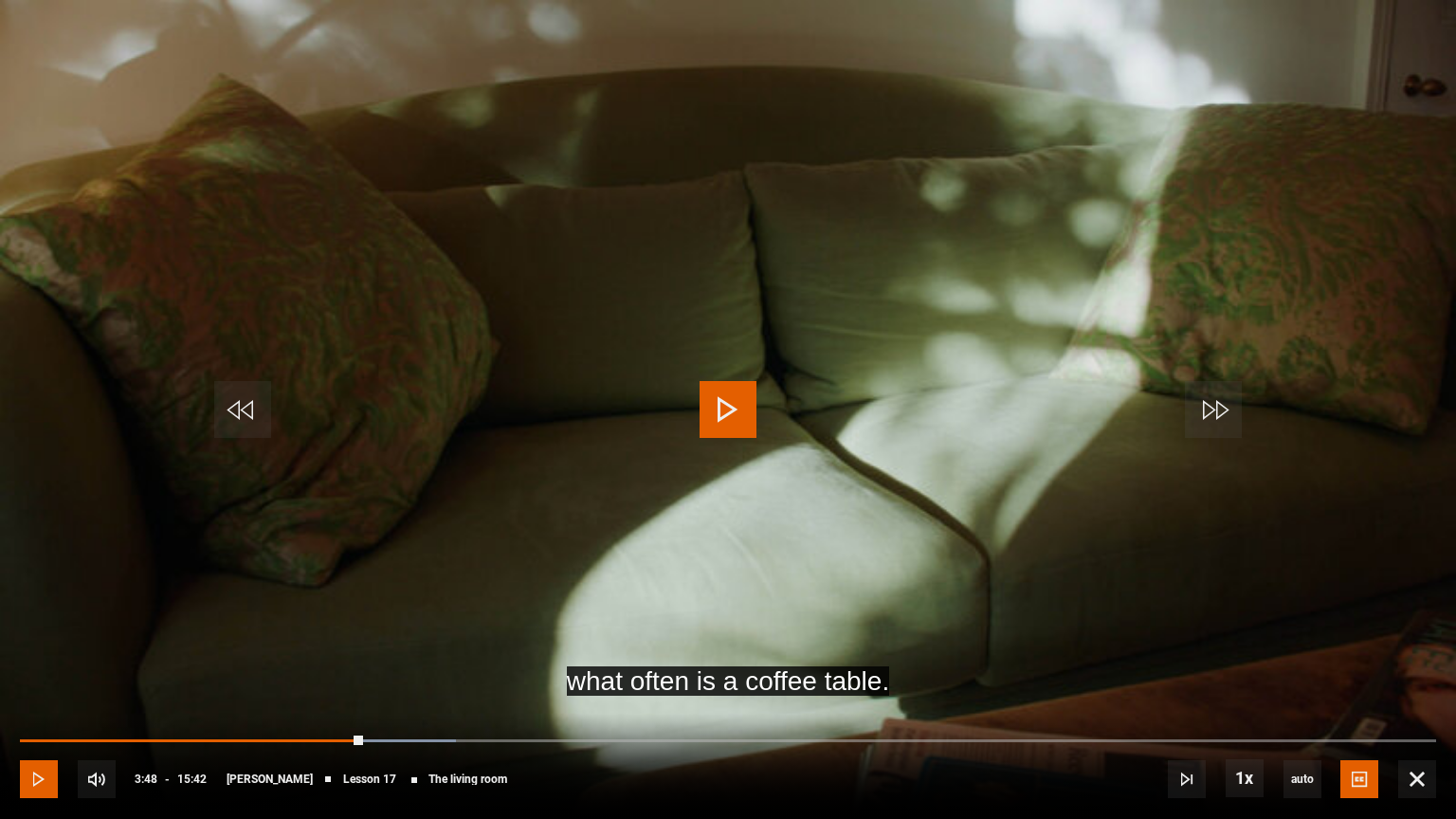 click at bounding box center [39, 779] 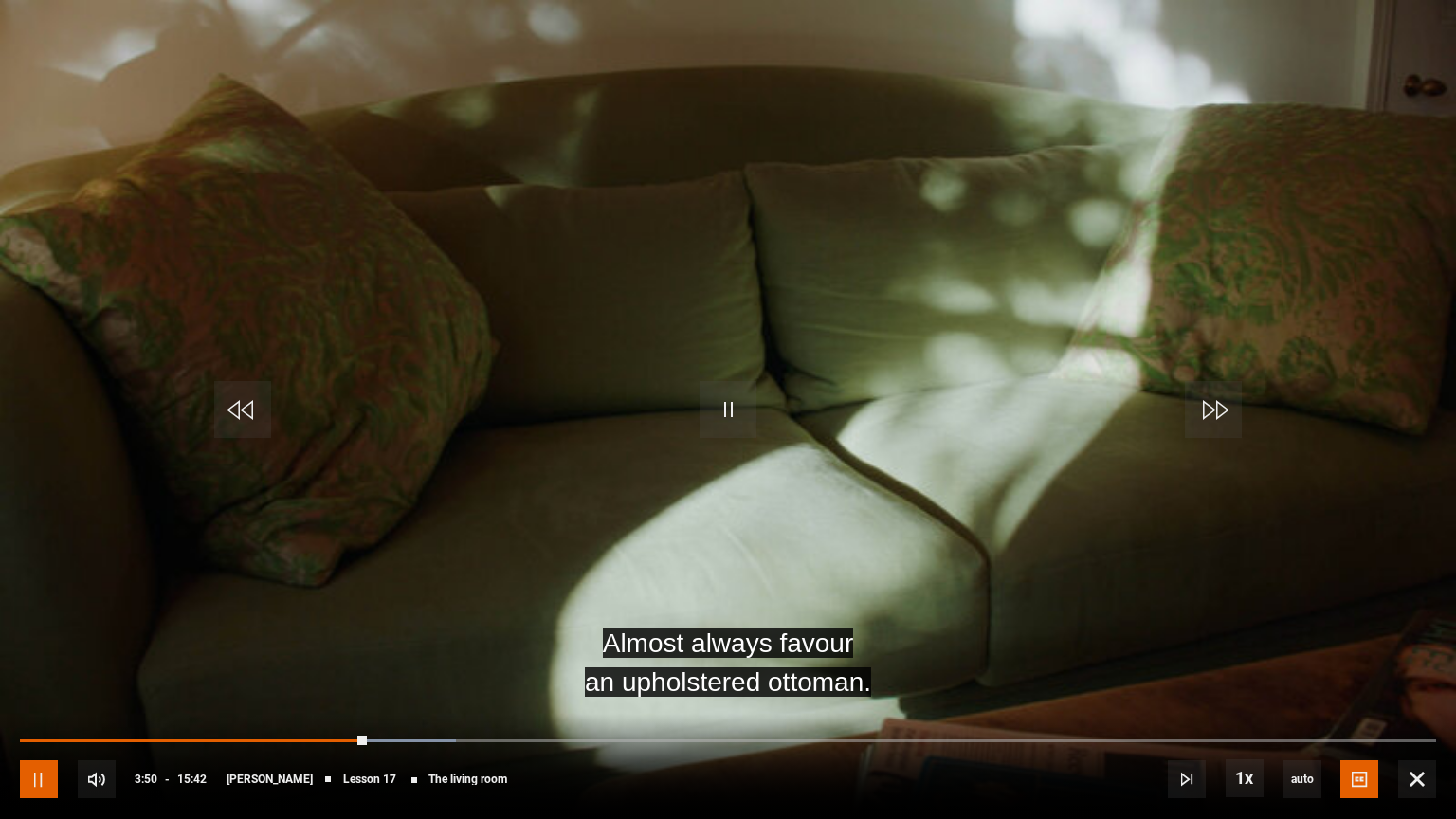 click at bounding box center (39, 779) 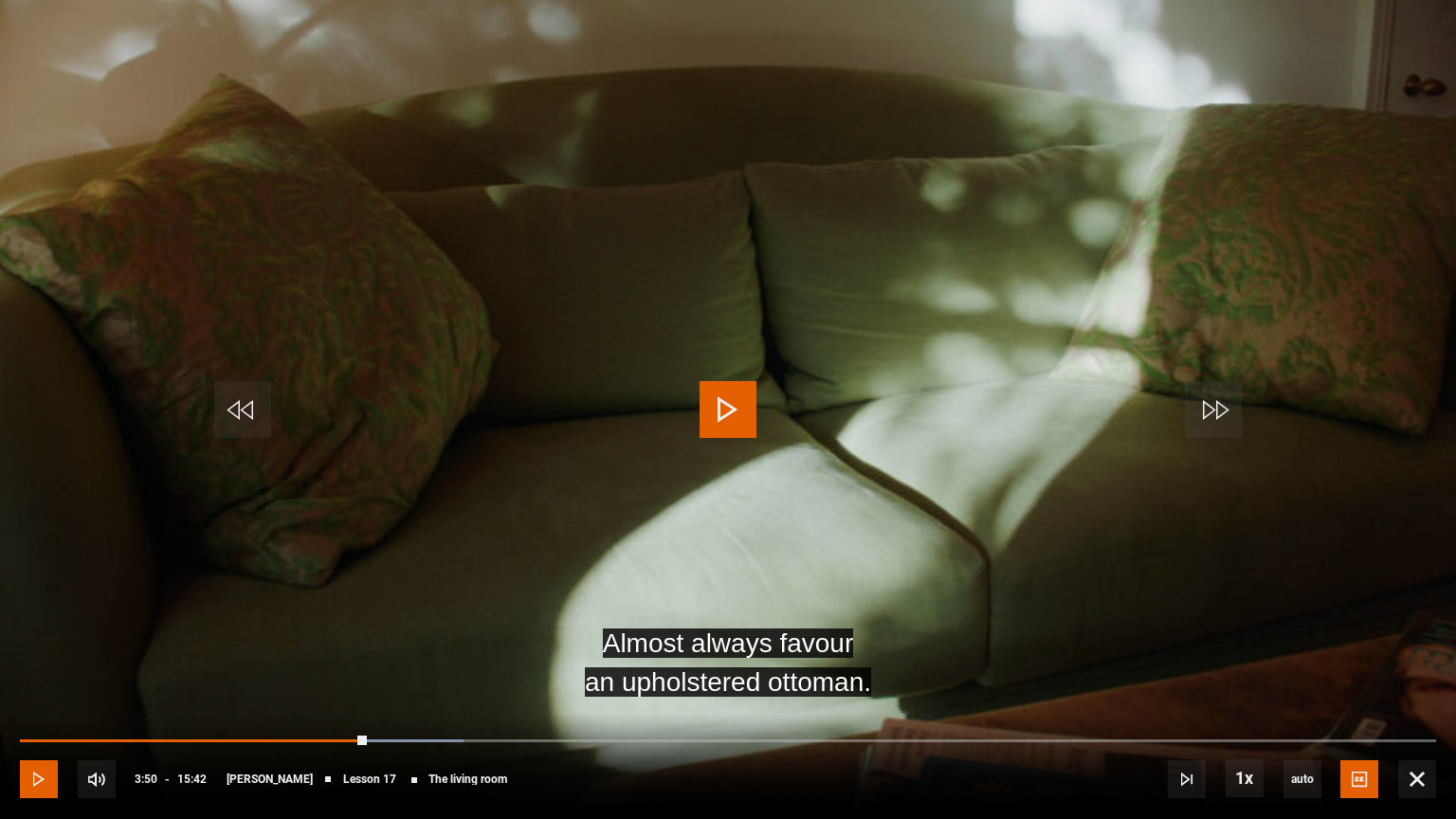 click at bounding box center [39, 779] 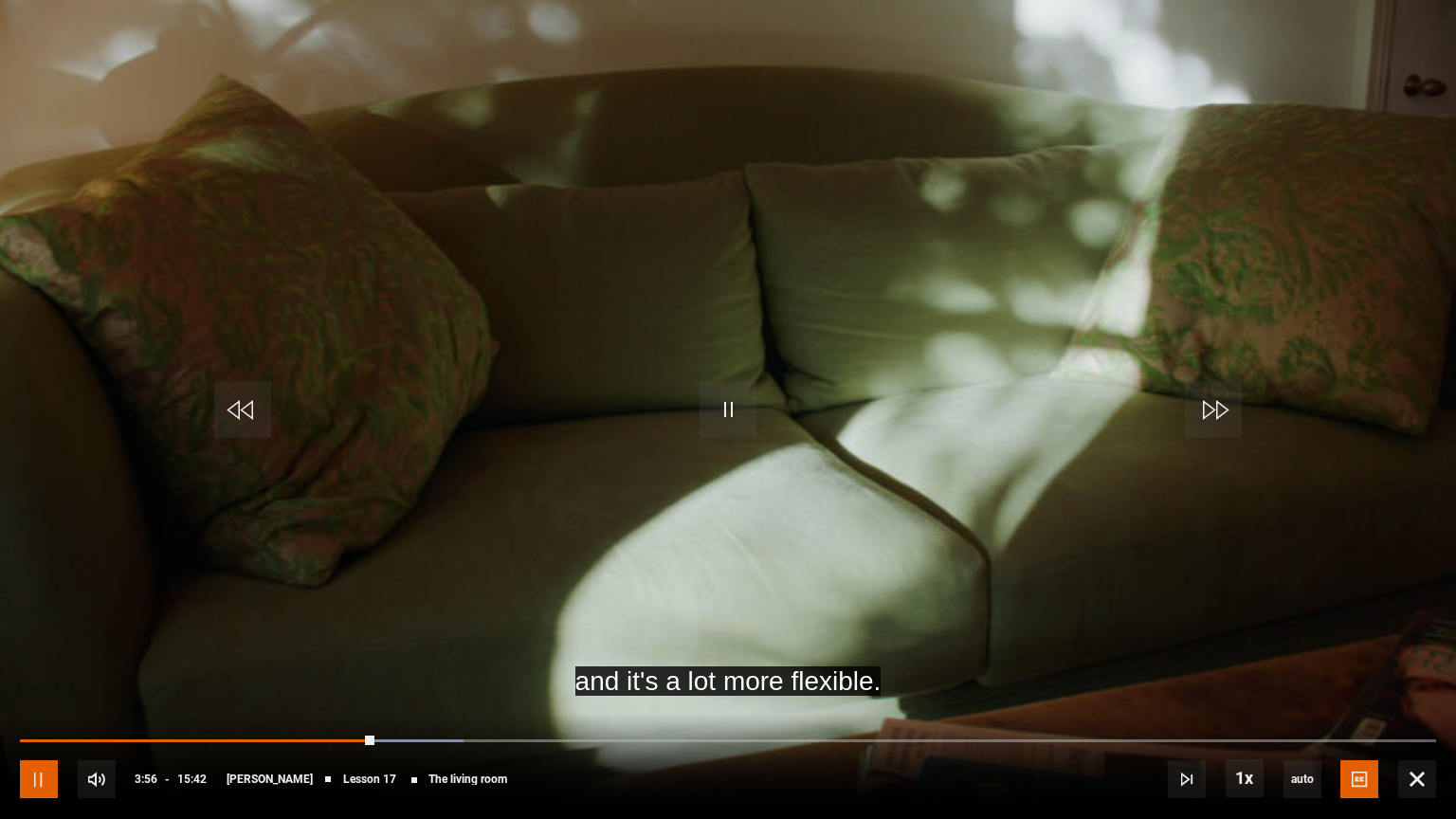 click at bounding box center (39, 779) 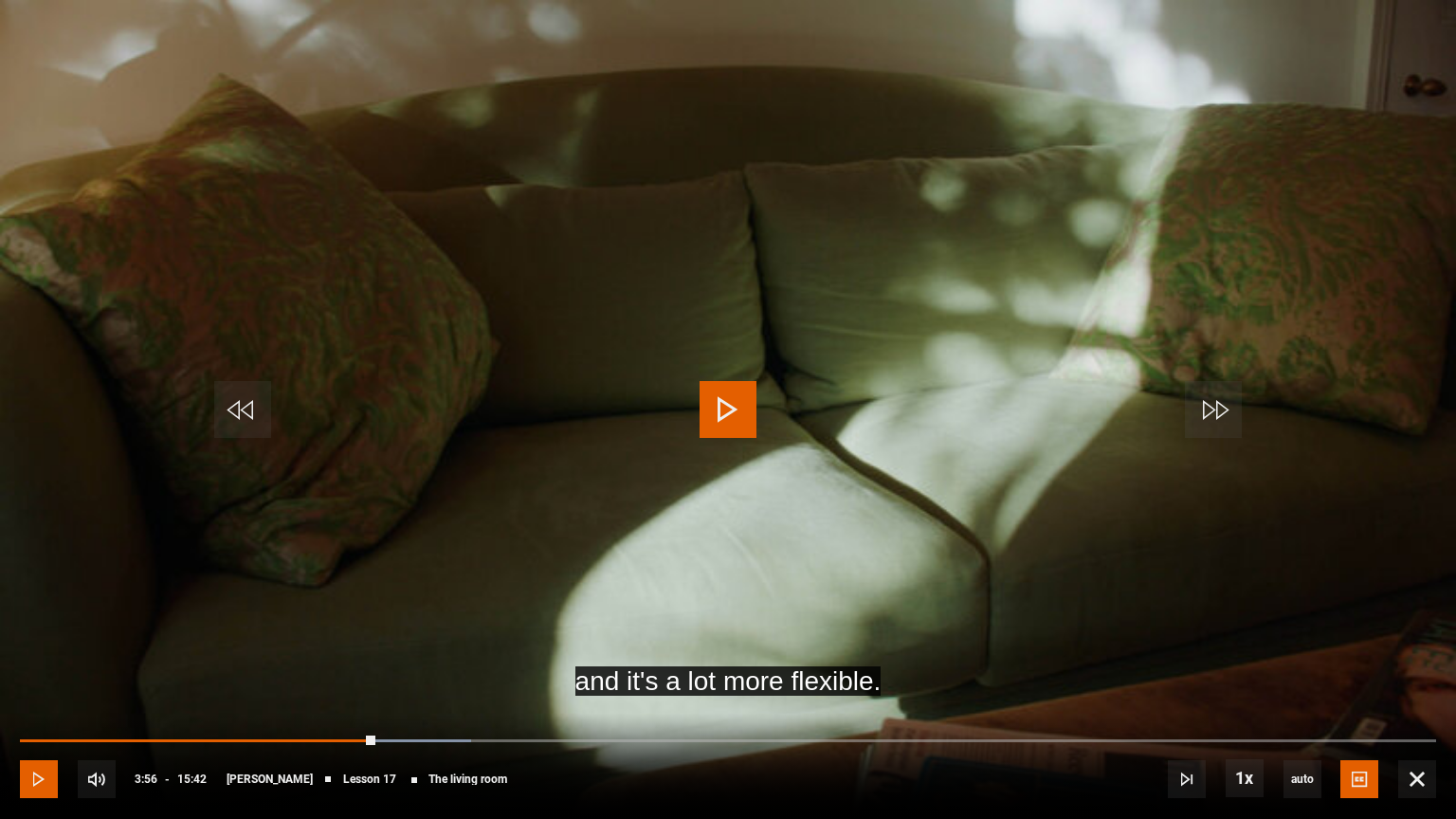 click at bounding box center [39, 779] 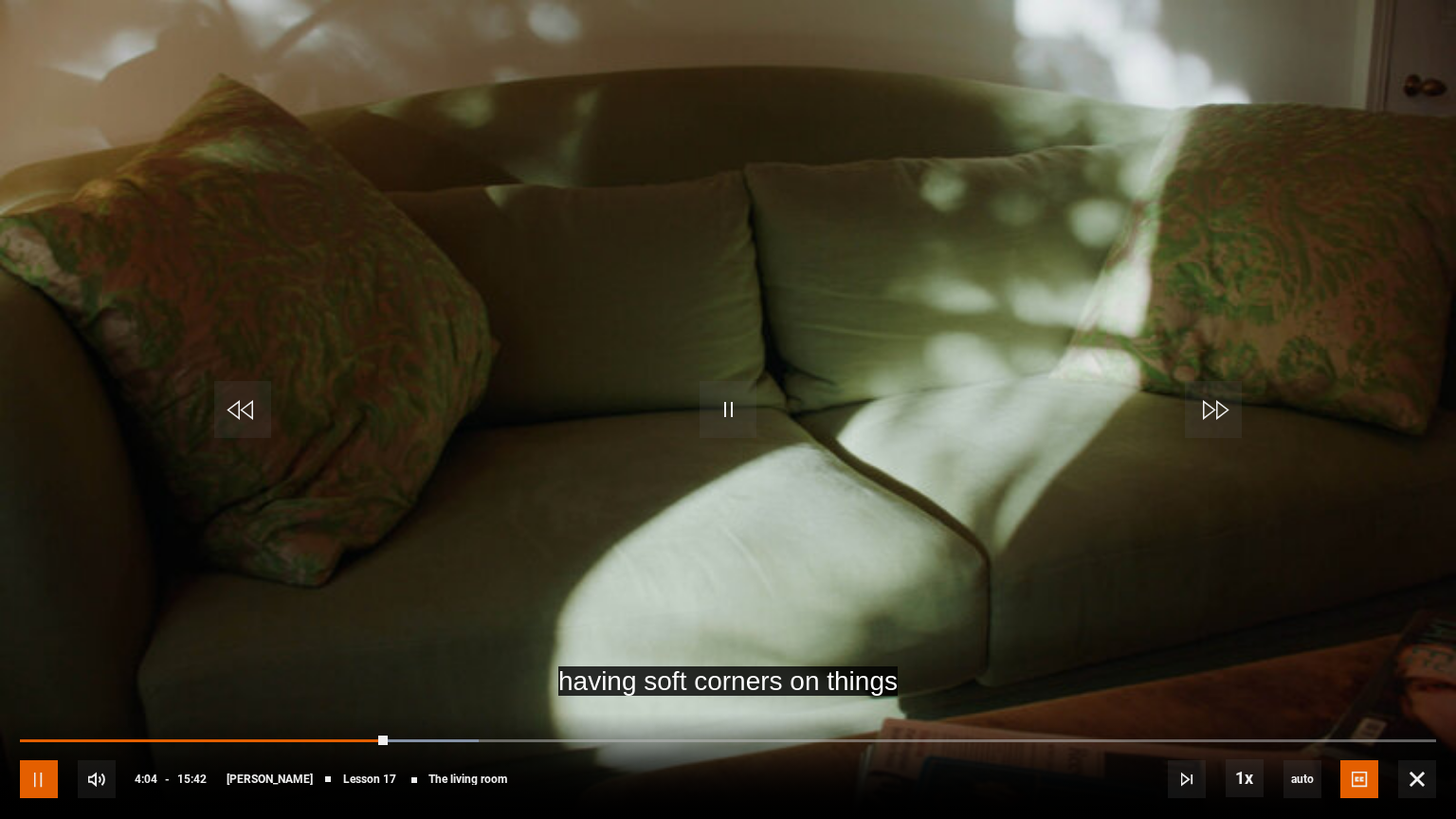 click at bounding box center (39, 779) 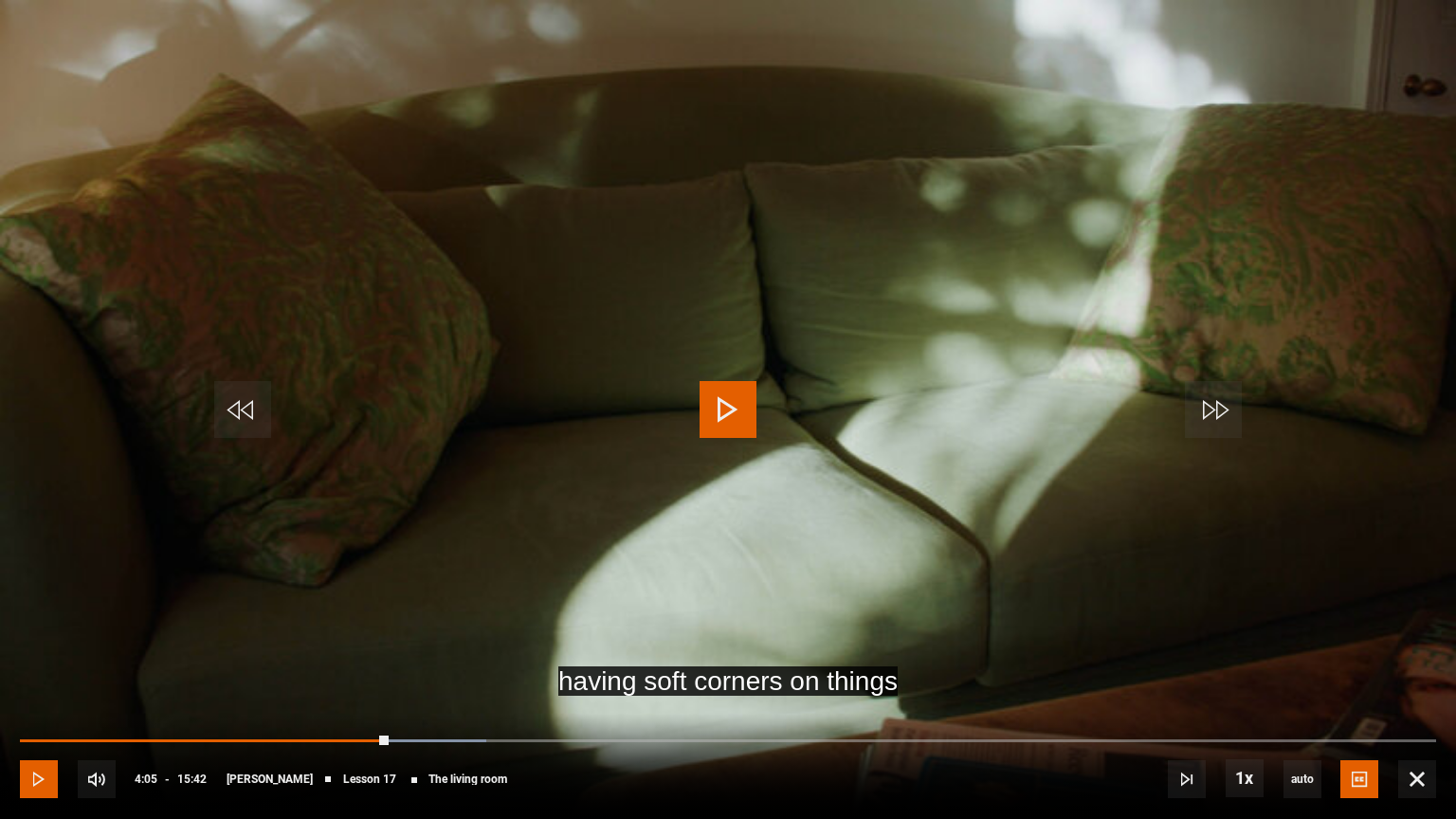 click at bounding box center (39, 779) 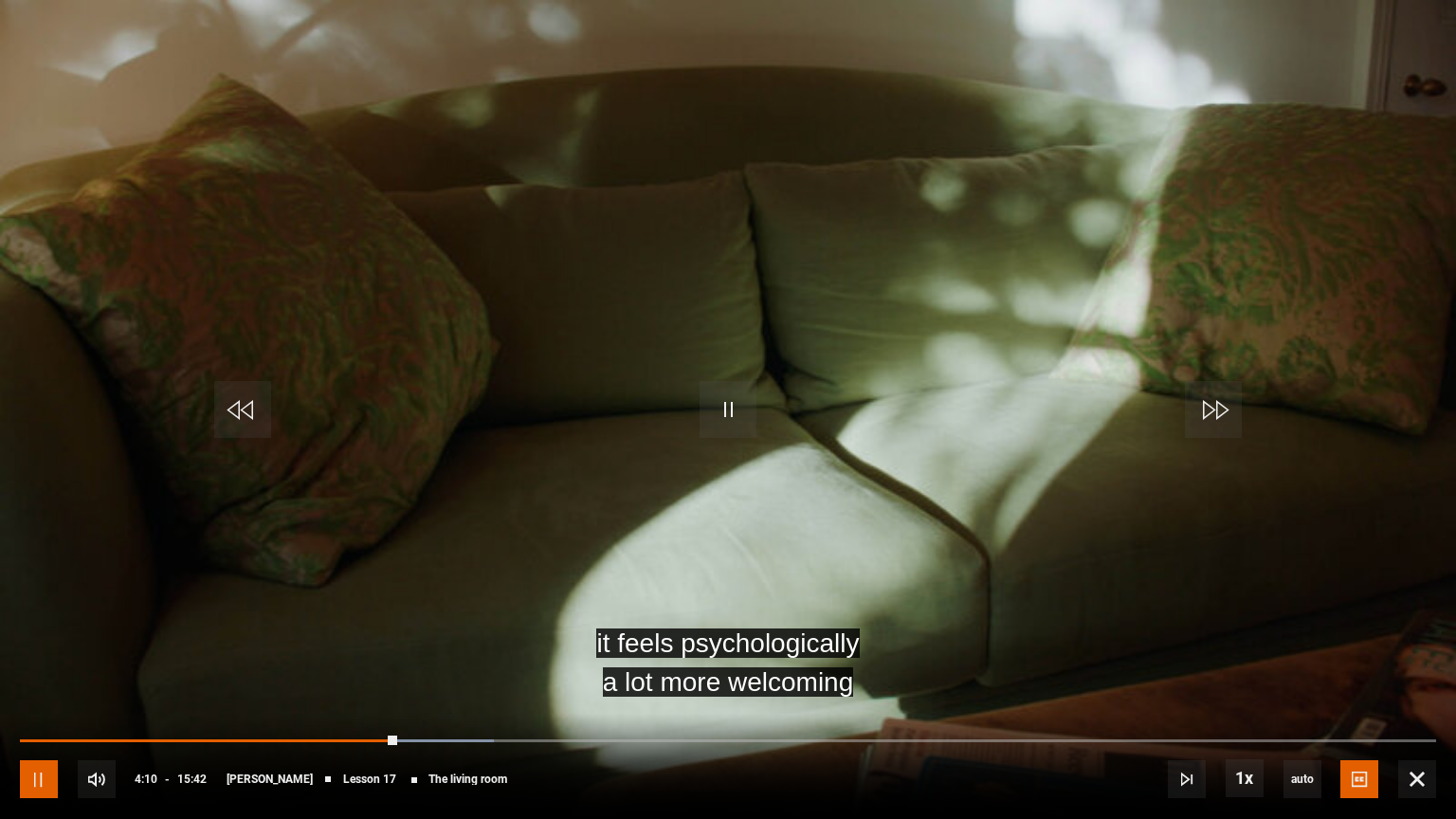click at bounding box center (39, 779) 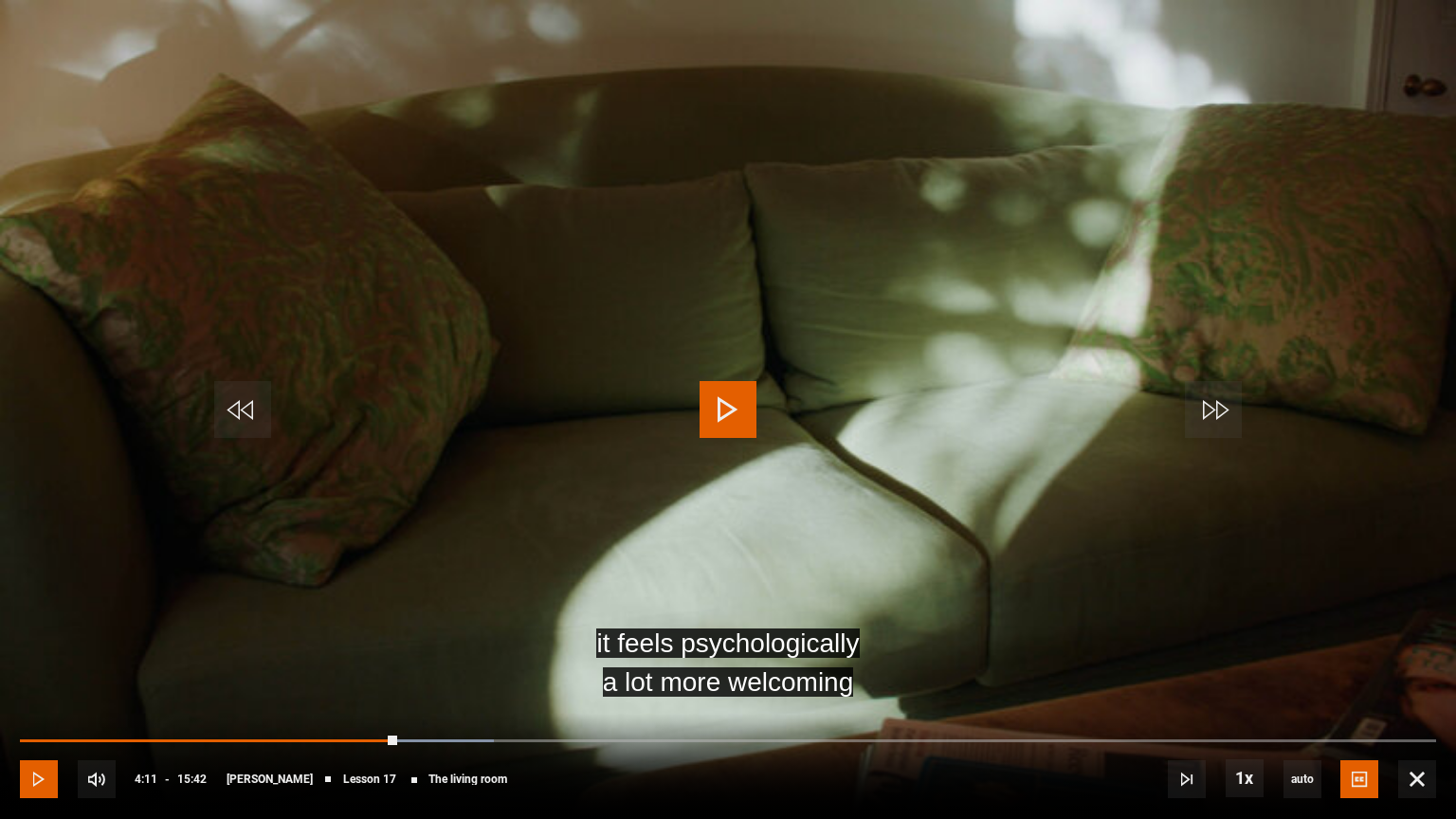 click at bounding box center (39, 779) 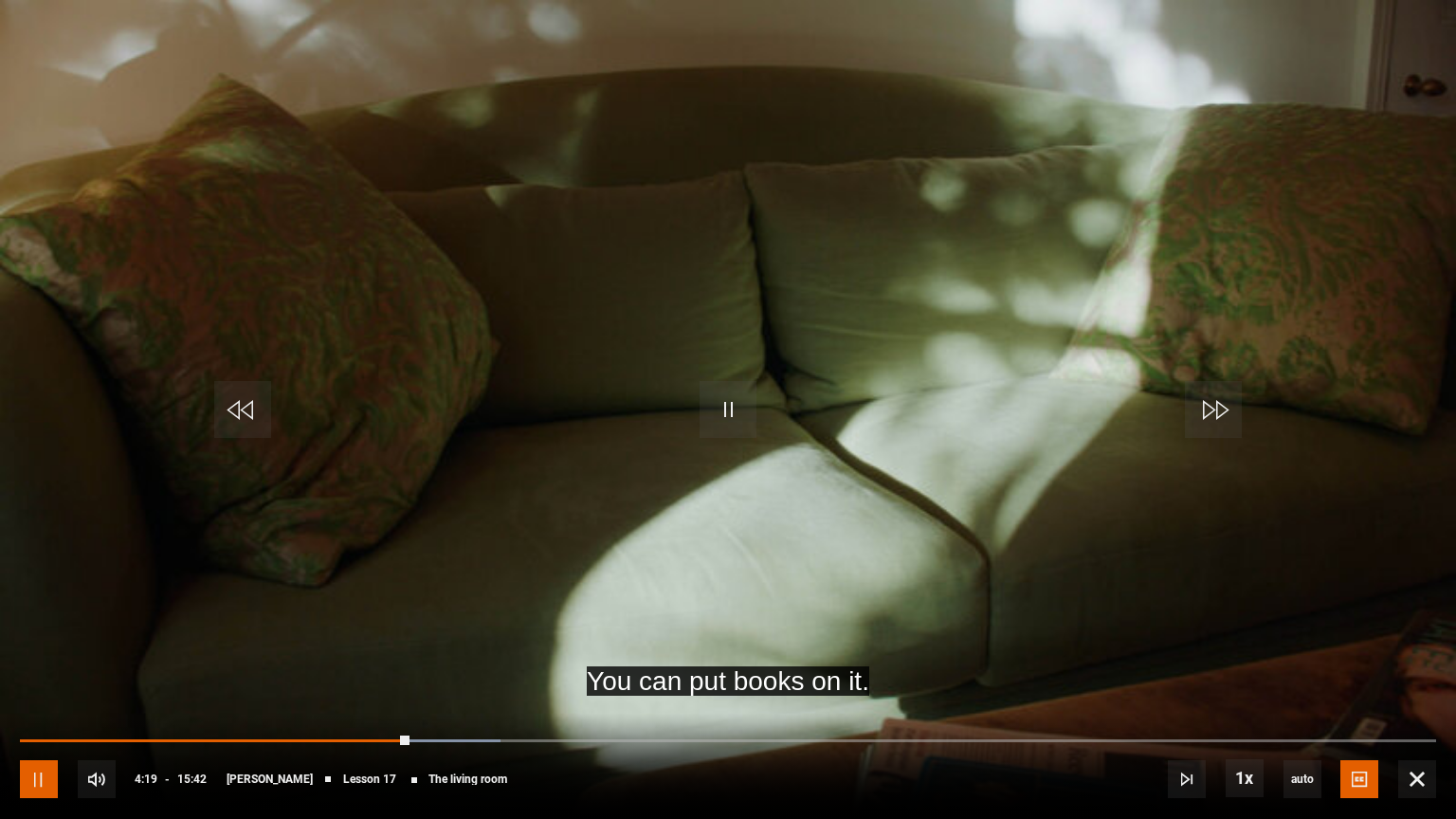 click at bounding box center (39, 779) 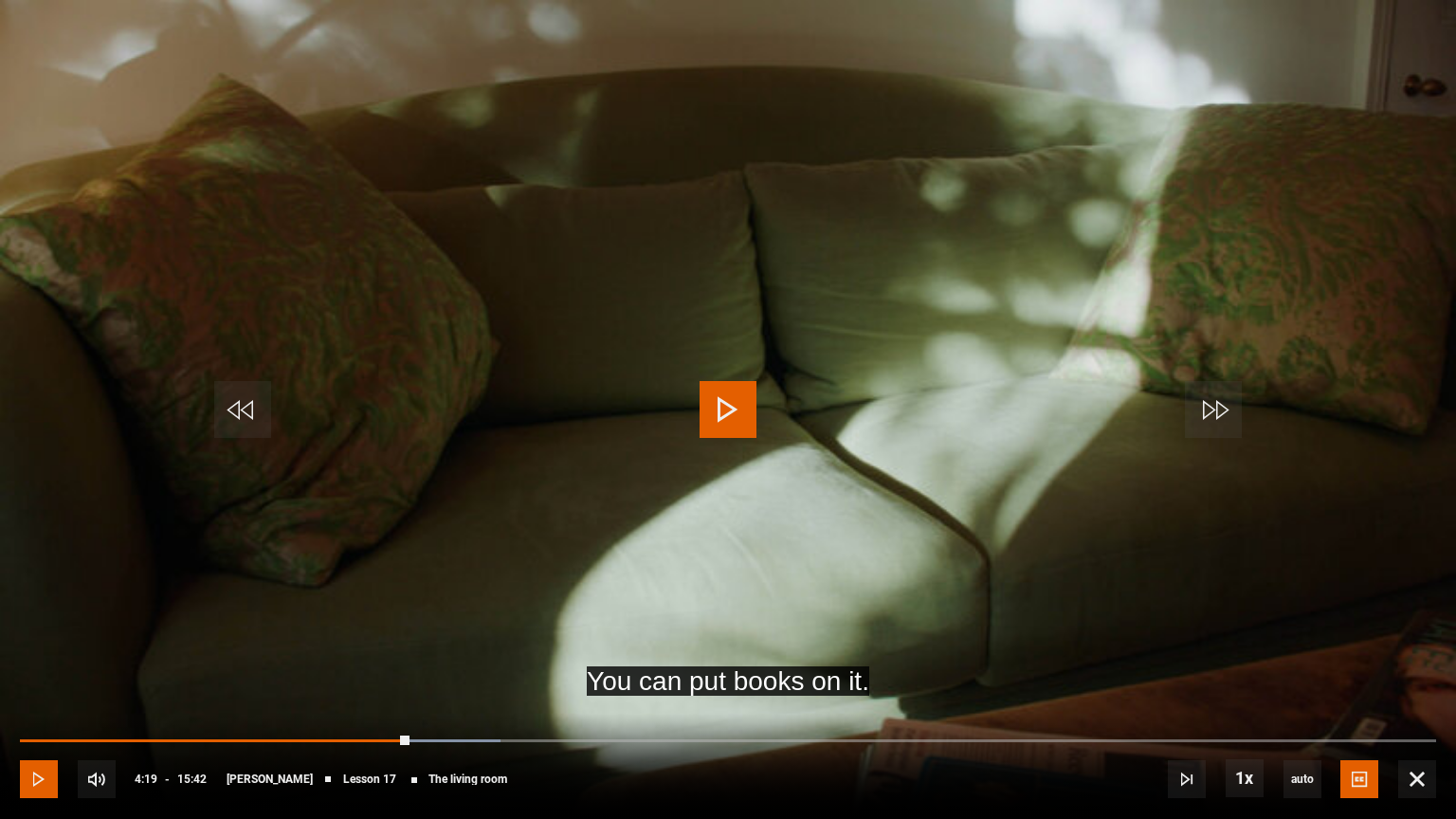 click at bounding box center (39, 779) 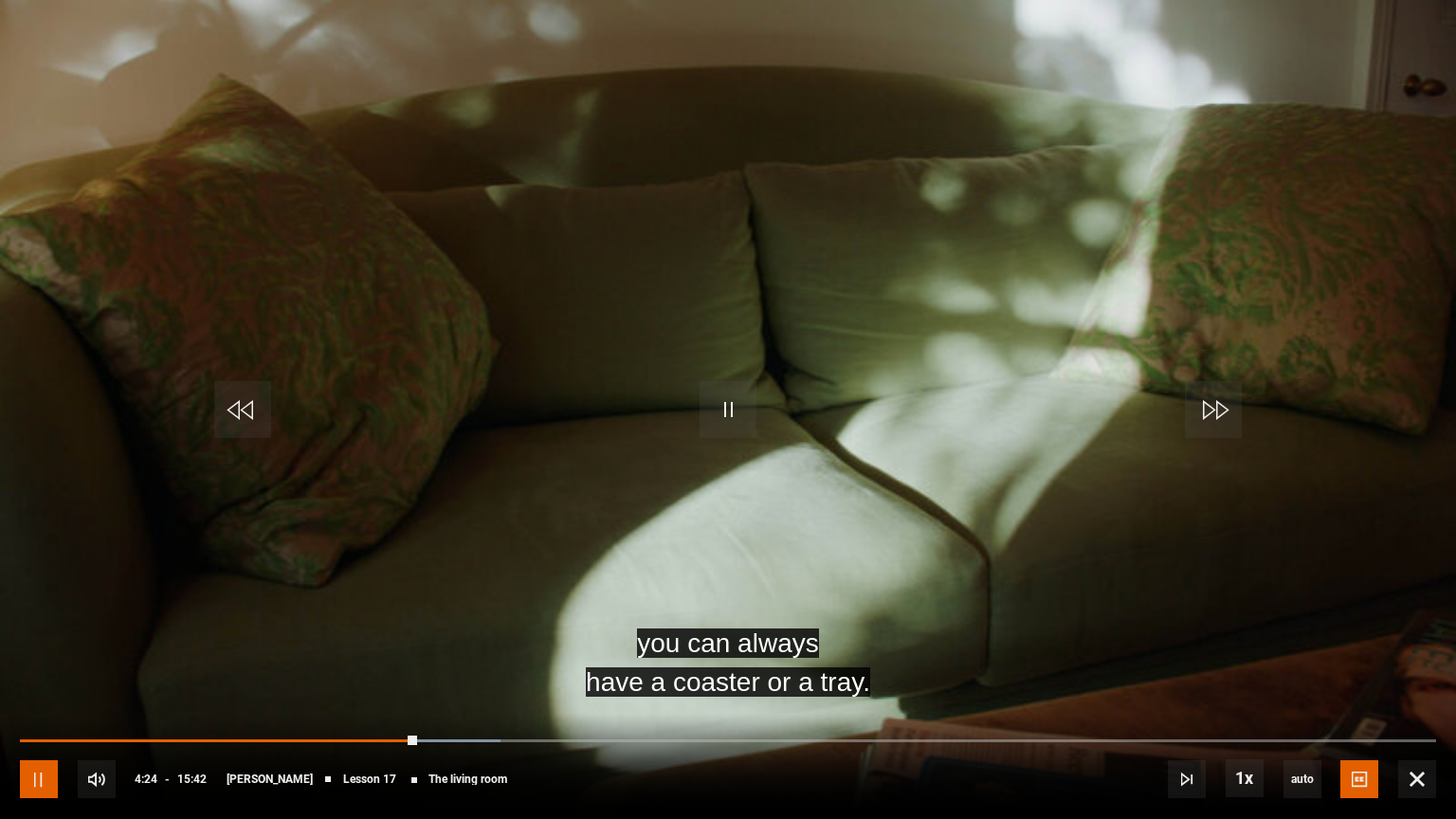 click at bounding box center [39, 779] 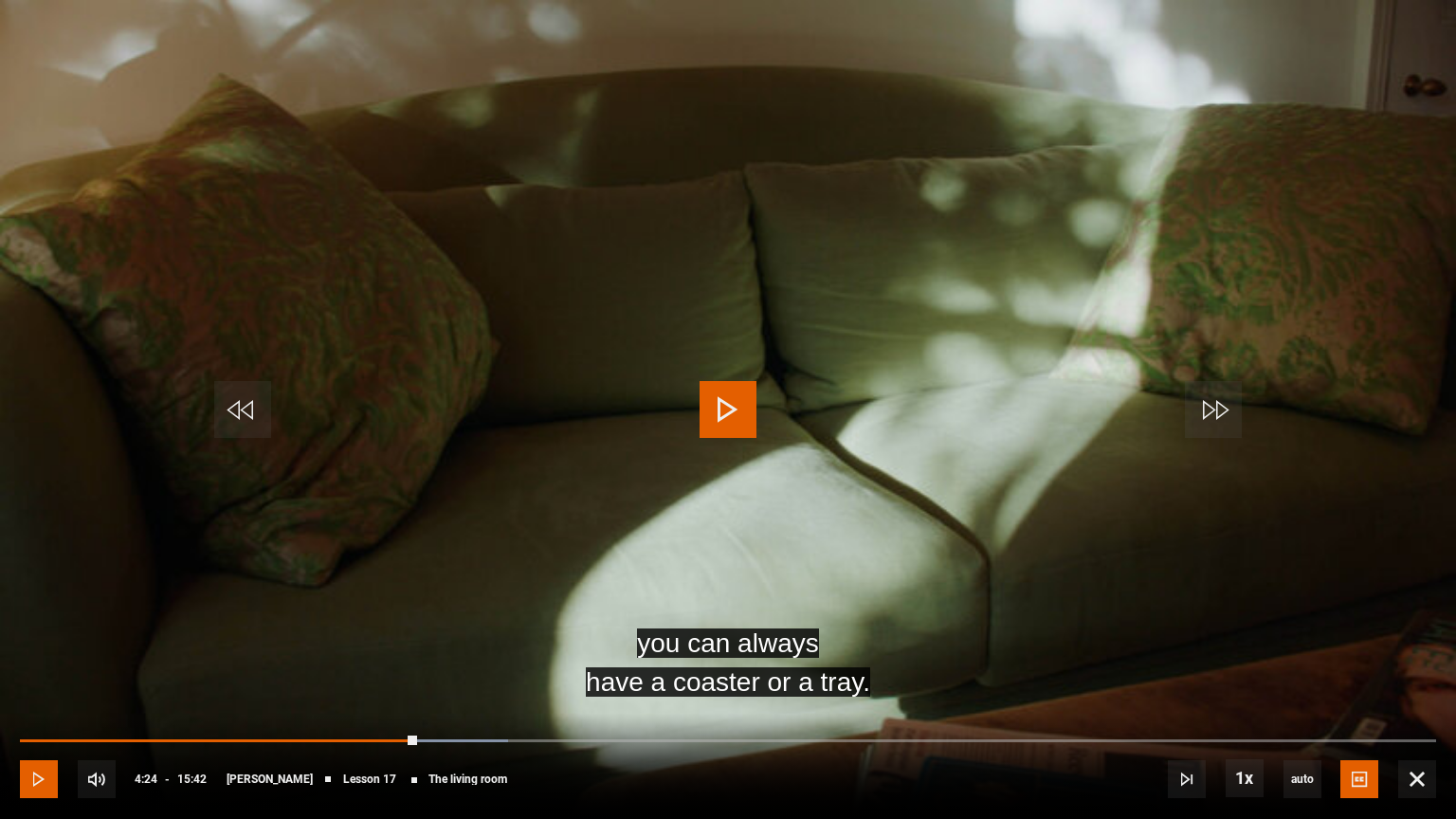 click at bounding box center [39, 779] 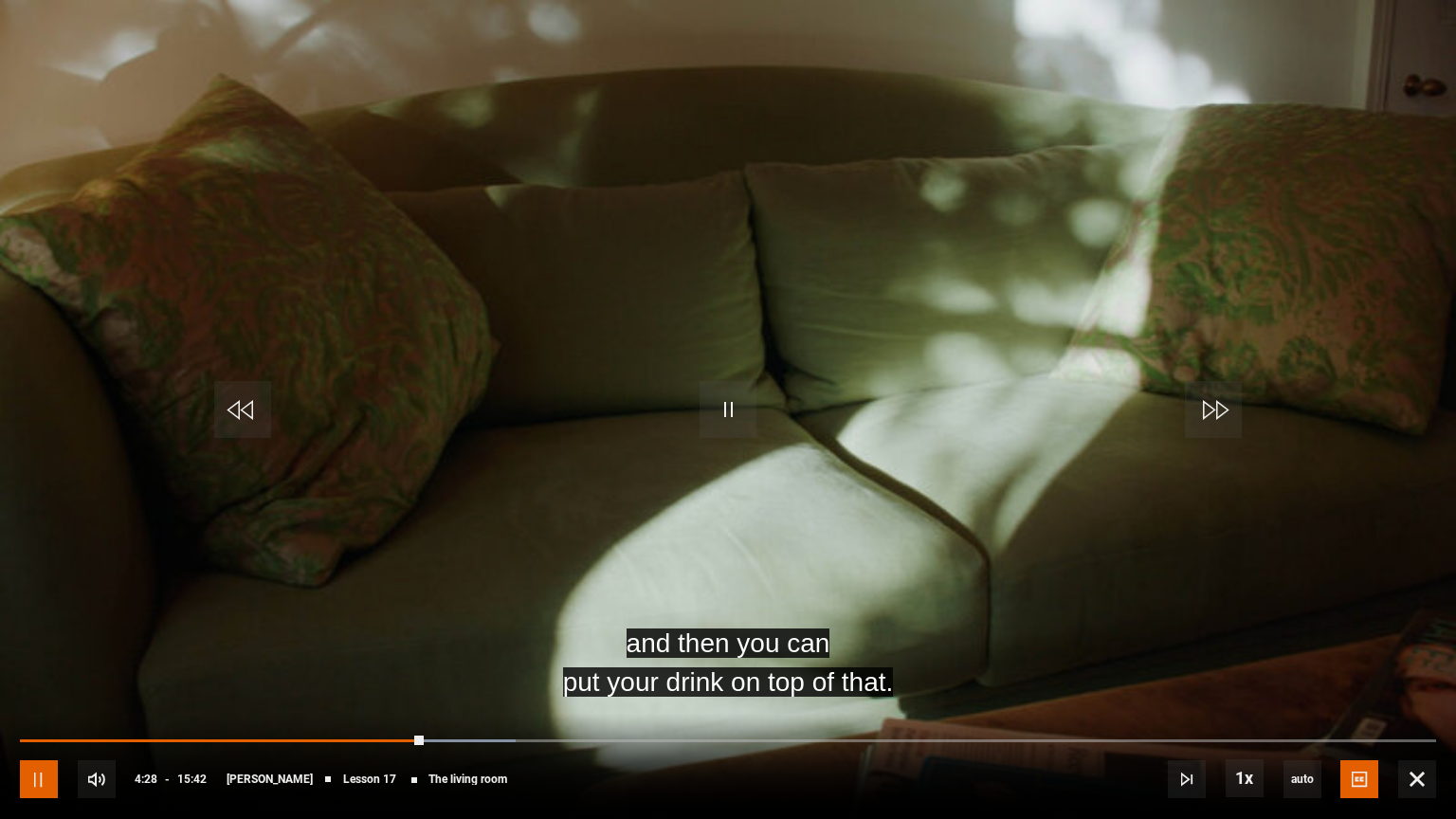 click at bounding box center (39, 779) 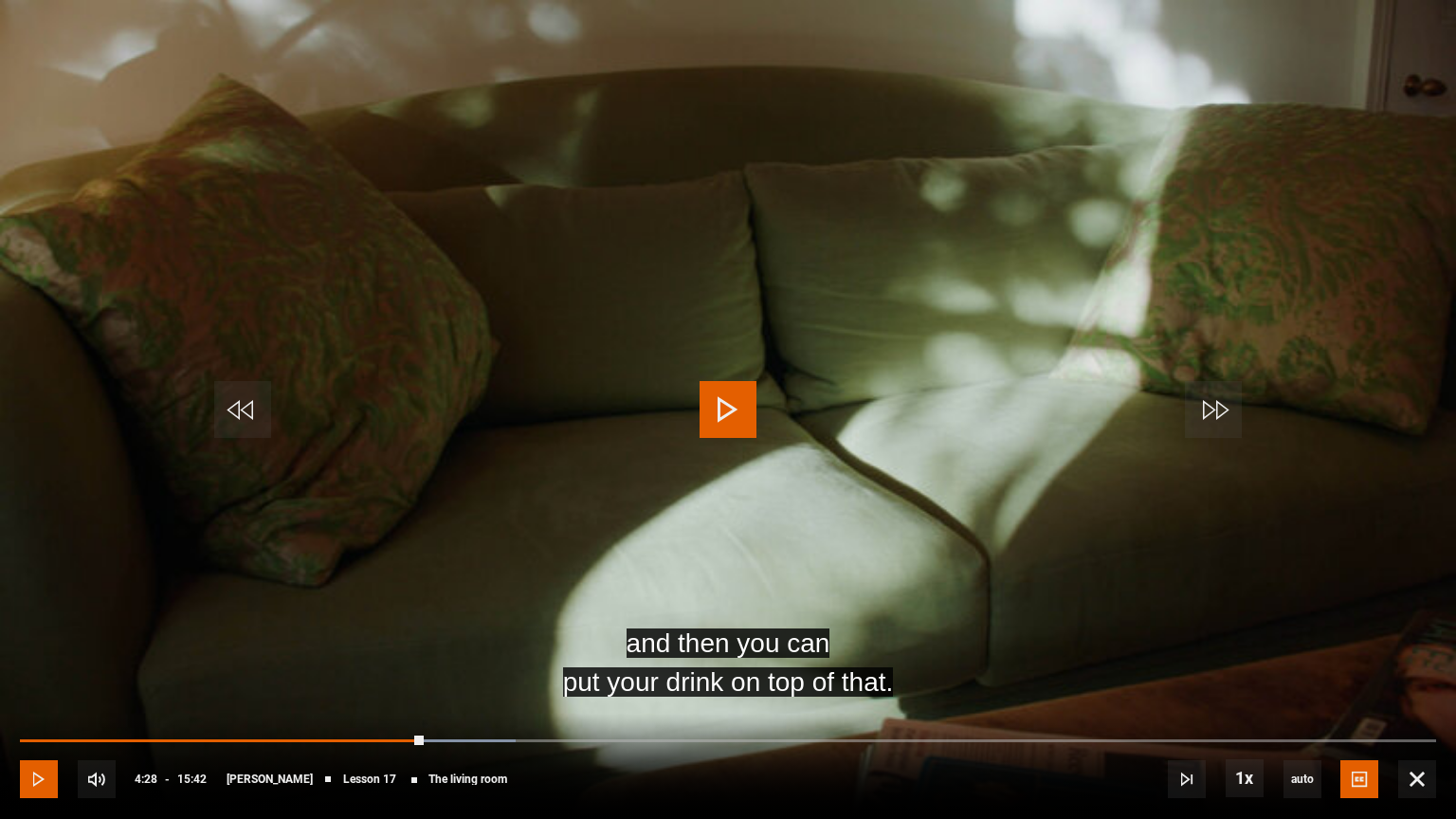 click at bounding box center [39, 779] 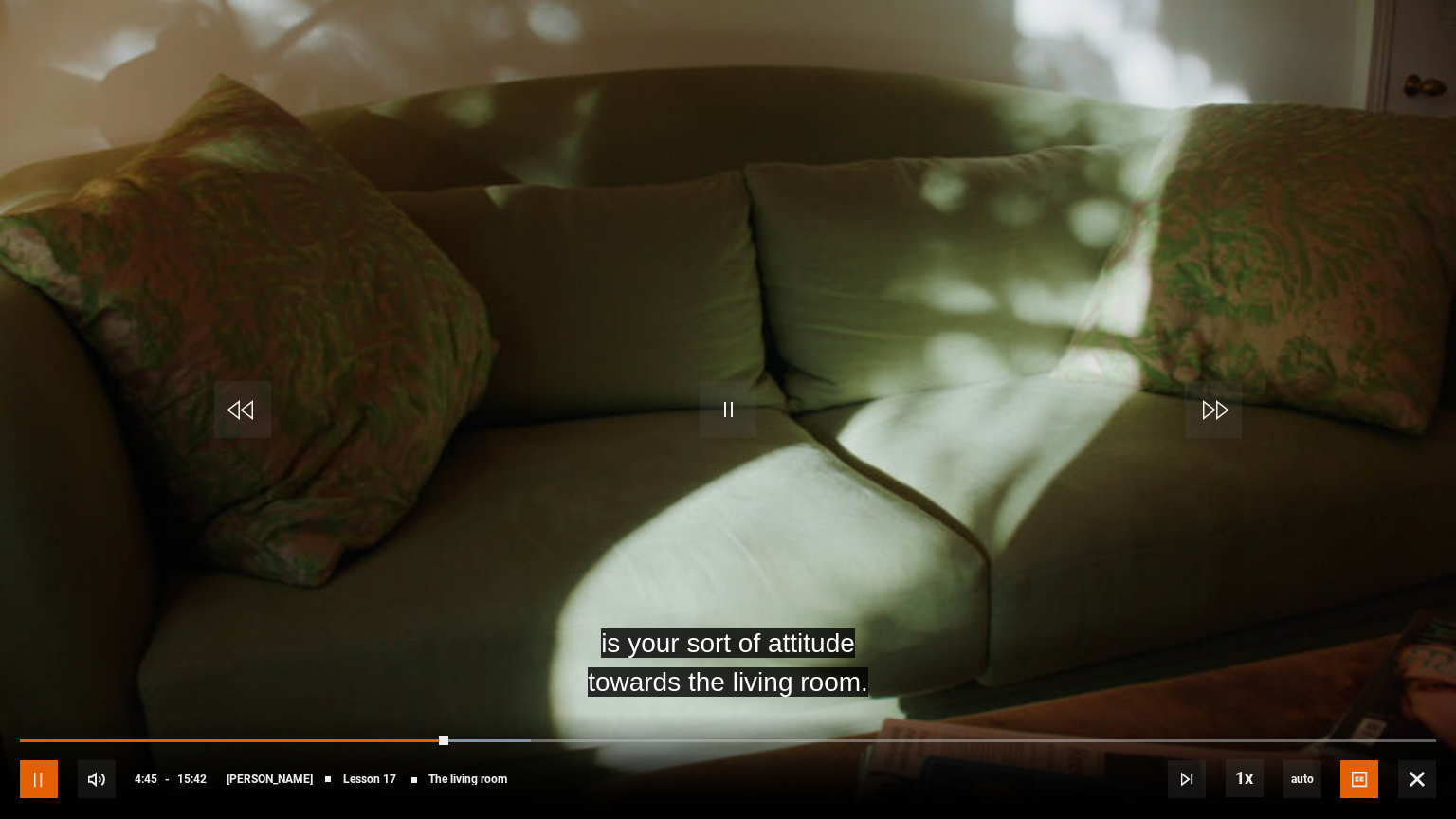 click at bounding box center (39, 779) 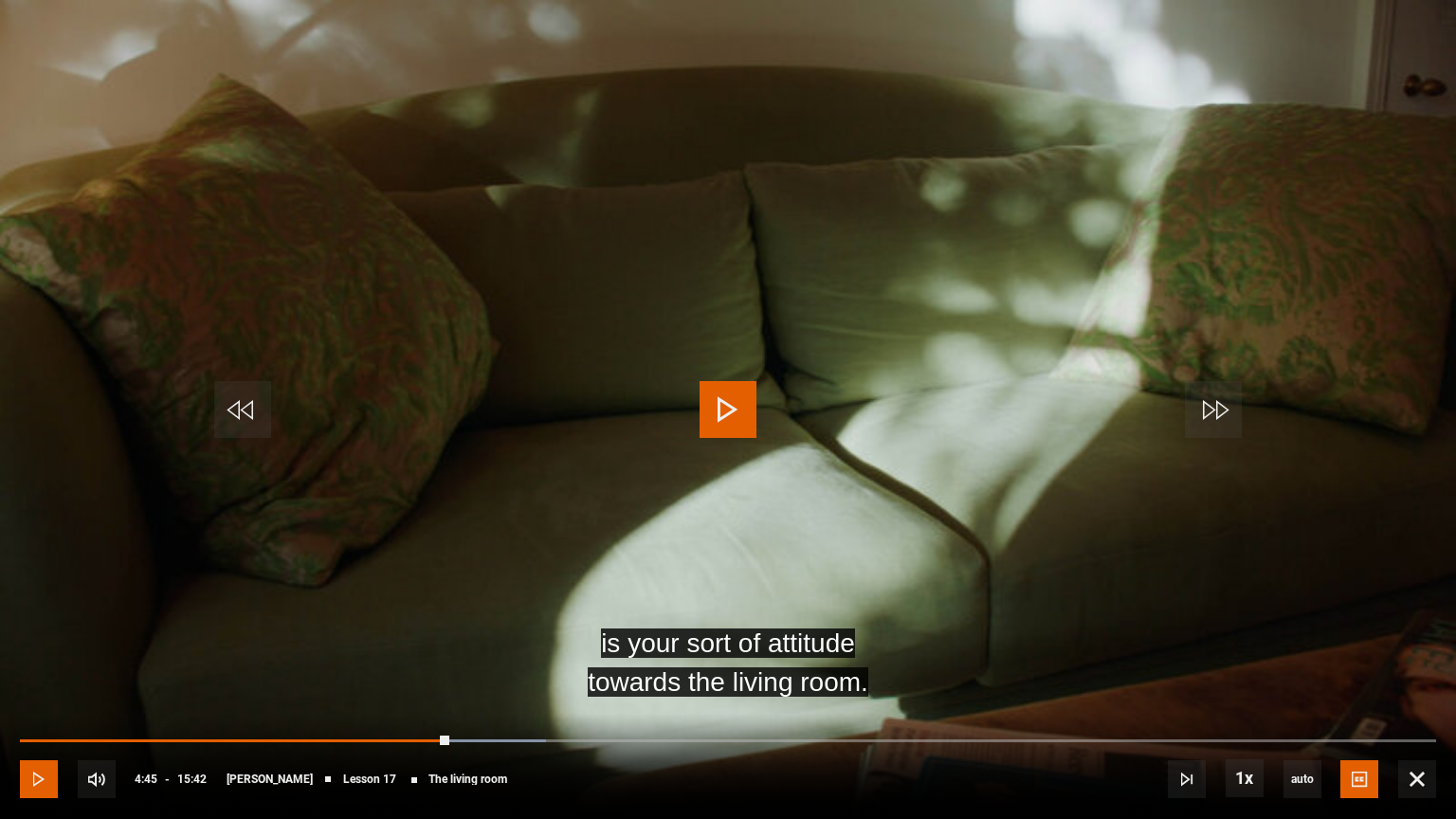 click at bounding box center [39, 779] 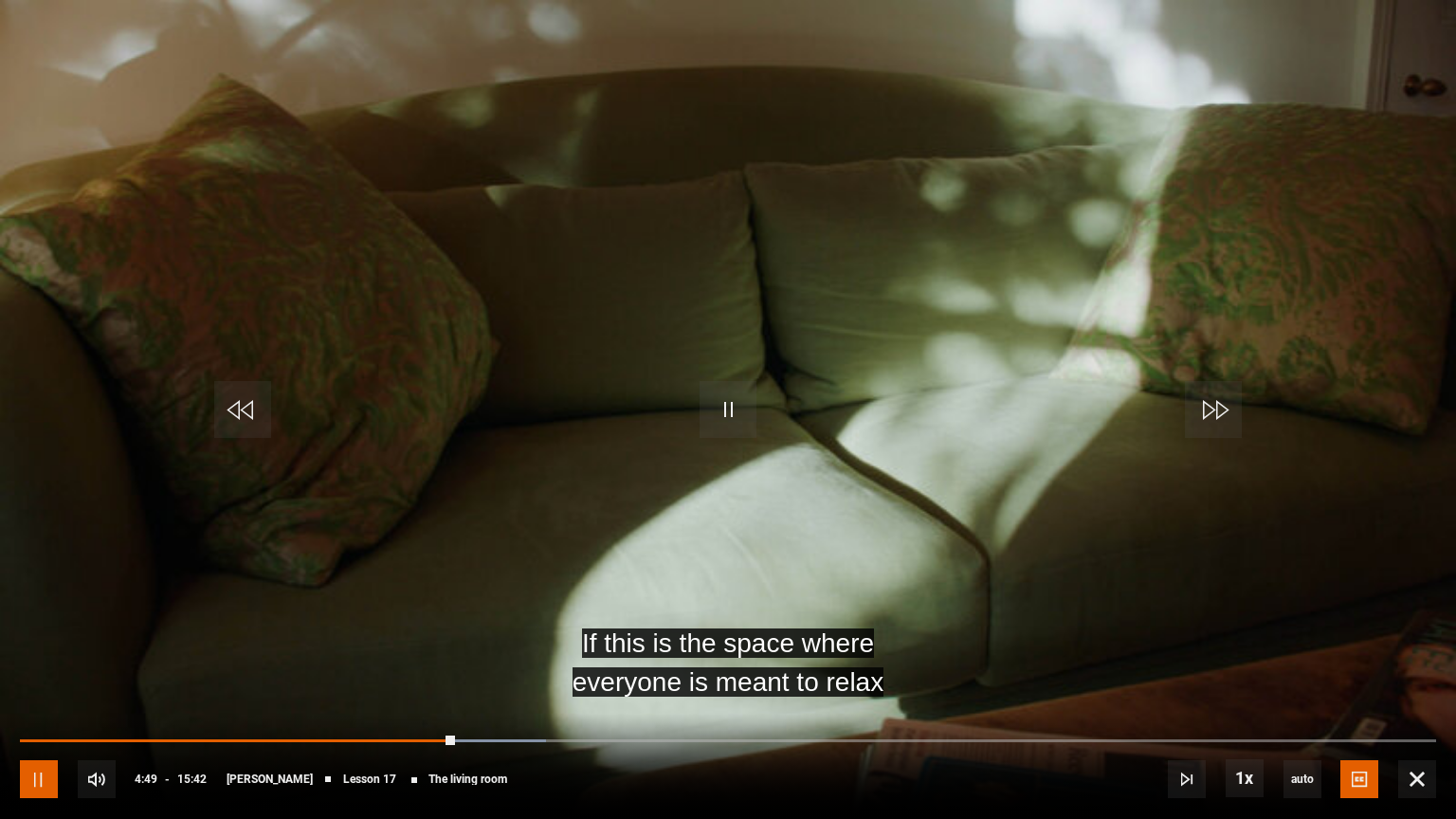 click at bounding box center [39, 779] 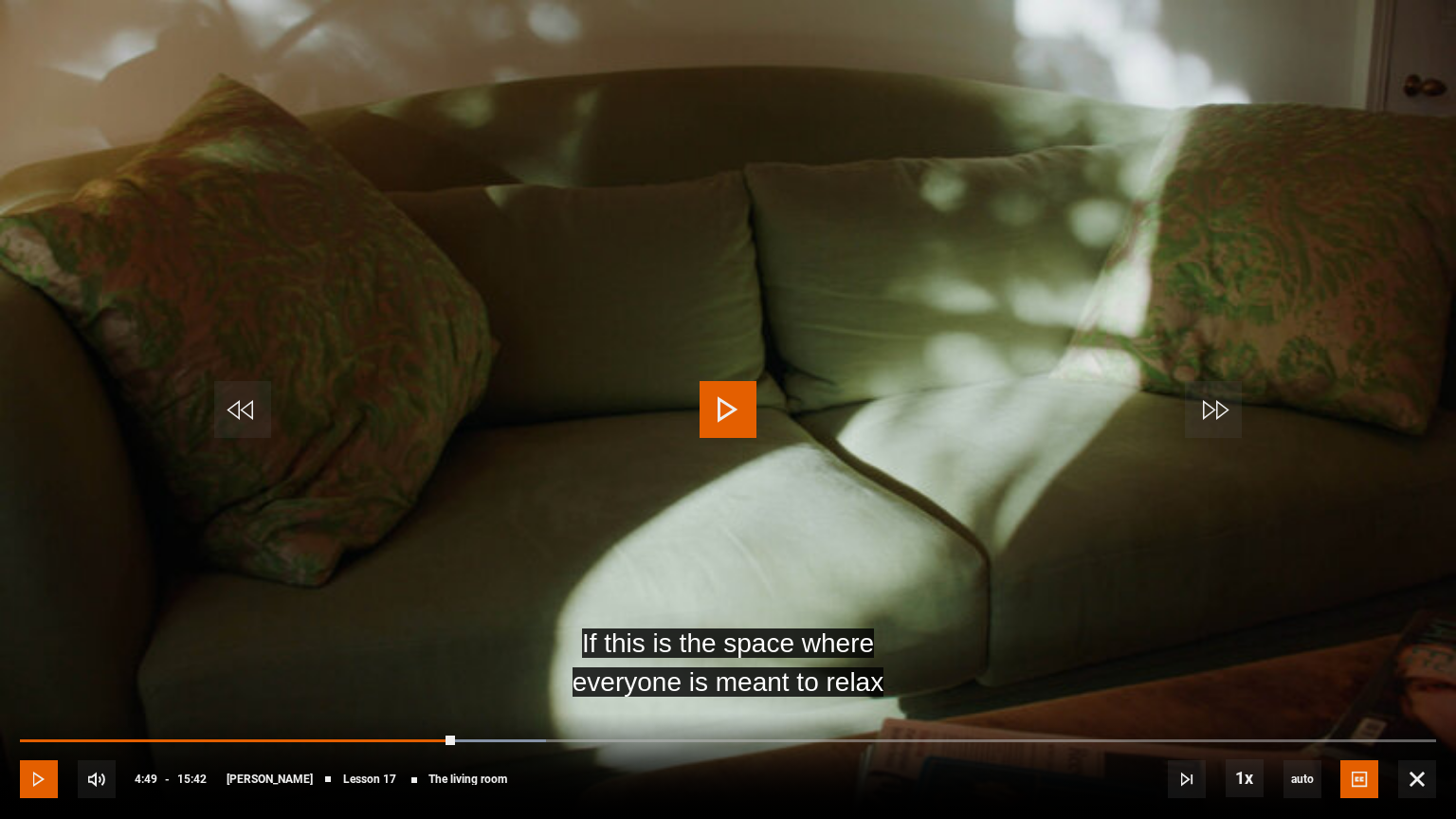 click at bounding box center (39, 779) 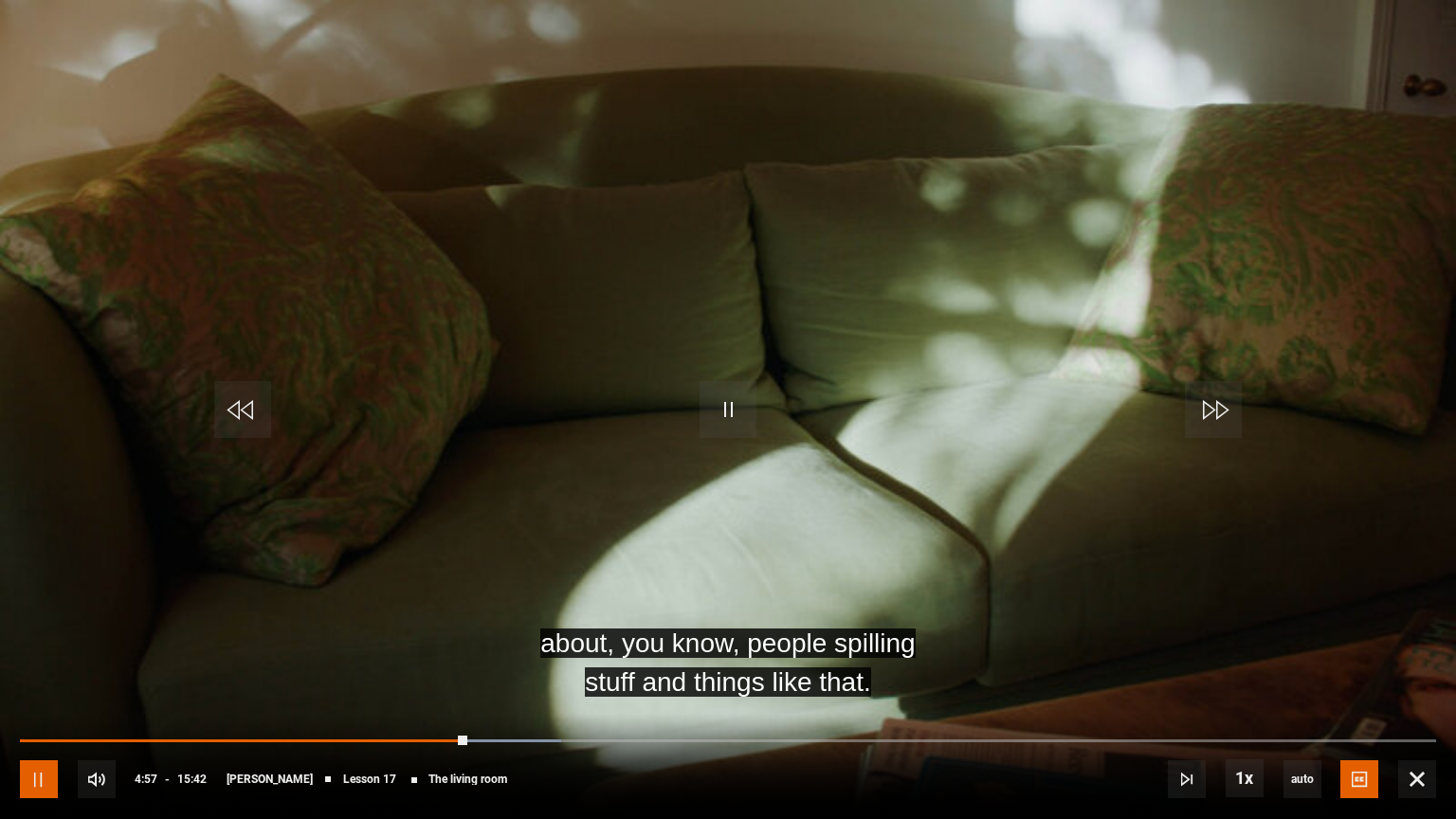 click at bounding box center (39, 779) 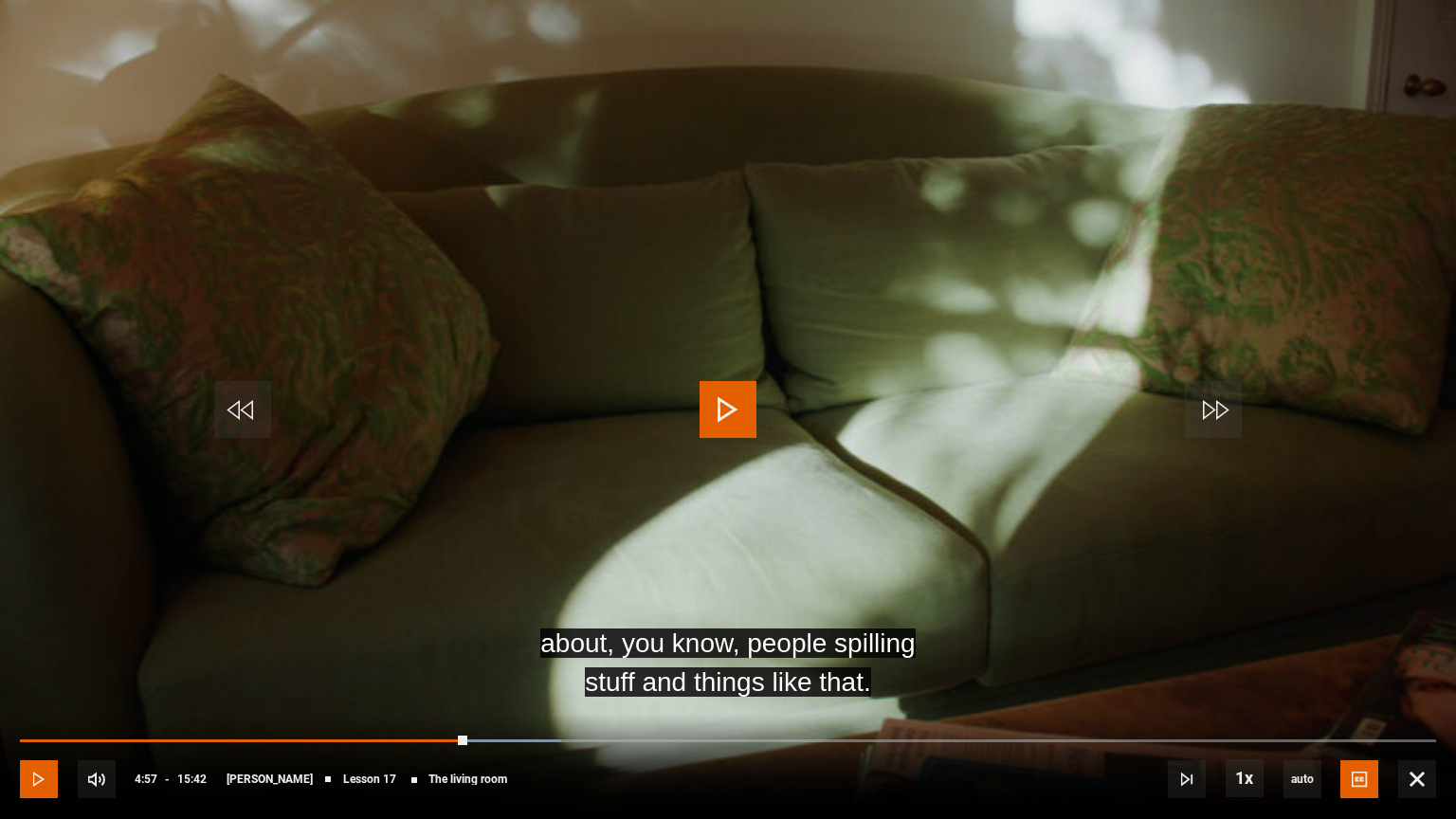 click at bounding box center (39, 779) 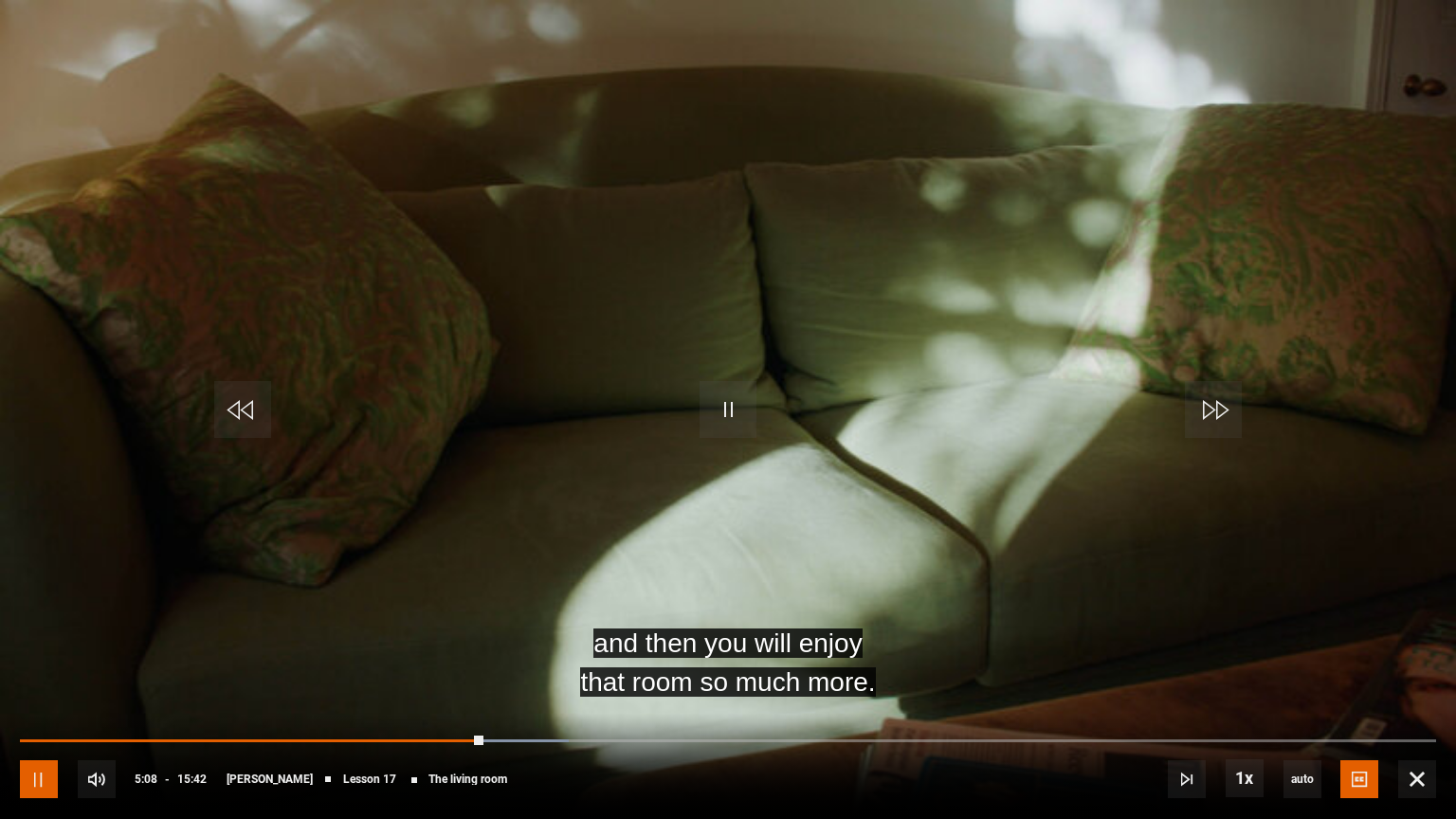 click at bounding box center [39, 779] 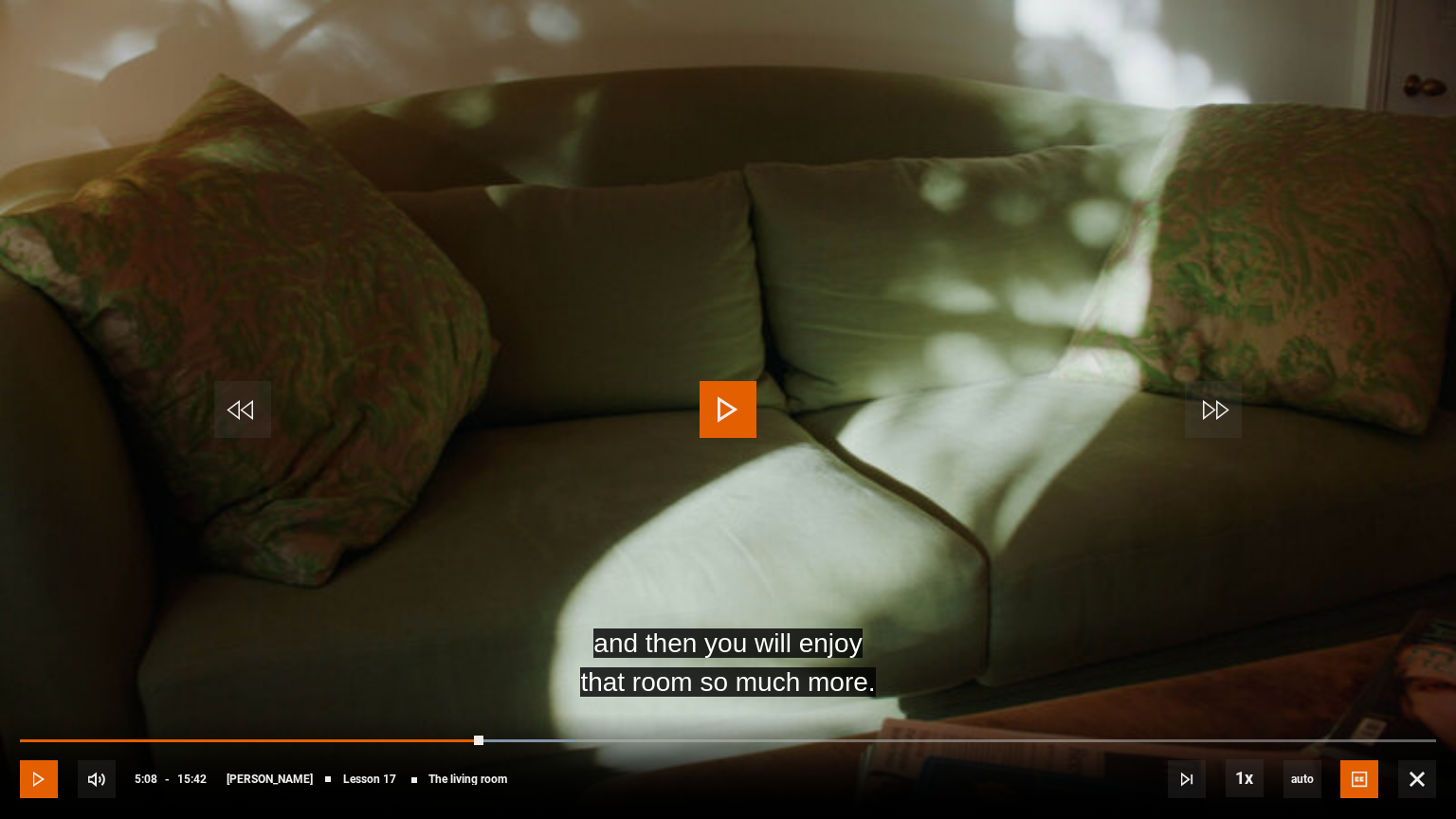 click at bounding box center (39, 779) 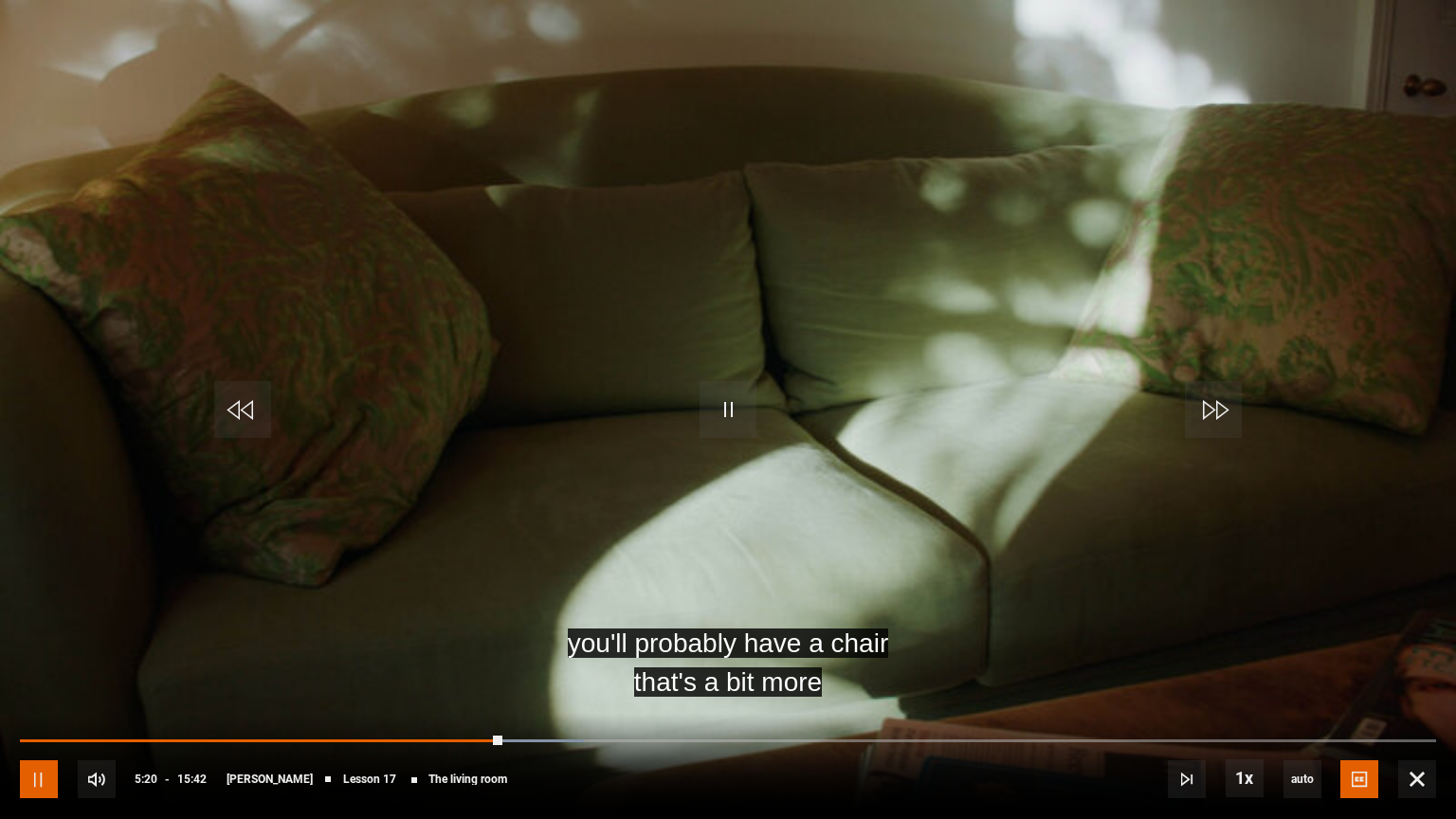 click at bounding box center [39, 779] 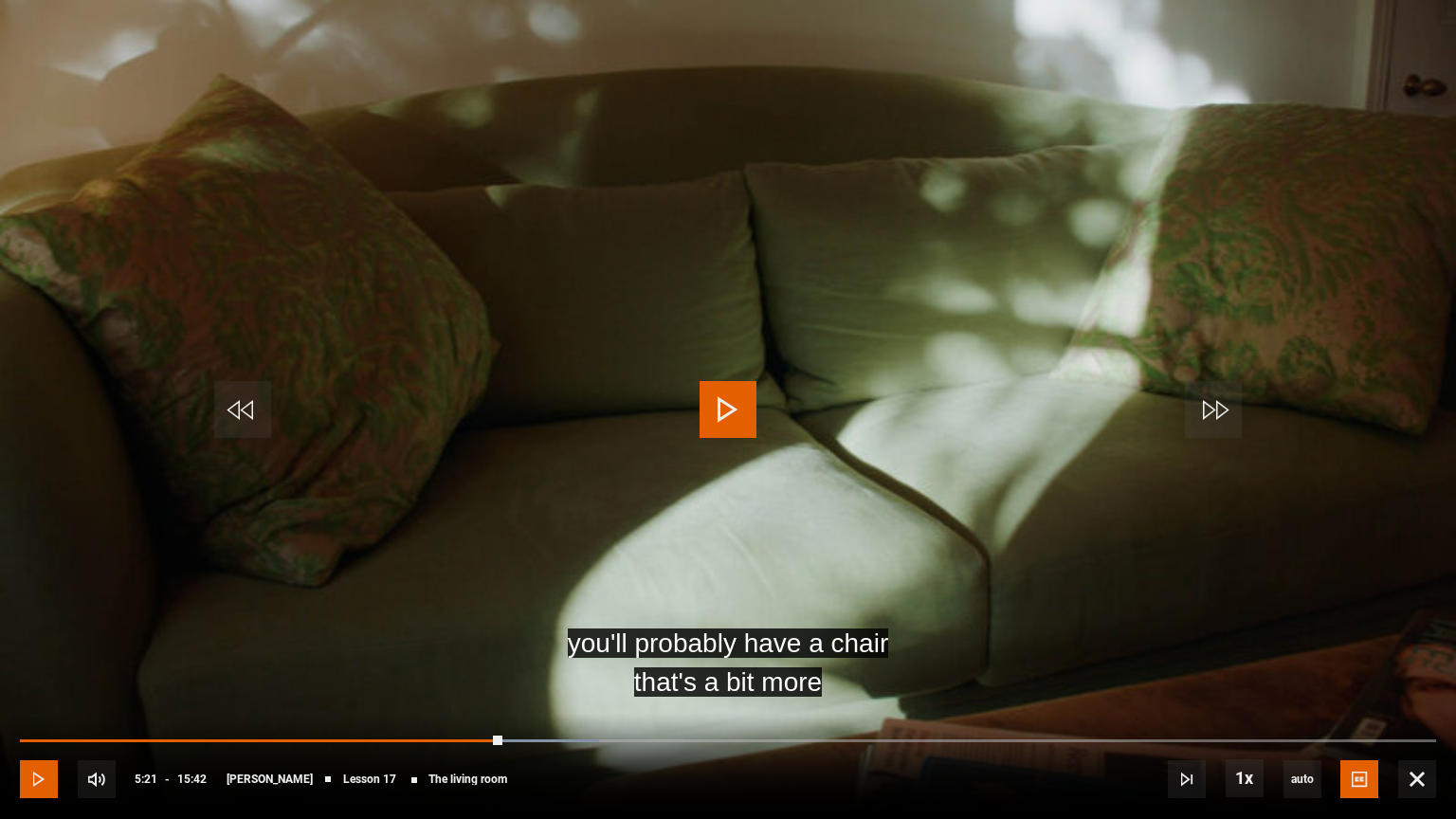 click at bounding box center [39, 779] 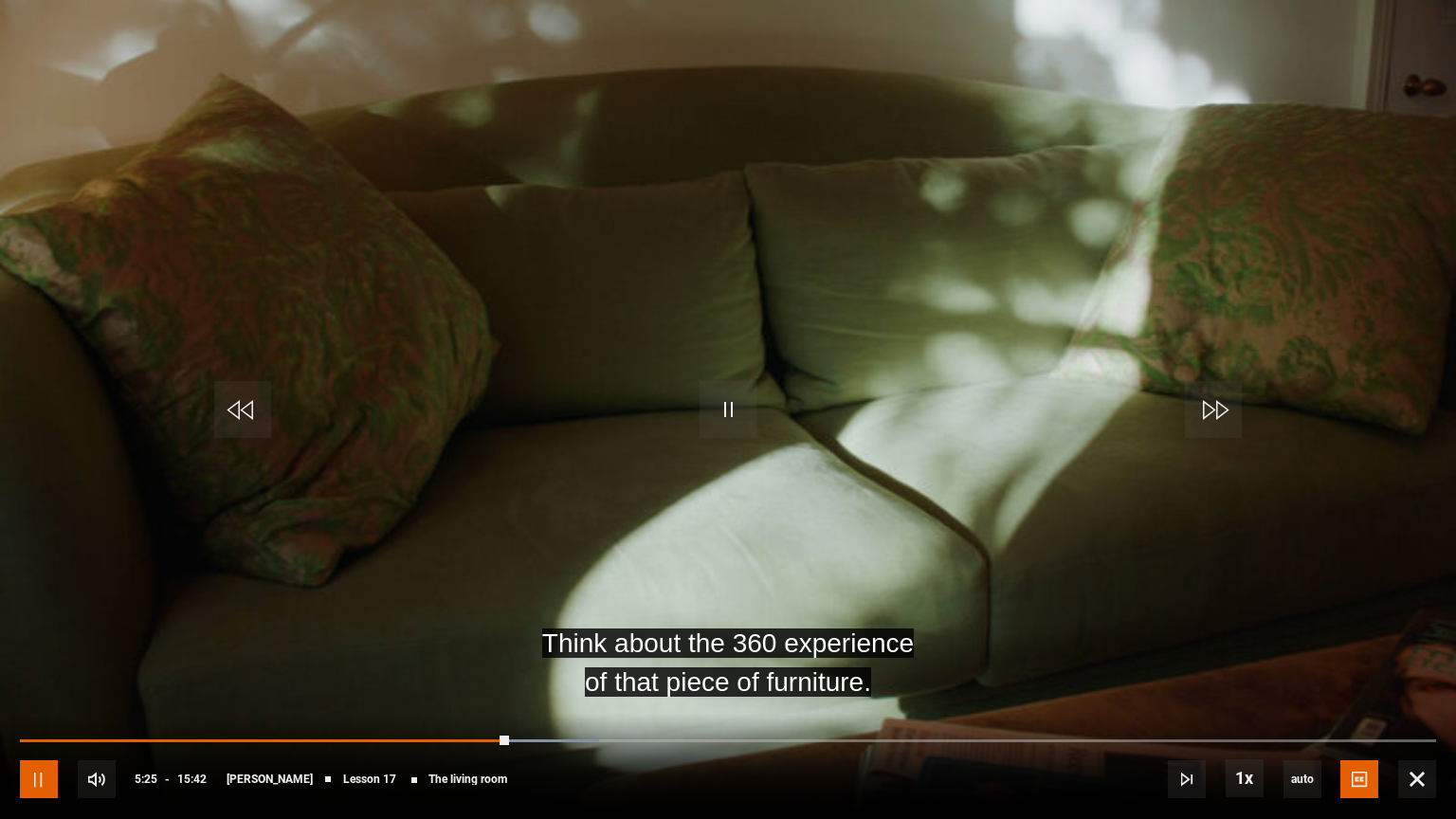 click at bounding box center [39, 779] 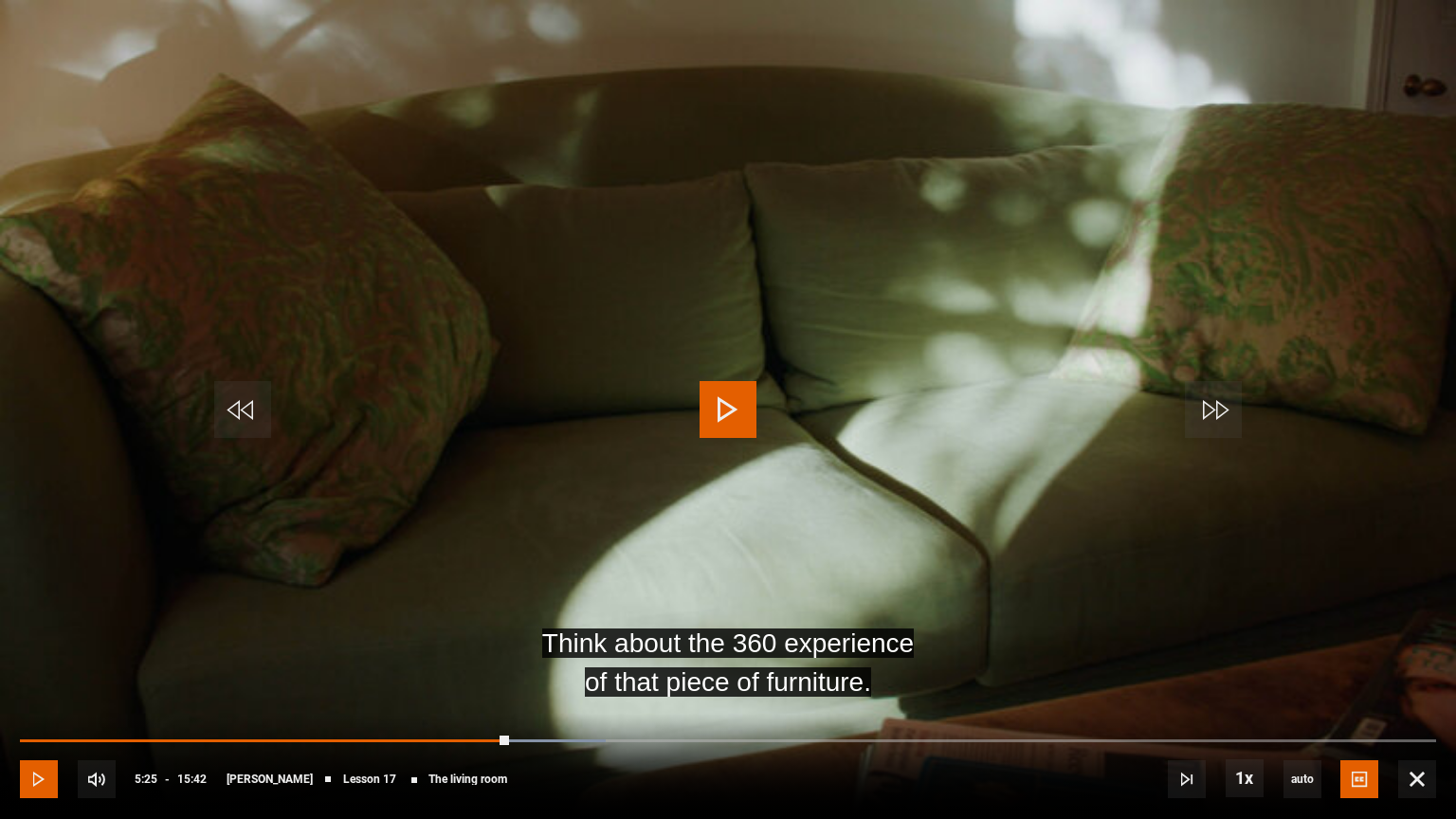 click at bounding box center [39, 779] 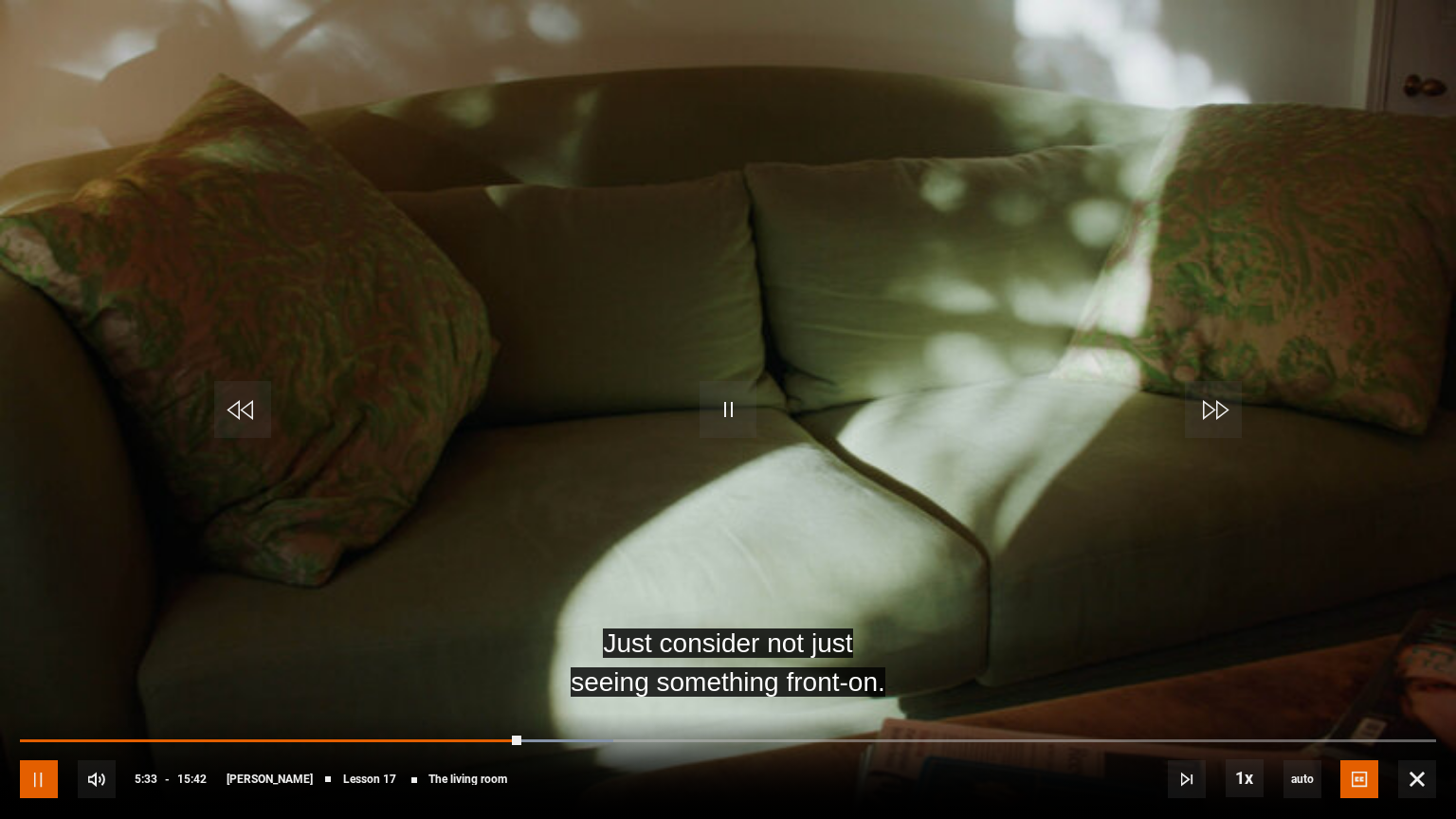 click at bounding box center [39, 779] 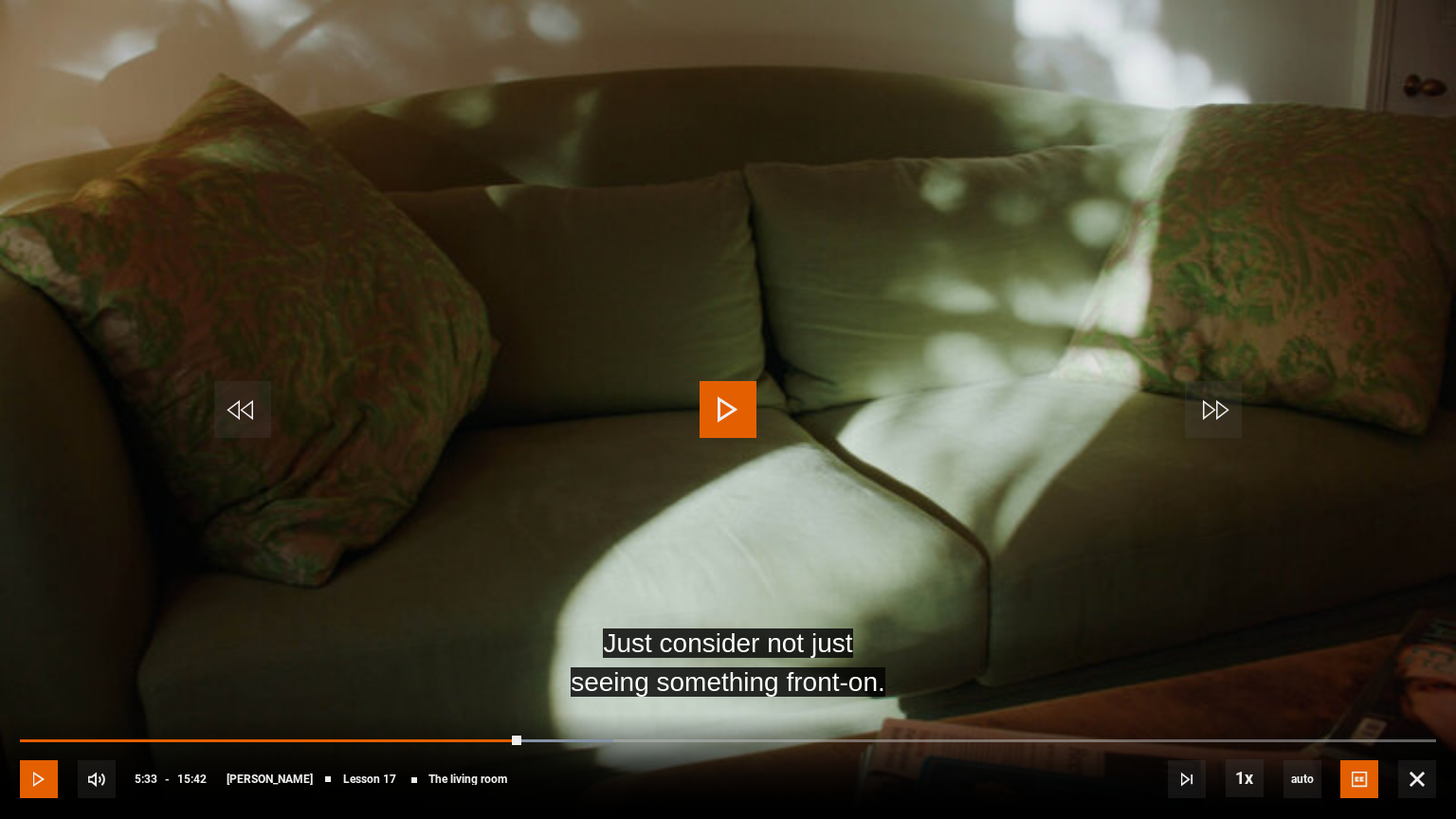 click at bounding box center (39, 779) 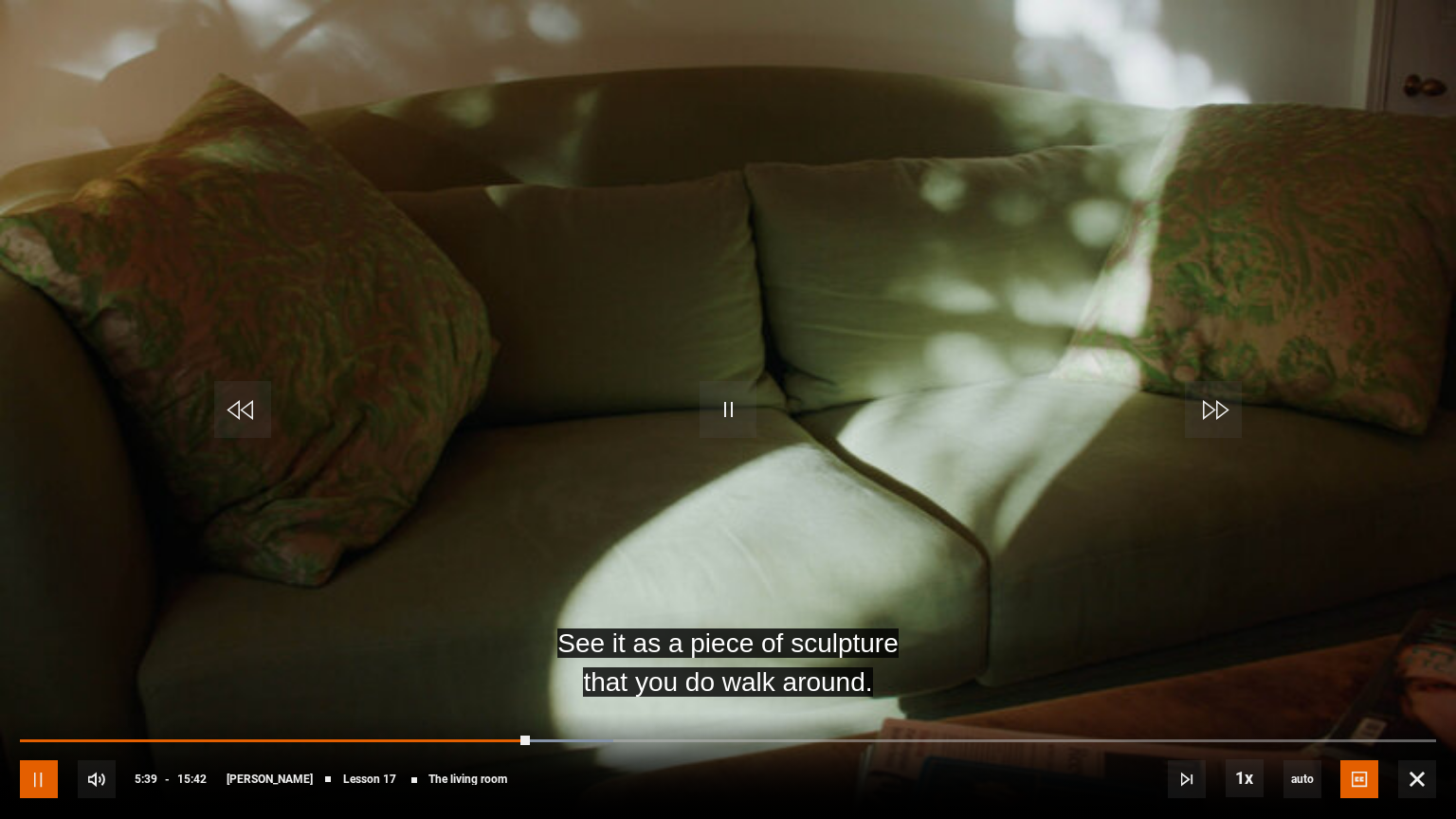click at bounding box center [39, 779] 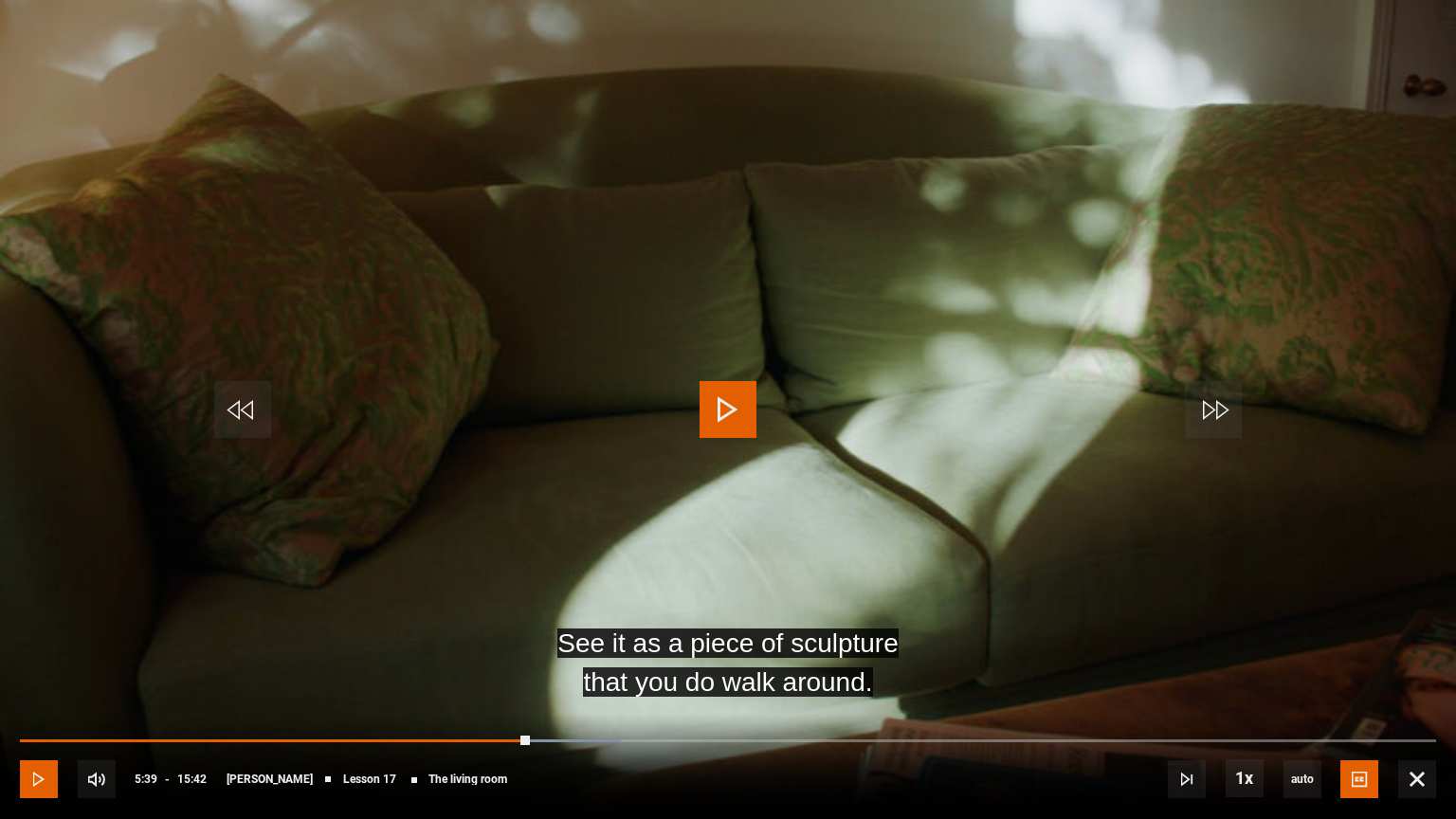 click at bounding box center [39, 779] 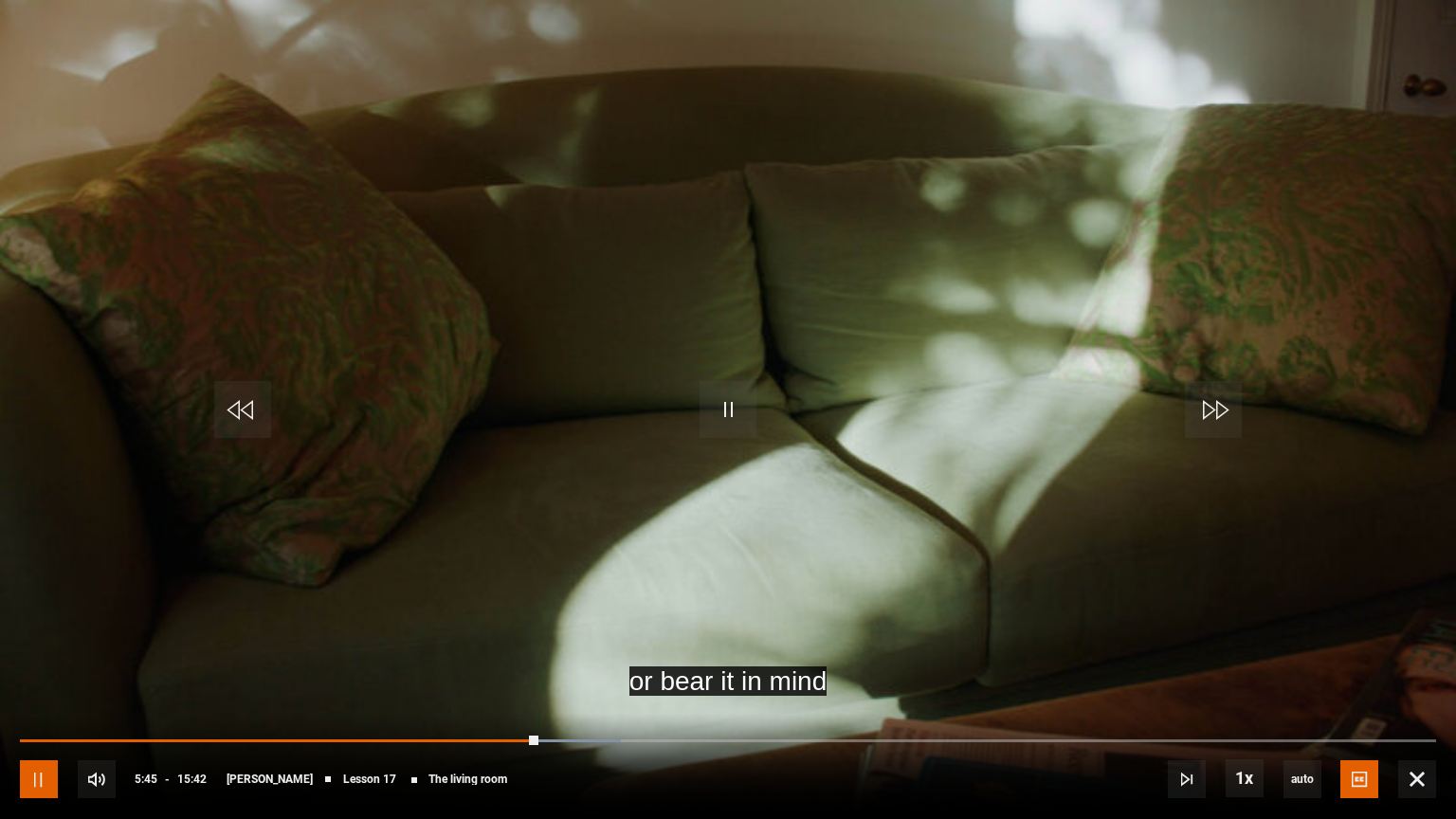 click at bounding box center [39, 779] 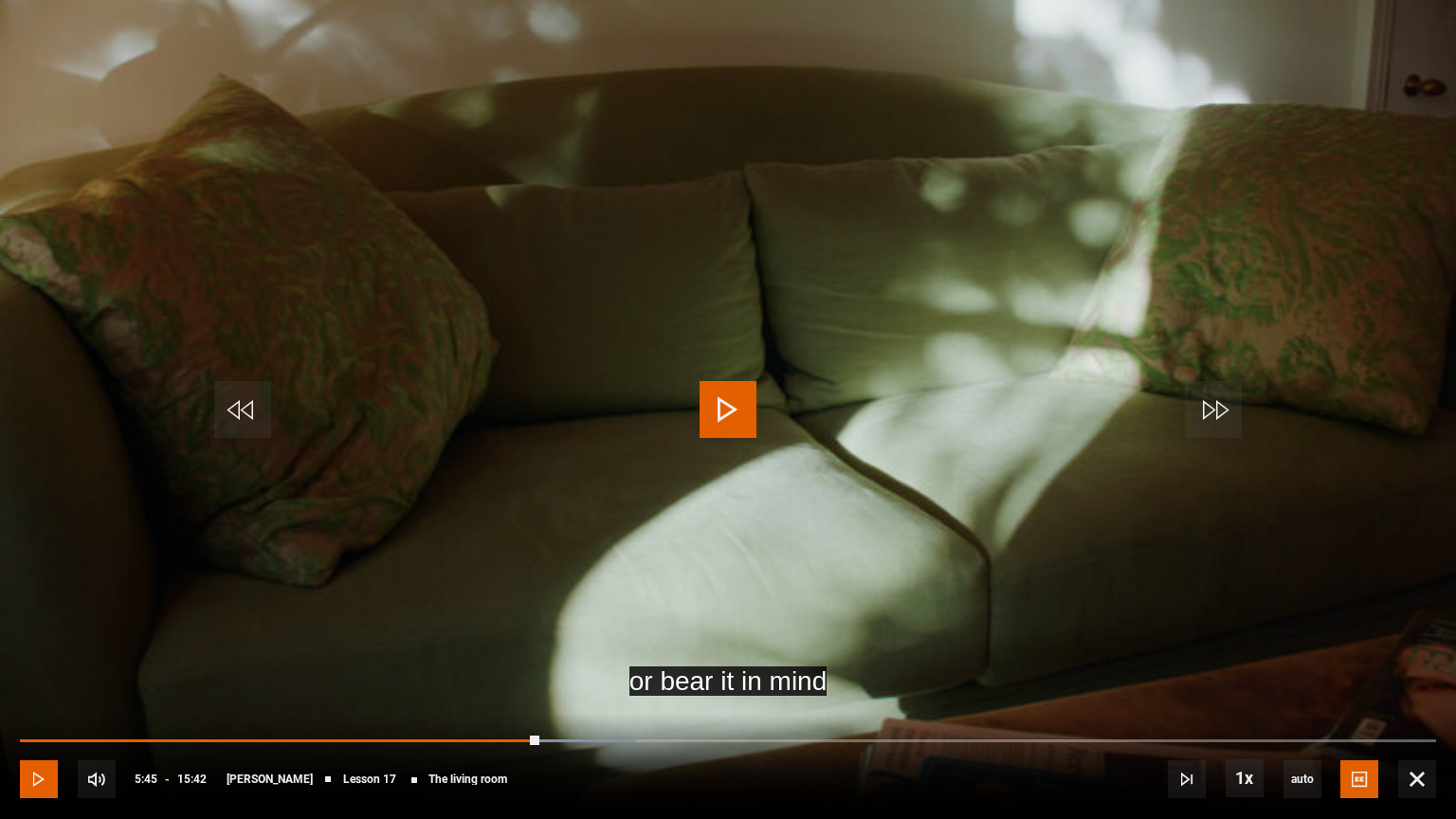 click at bounding box center (39, 779) 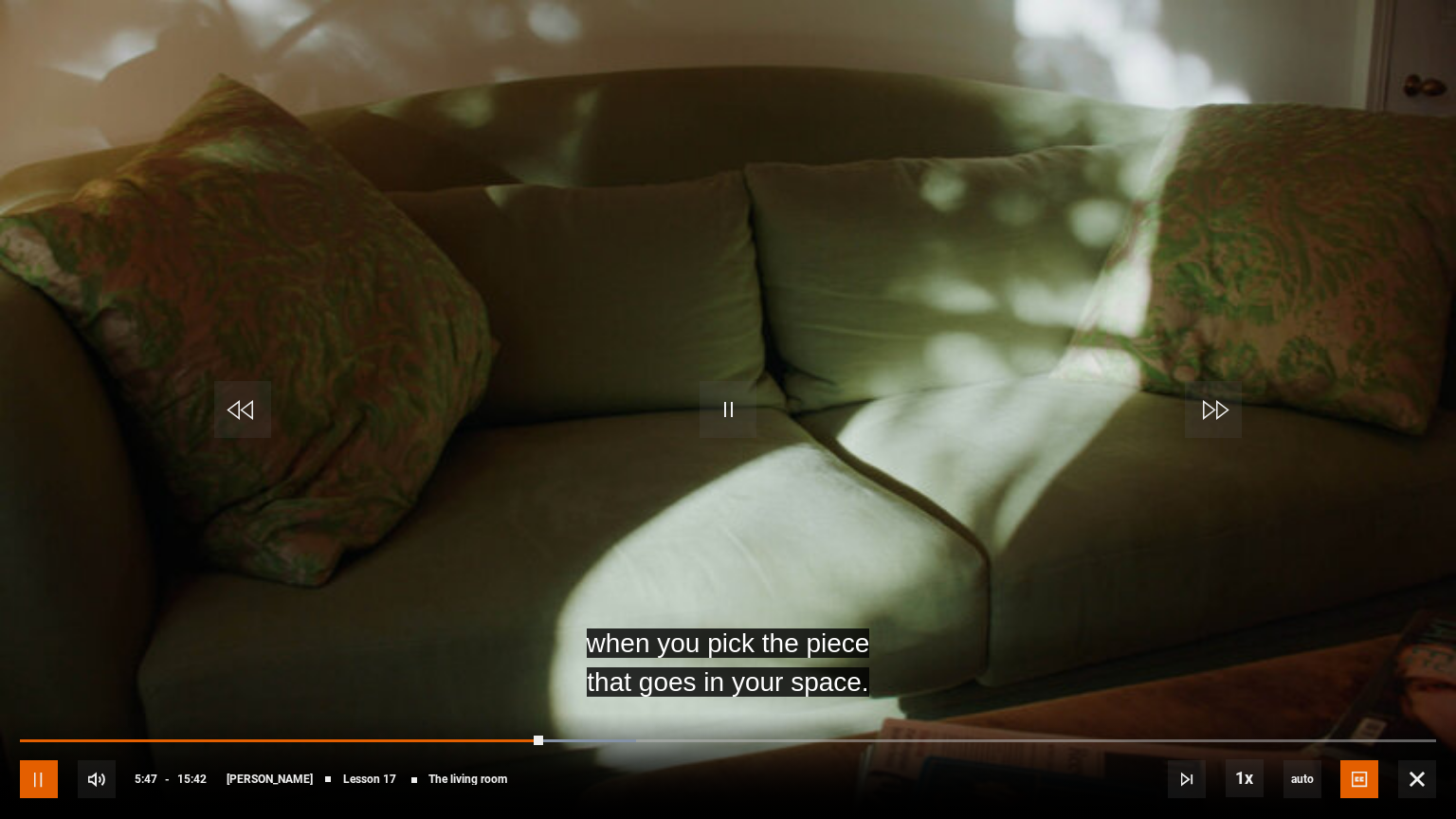 click at bounding box center [39, 779] 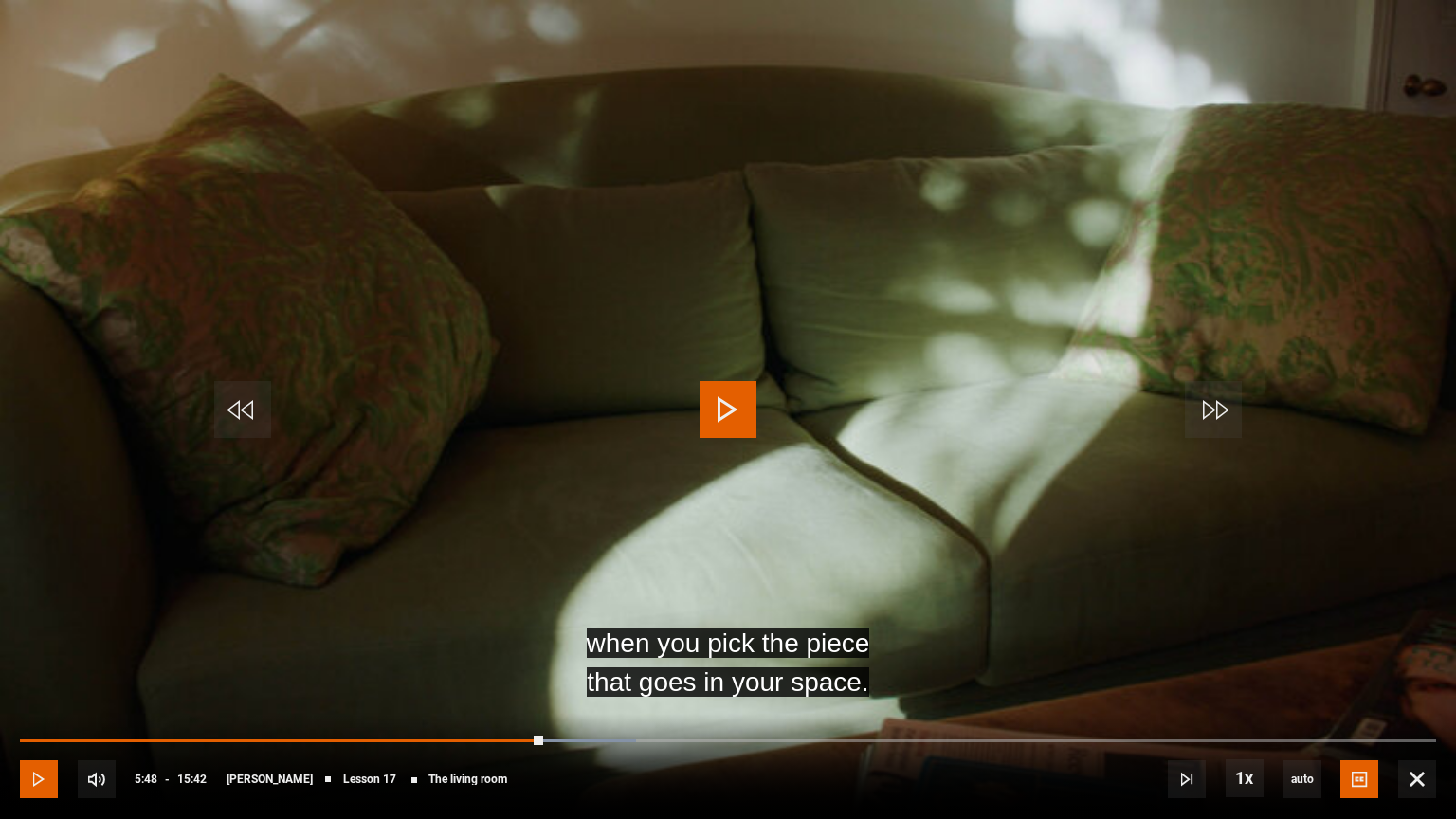 click at bounding box center (39, 779) 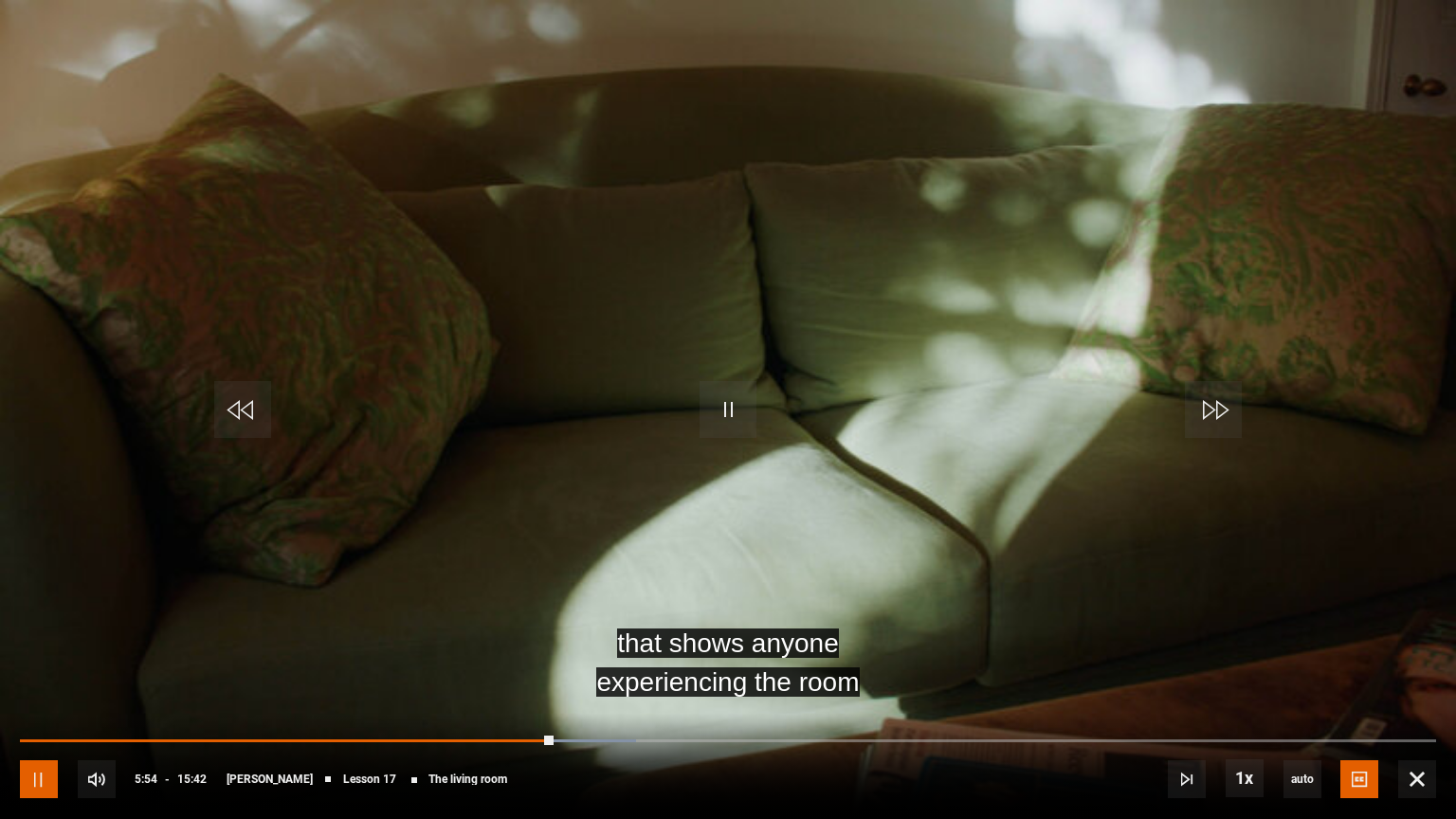 click at bounding box center [39, 779] 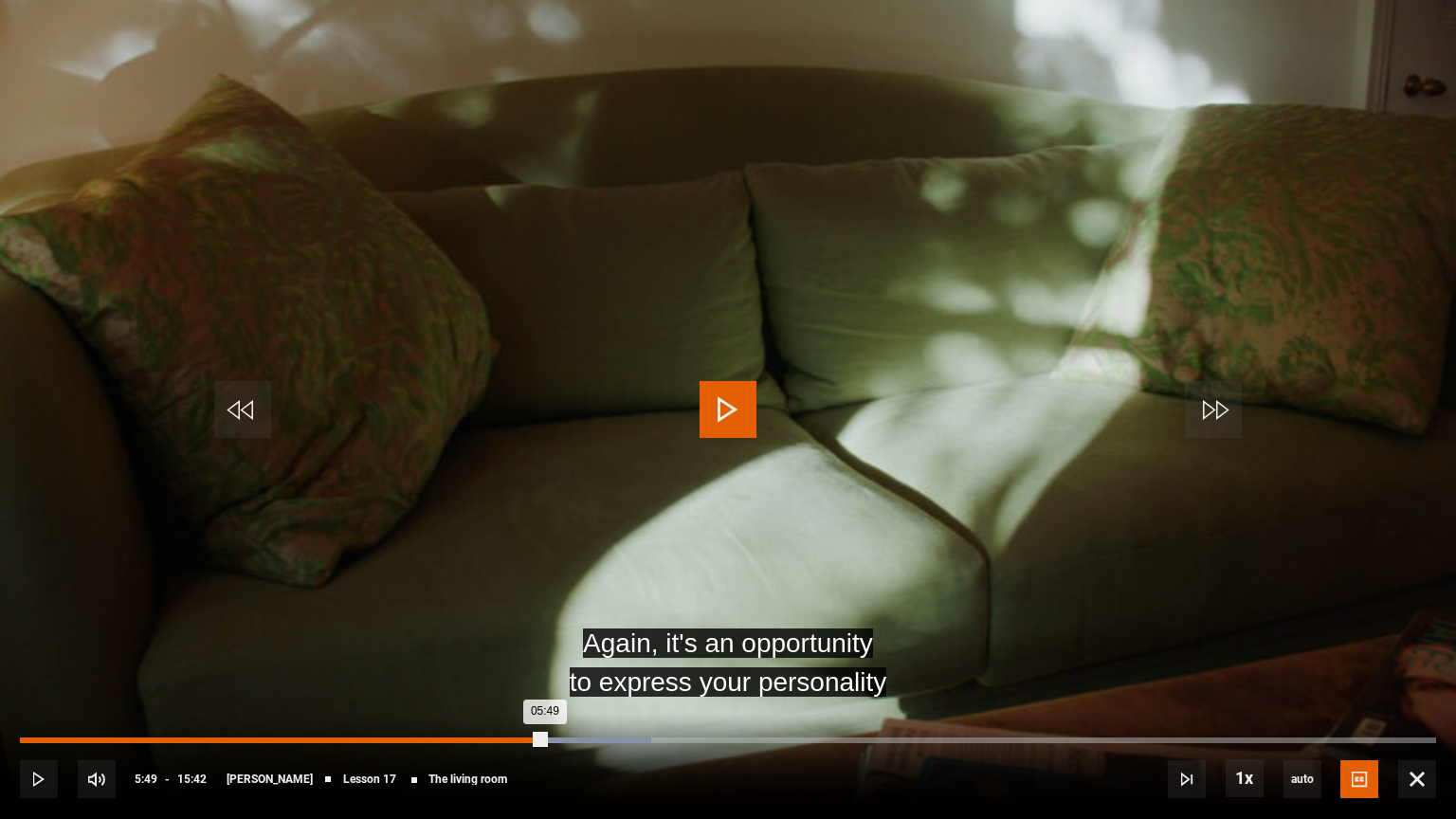 click on "05:49" at bounding box center [282, 740] 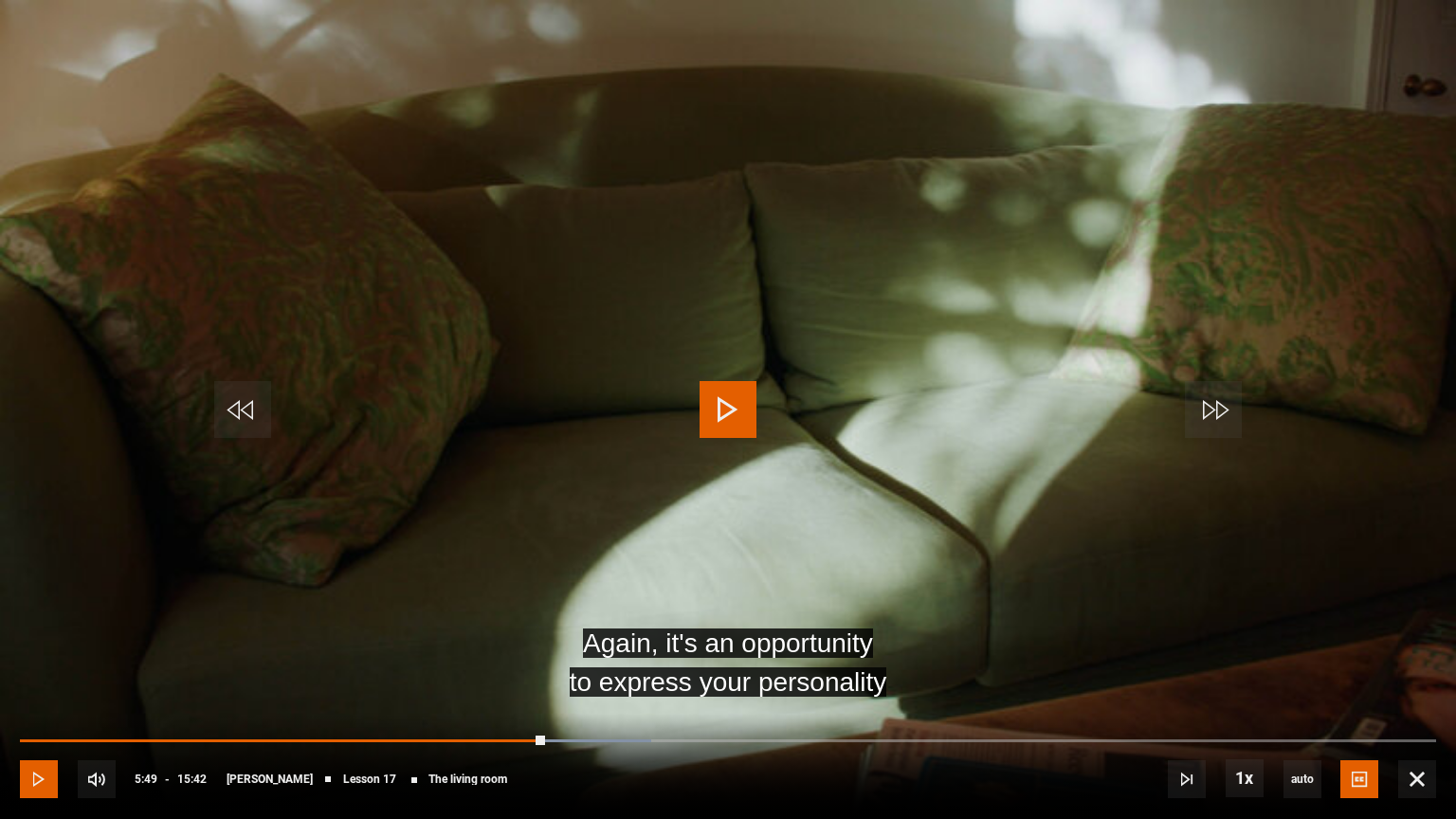 click at bounding box center [39, 779] 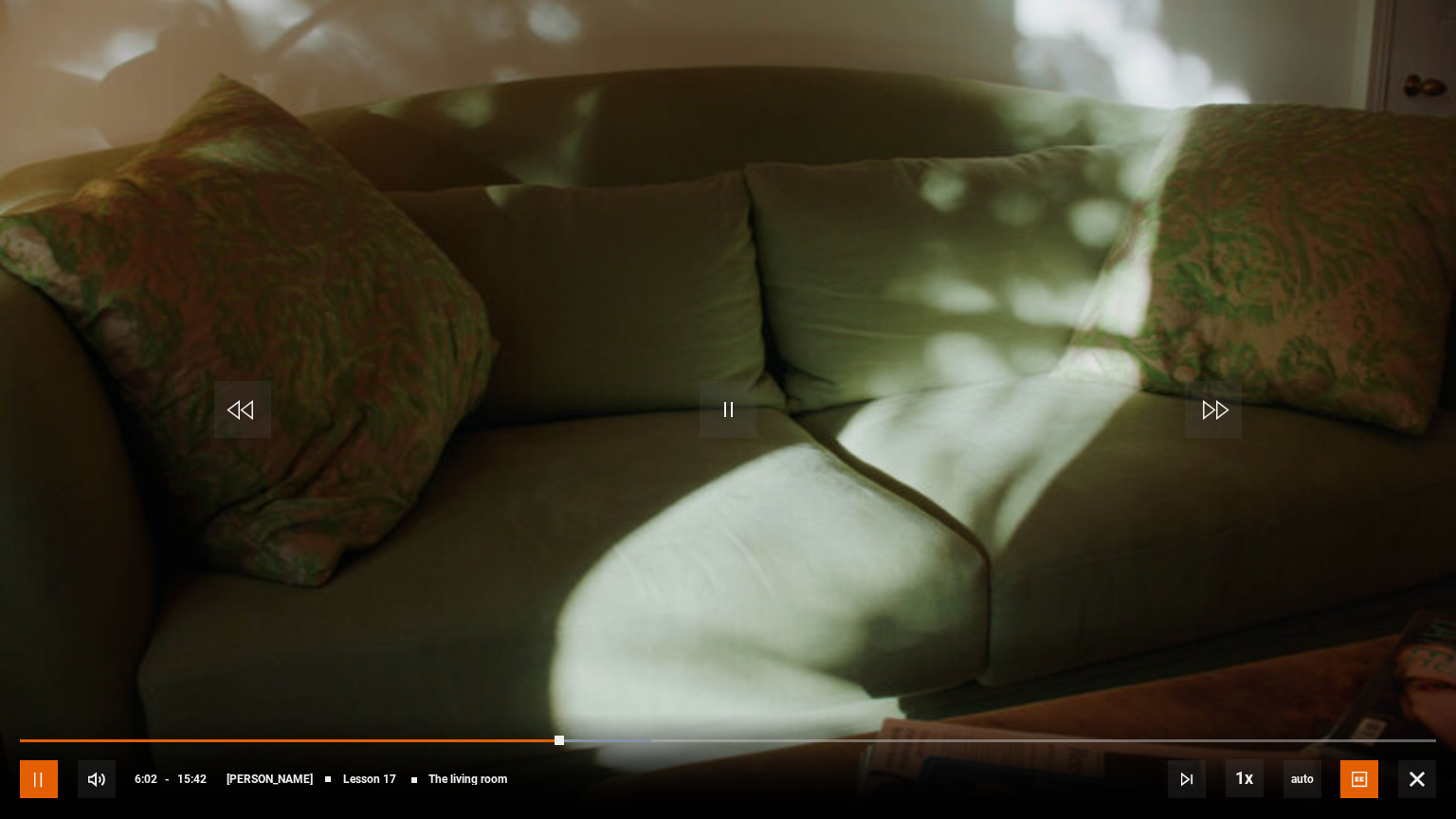 click at bounding box center (39, 779) 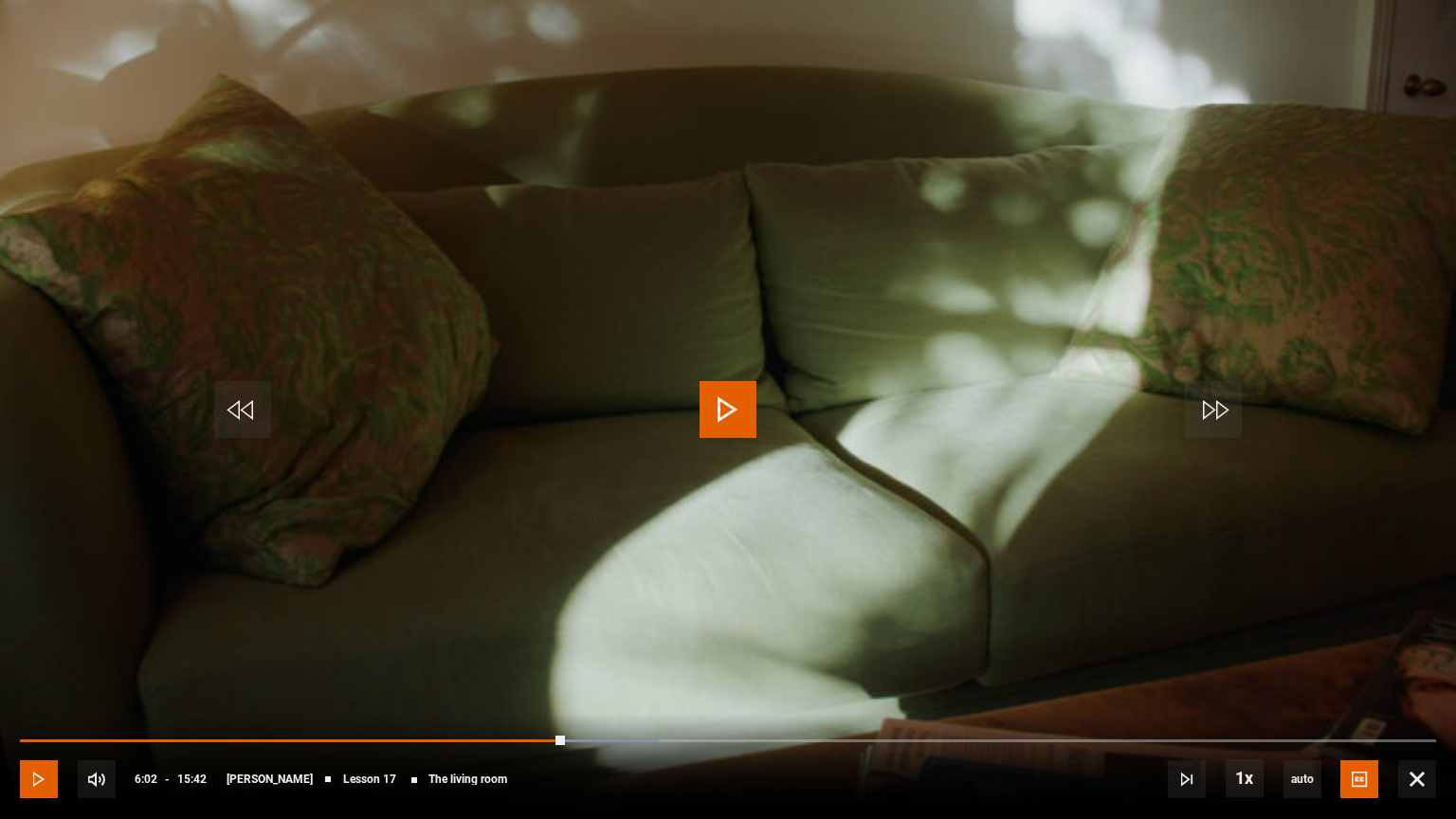 click at bounding box center (39, 779) 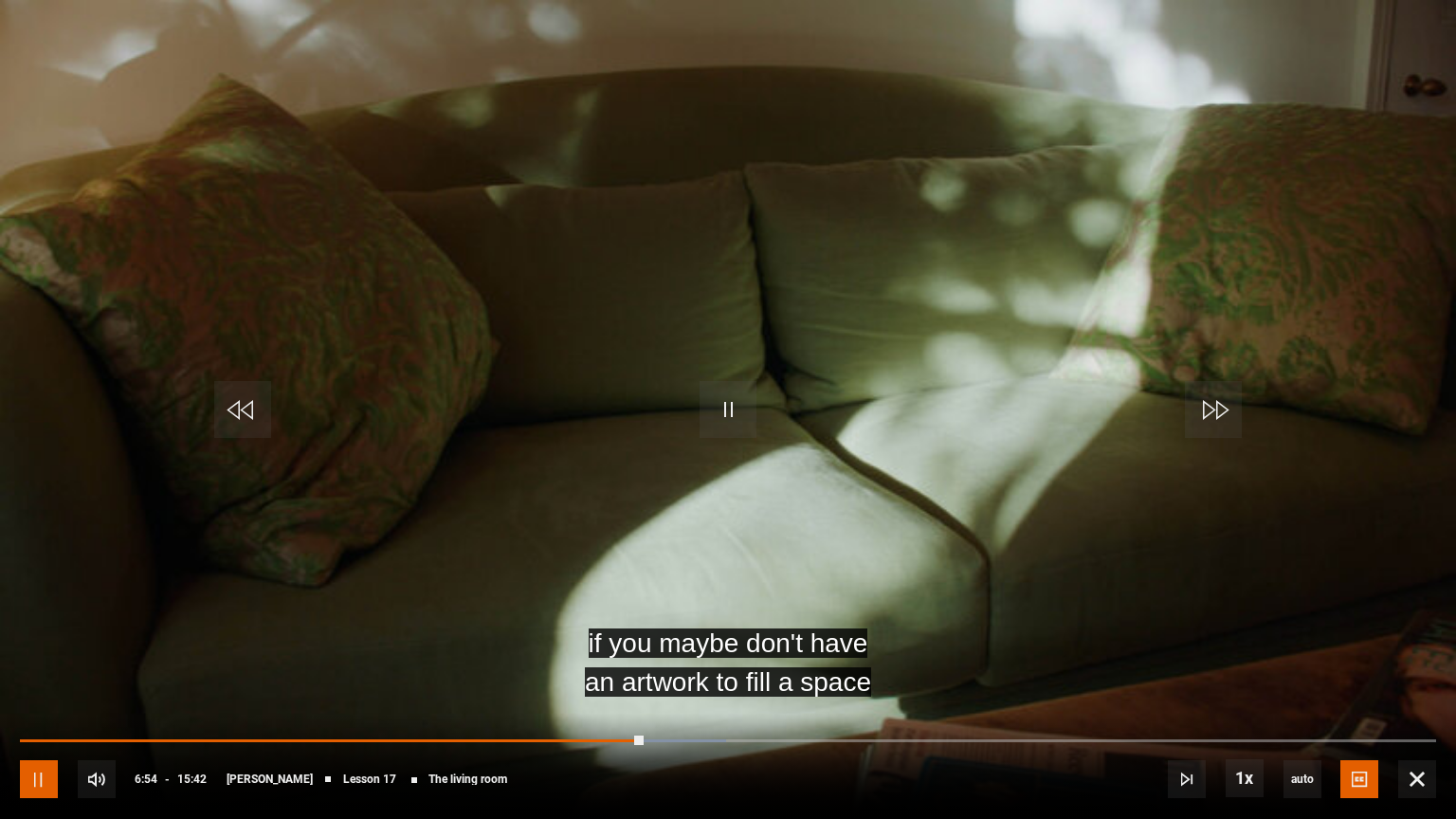 click at bounding box center [39, 779] 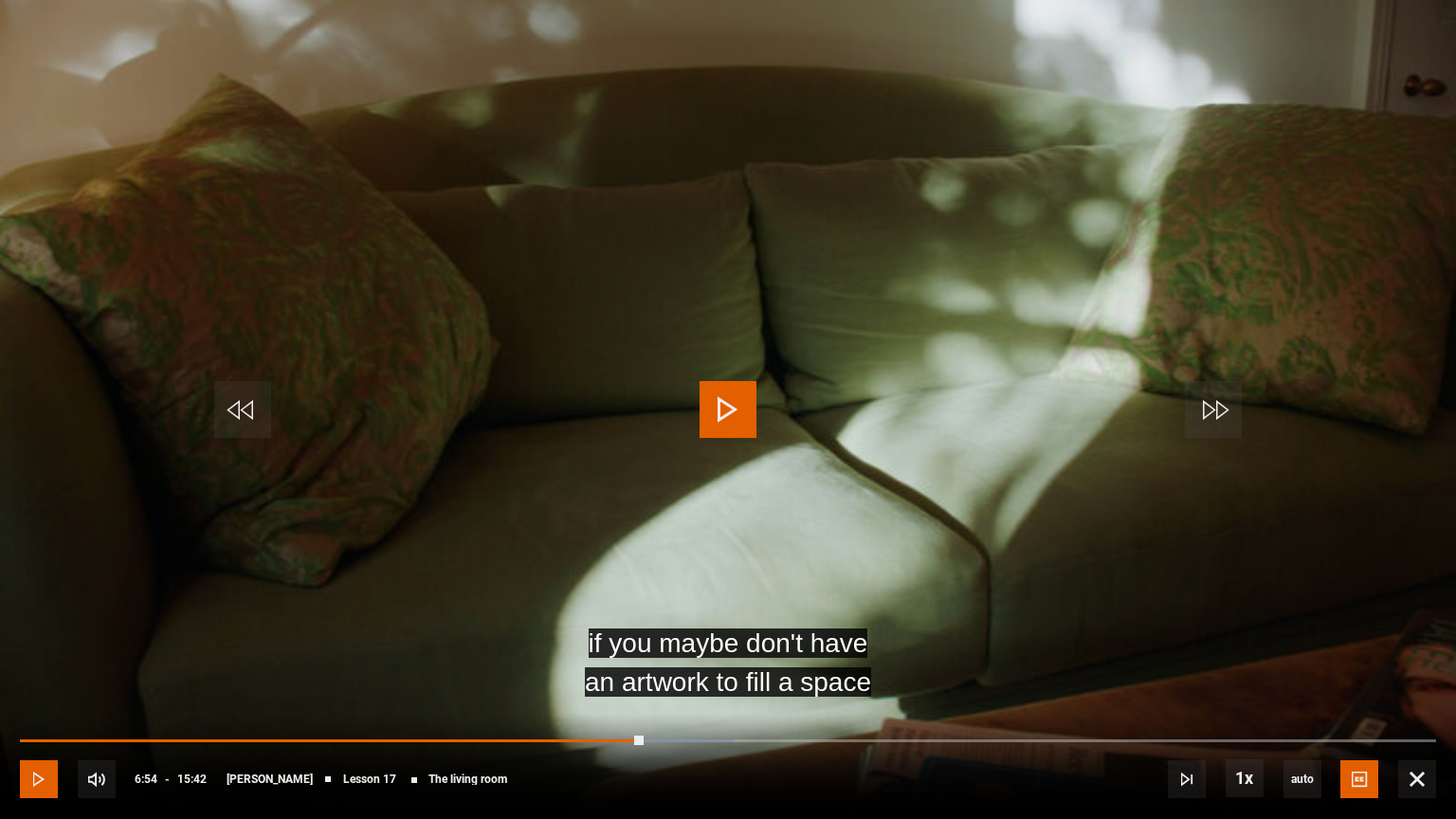 click at bounding box center (39, 779) 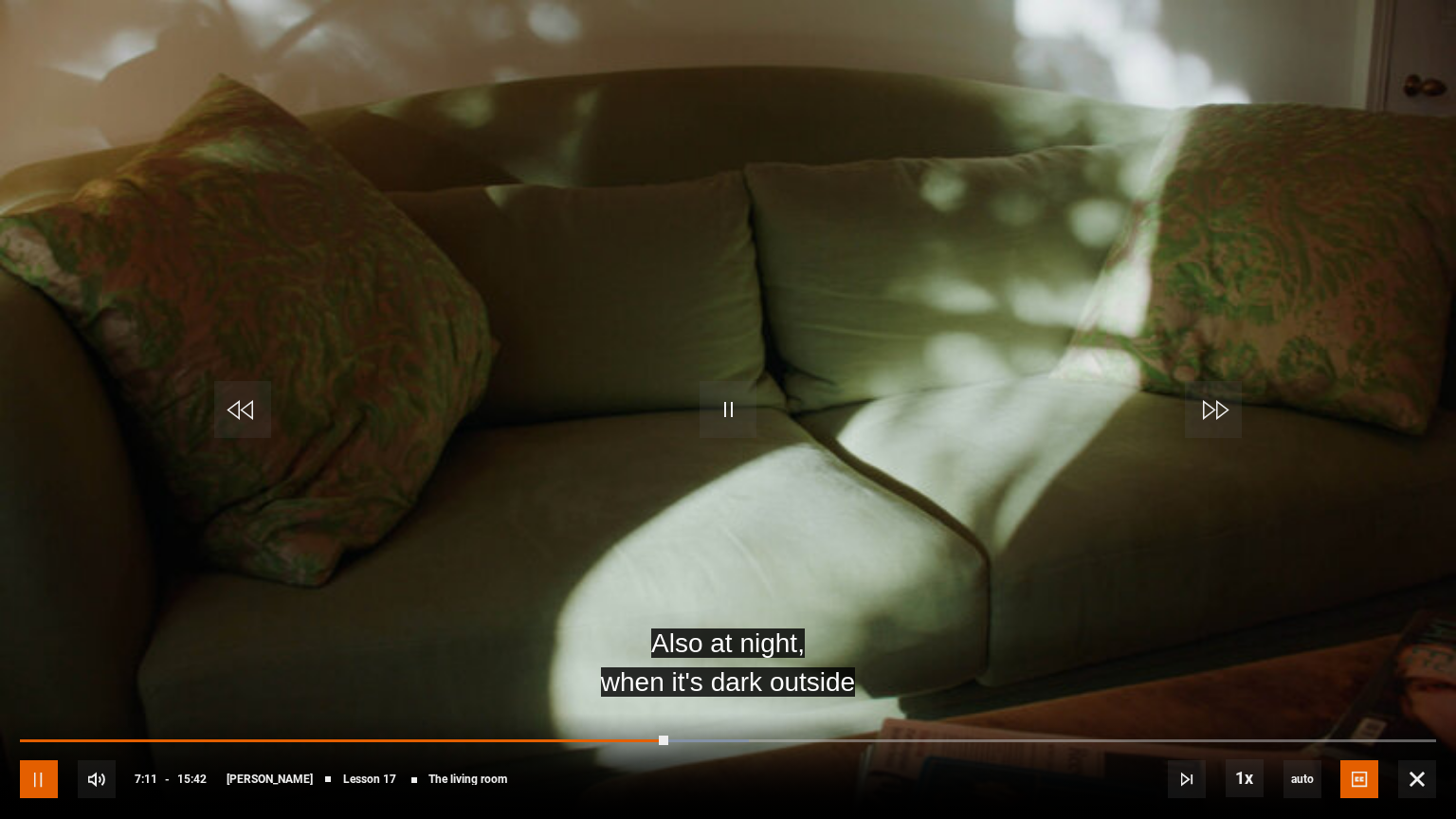 click at bounding box center (39, 779) 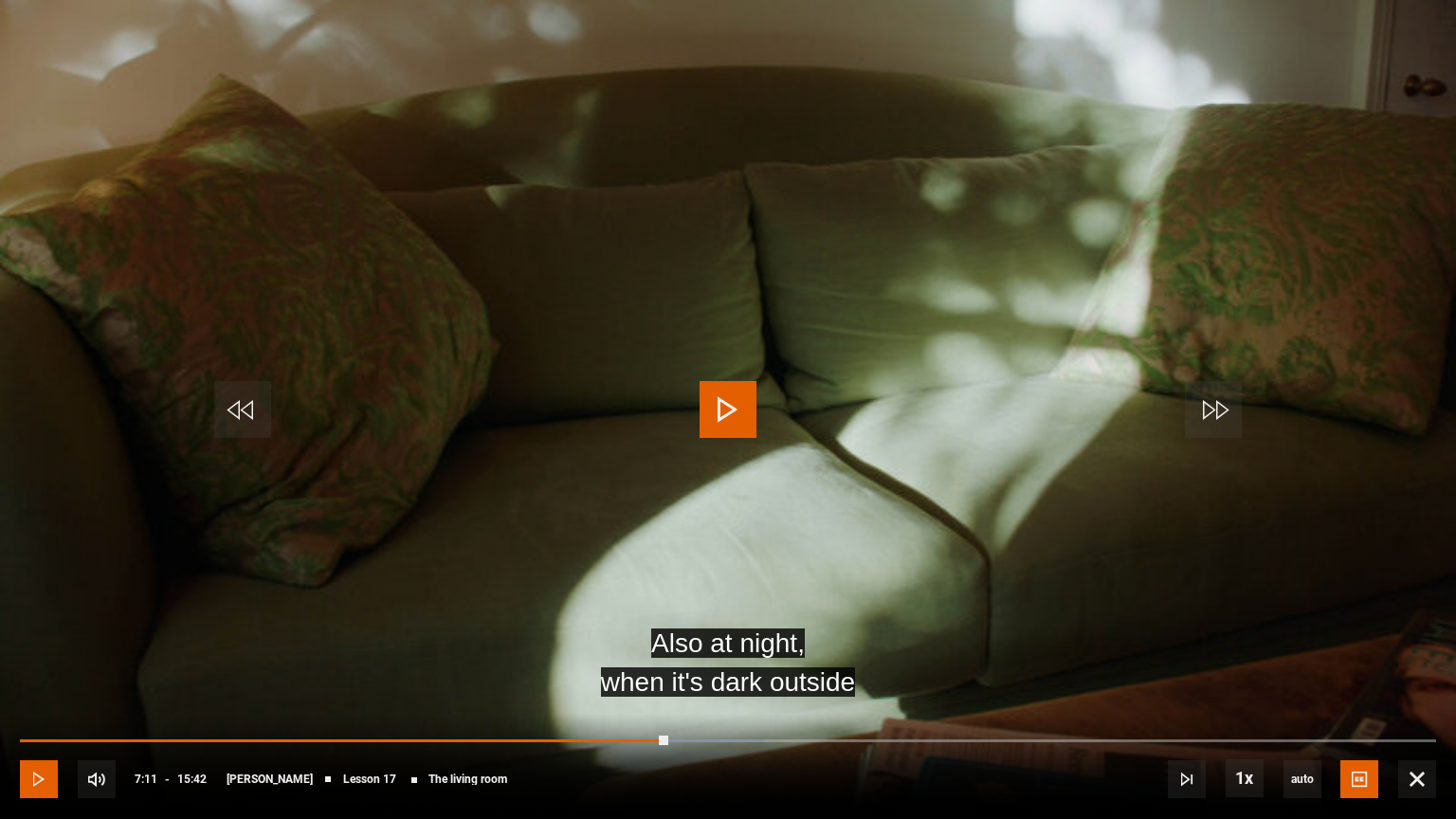 click at bounding box center [39, 779] 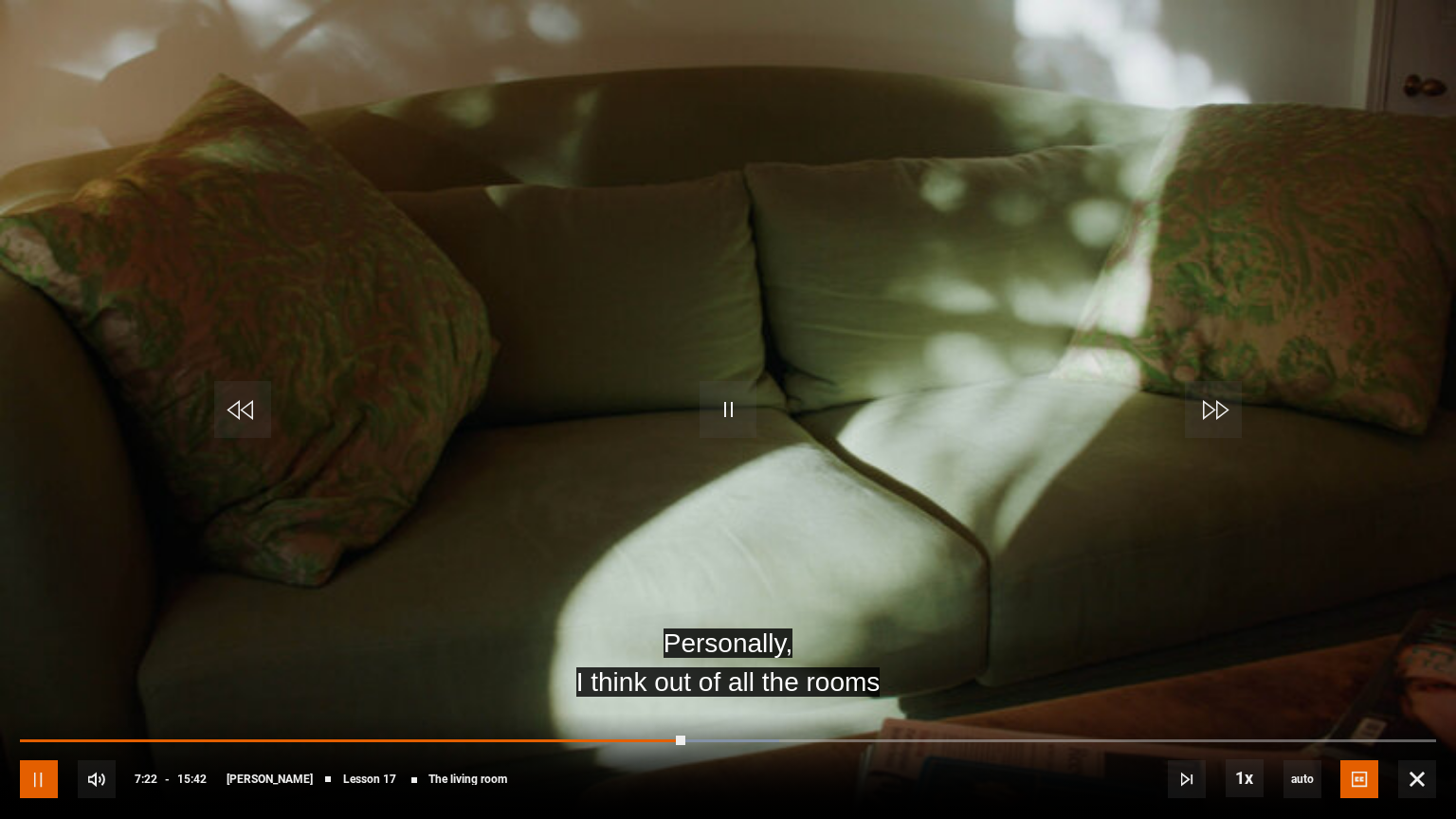 click at bounding box center [39, 779] 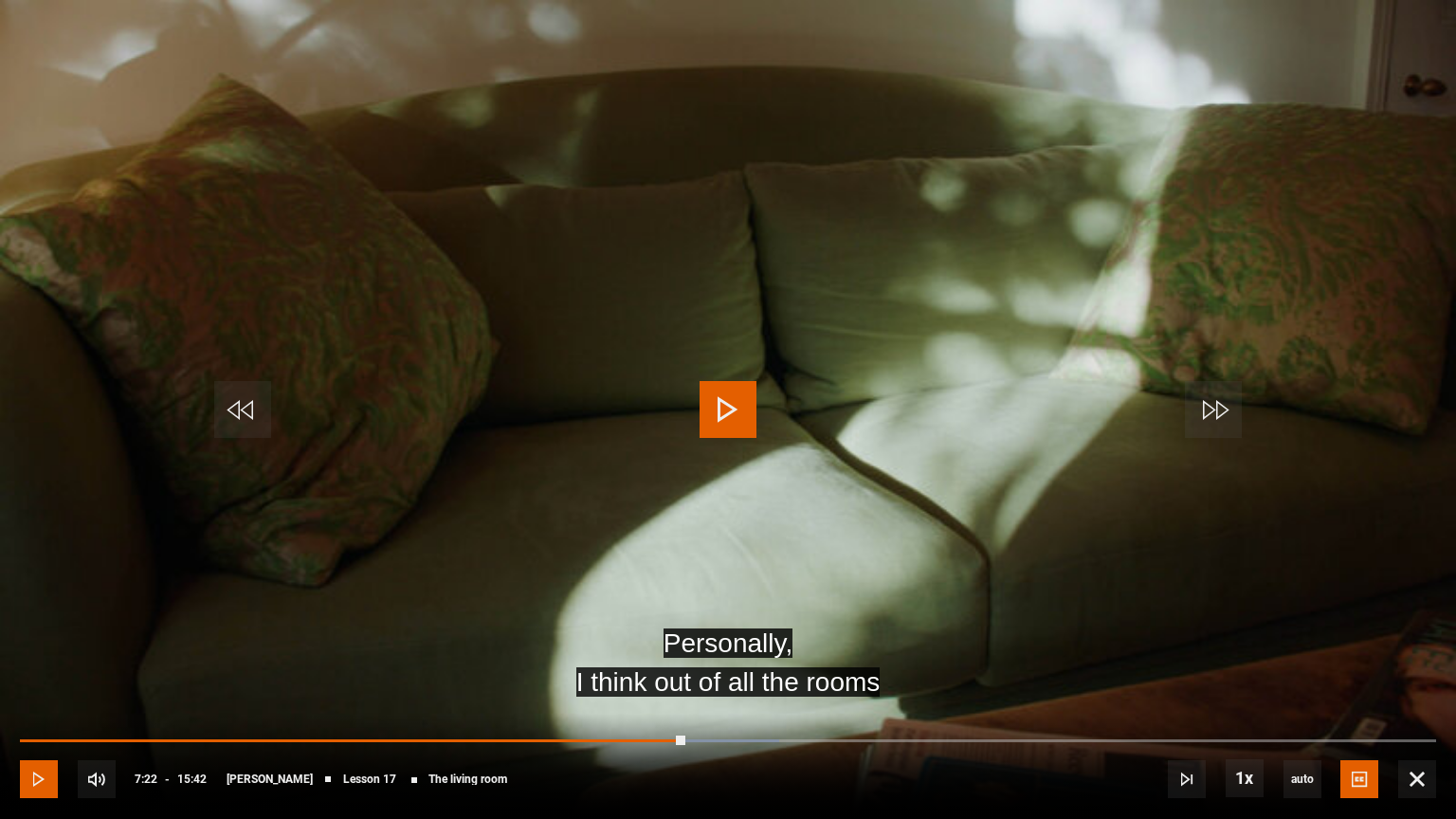 click at bounding box center [39, 779] 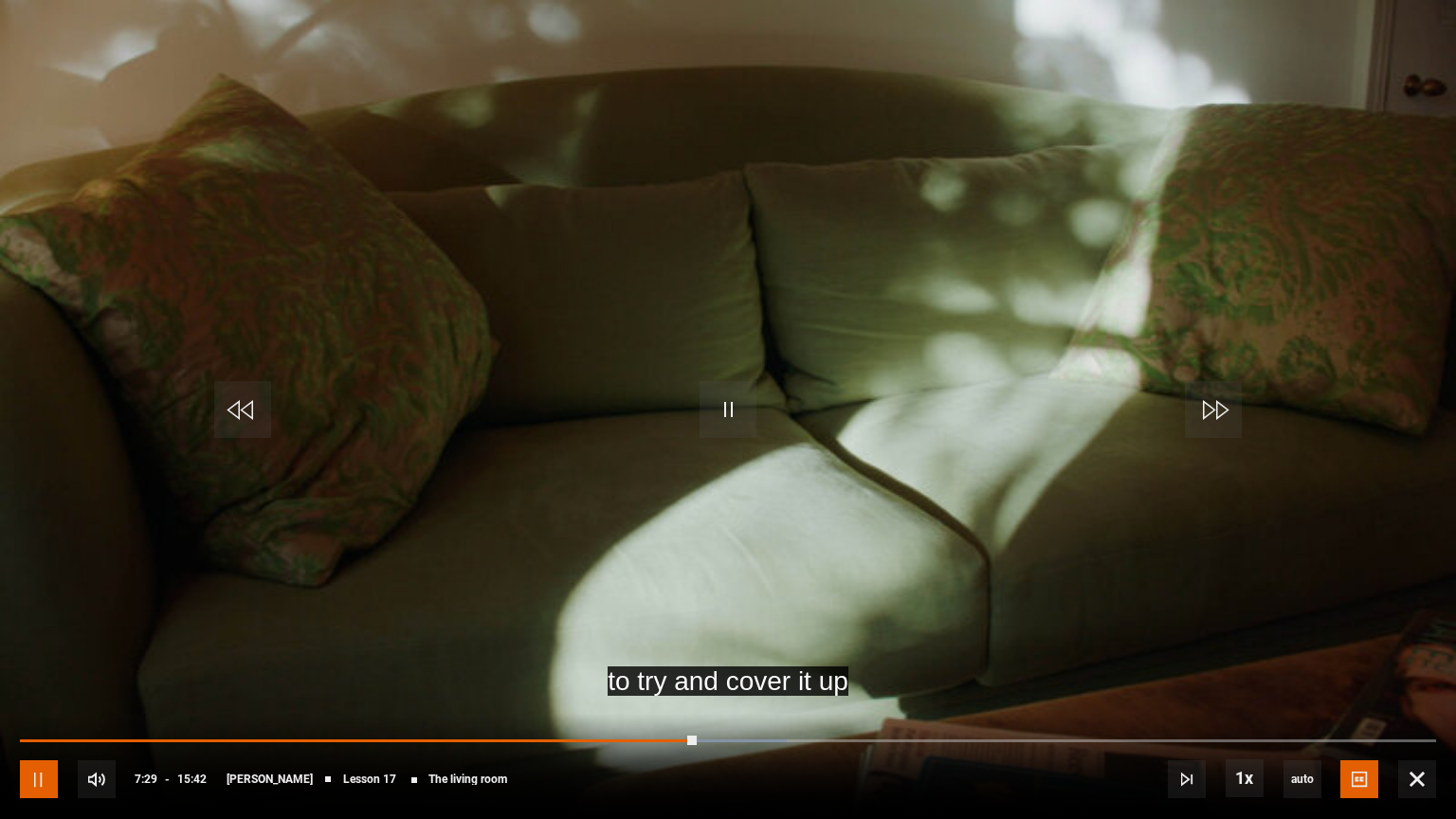 click at bounding box center (39, 779) 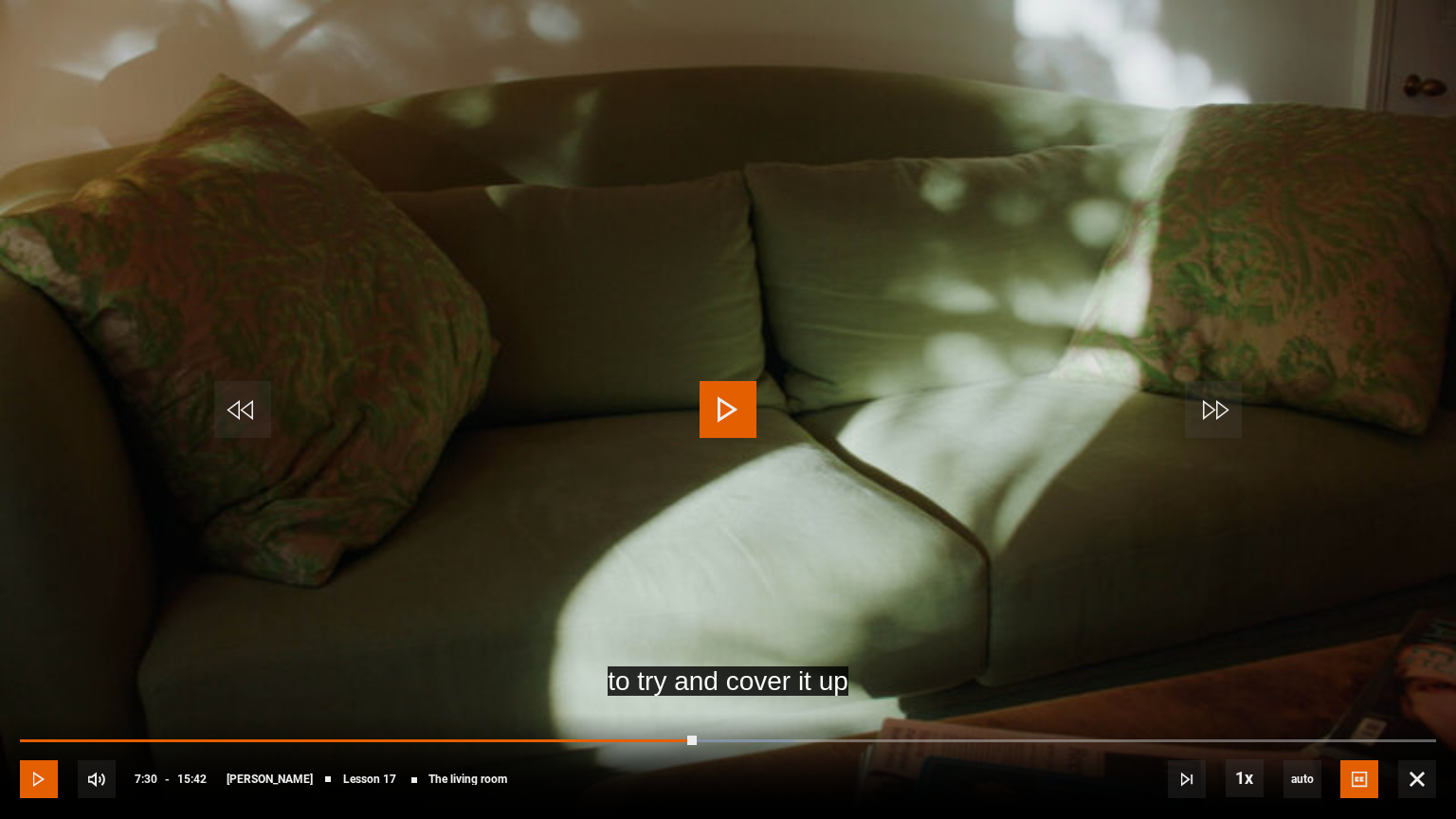 click at bounding box center (39, 779) 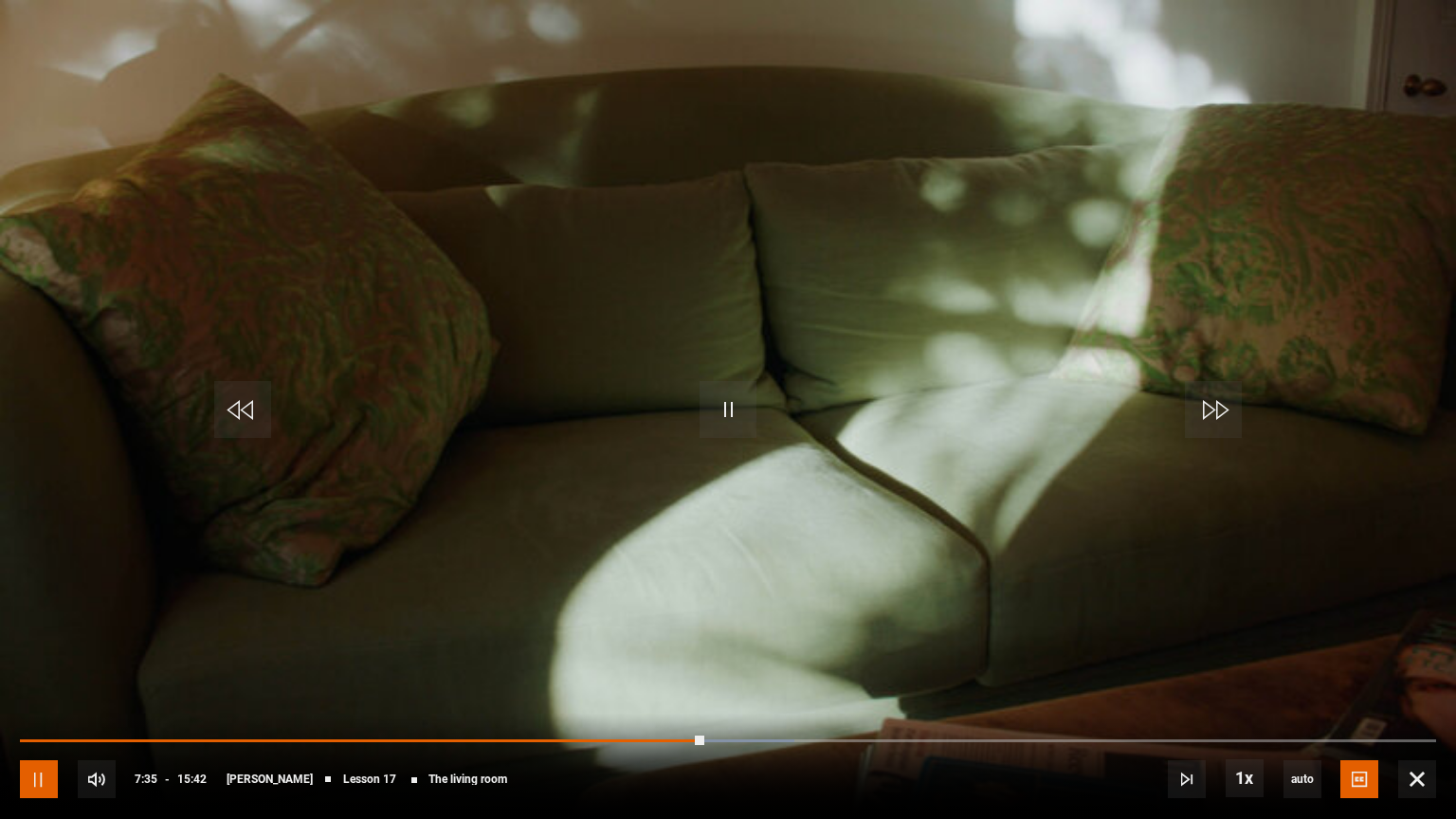 click at bounding box center (39, 779) 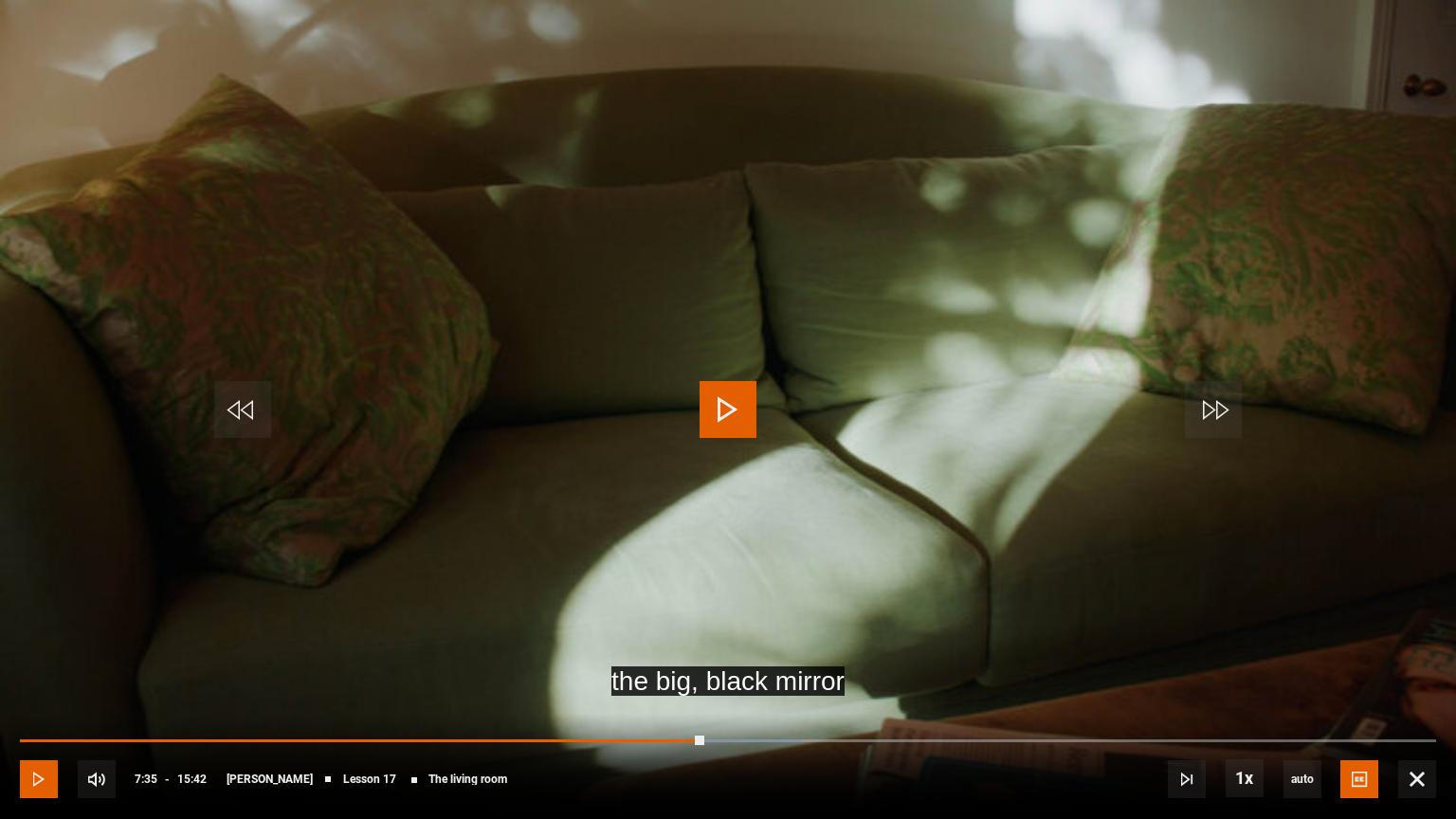 click at bounding box center [39, 779] 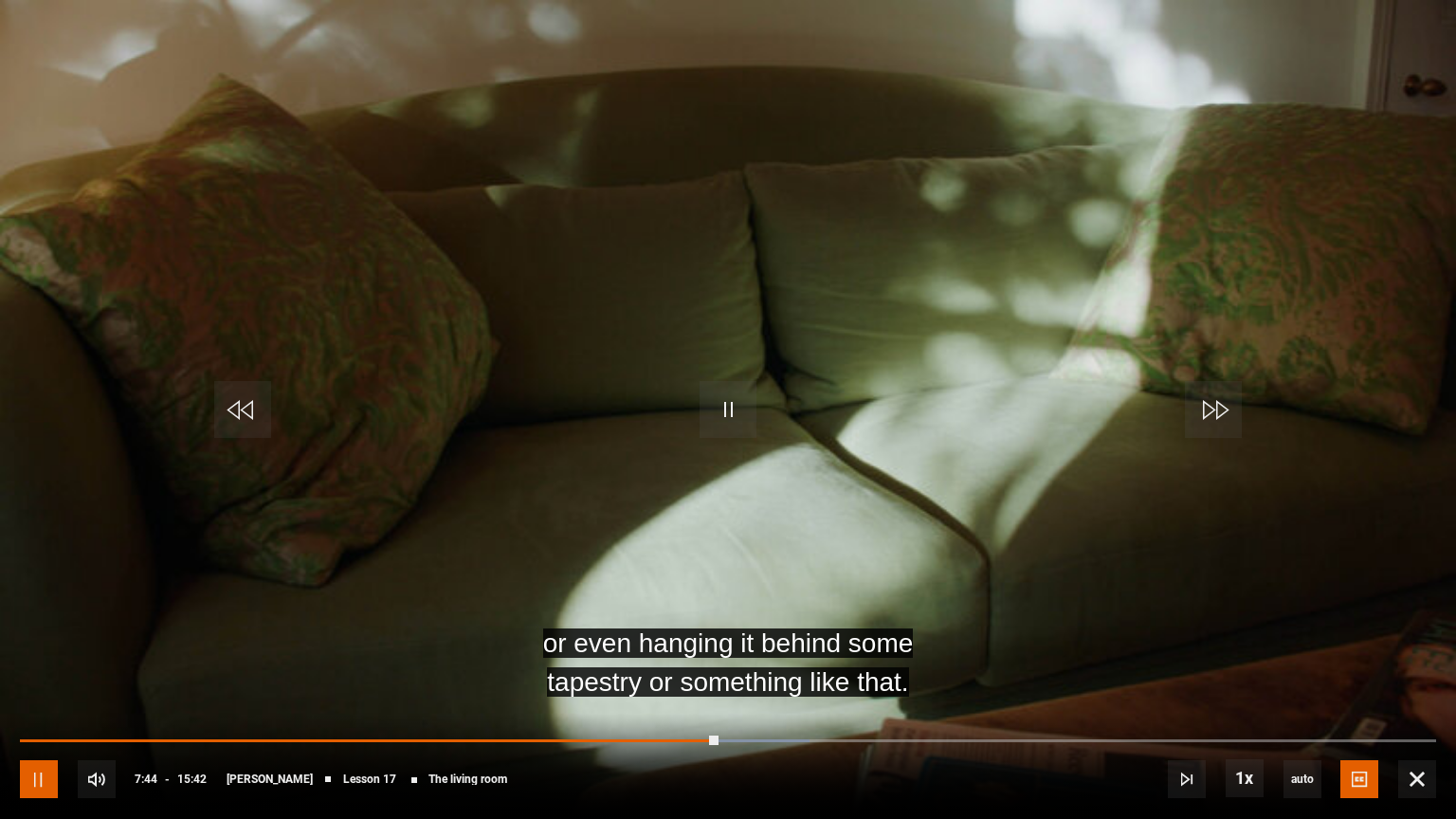 click at bounding box center (39, 779) 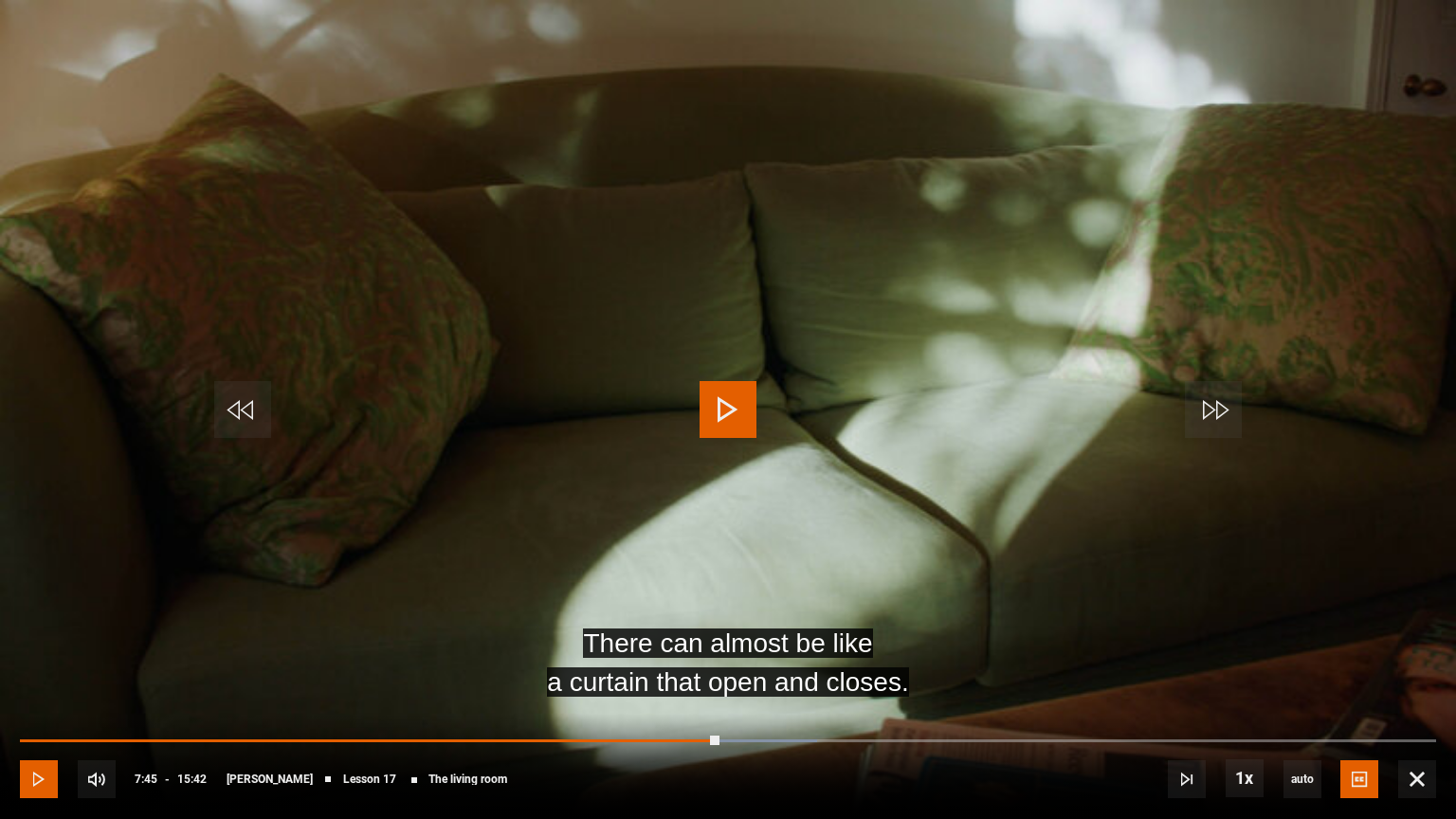 click at bounding box center (39, 779) 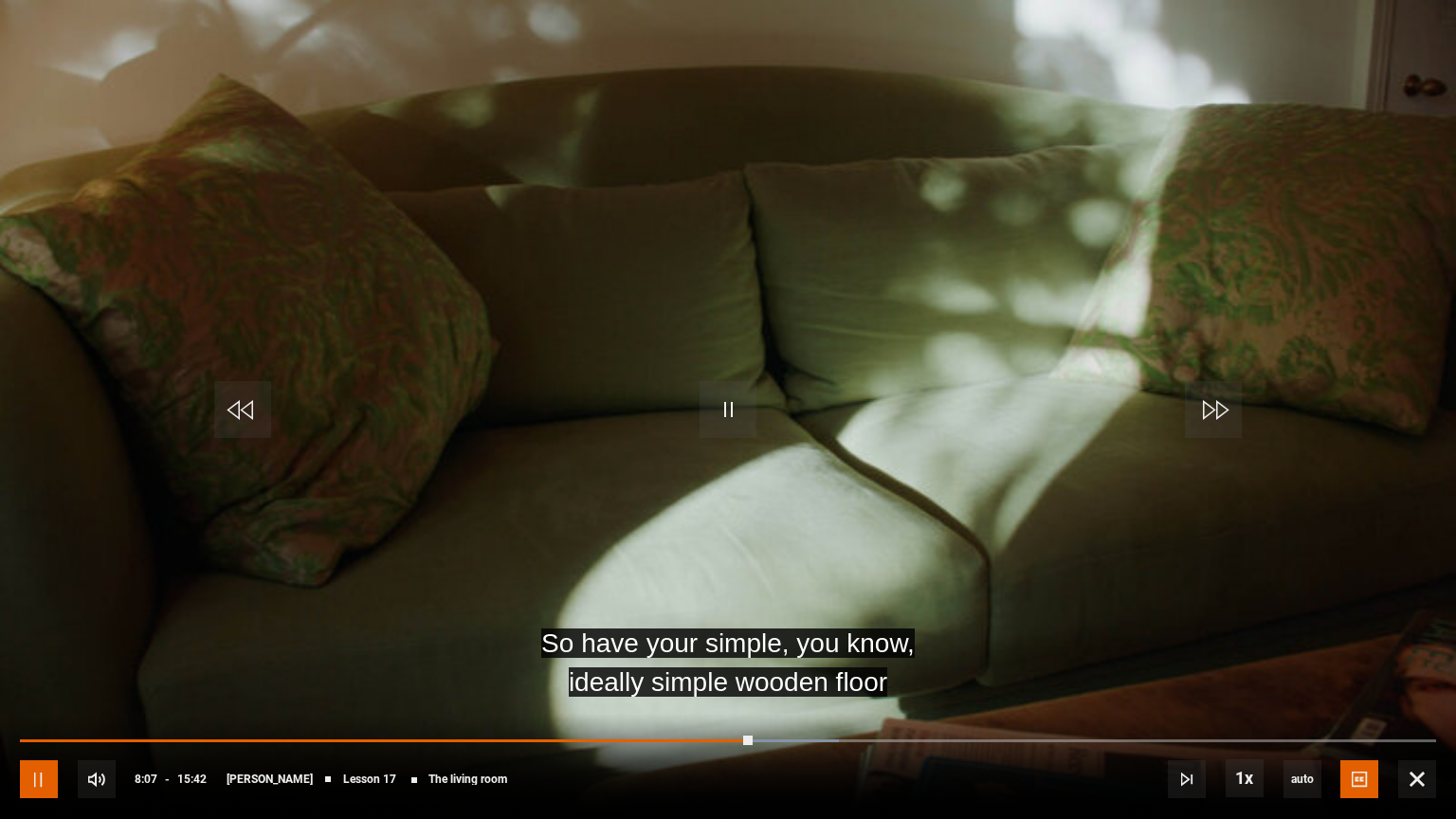click at bounding box center [39, 779] 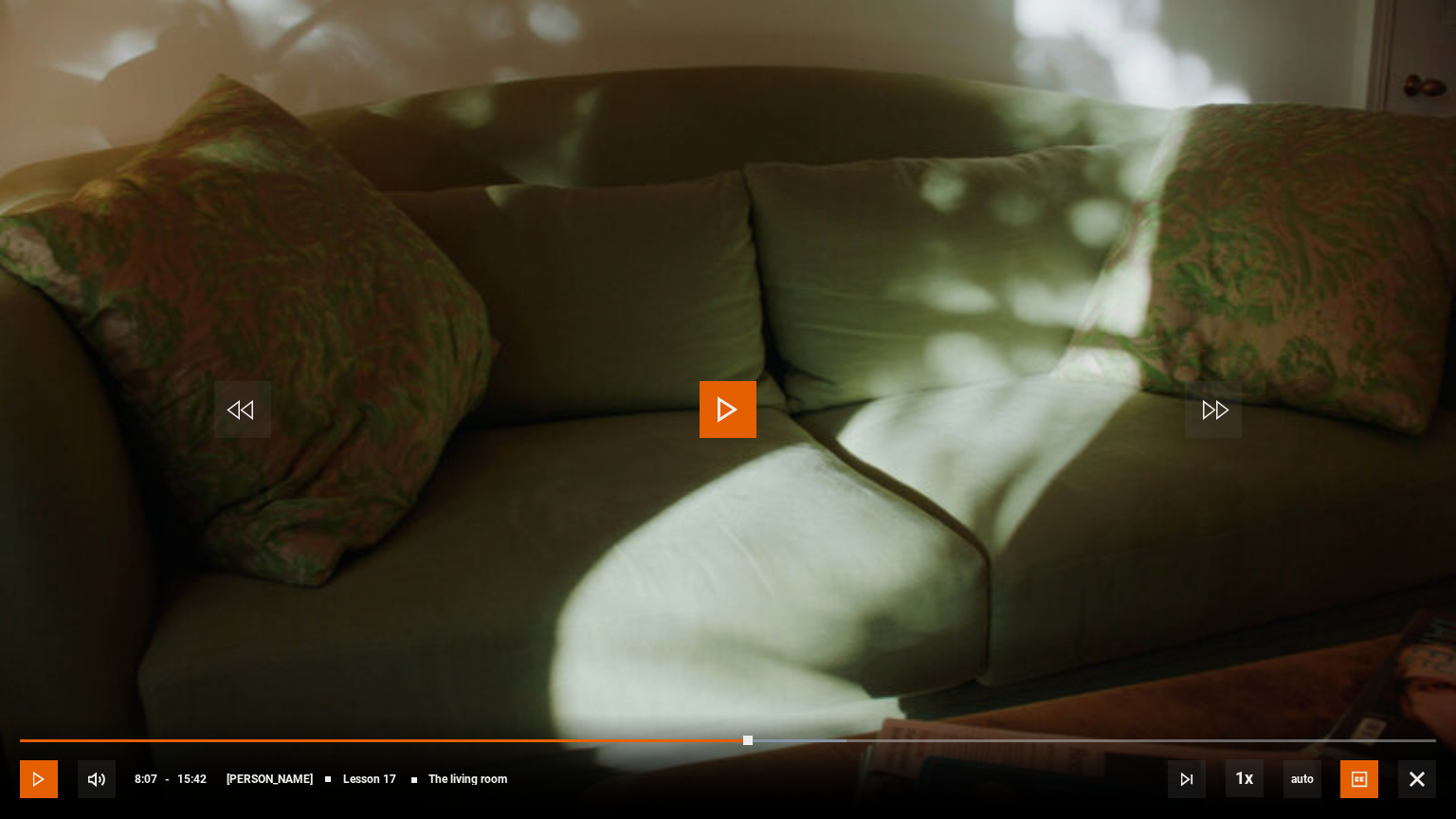 click at bounding box center (39, 779) 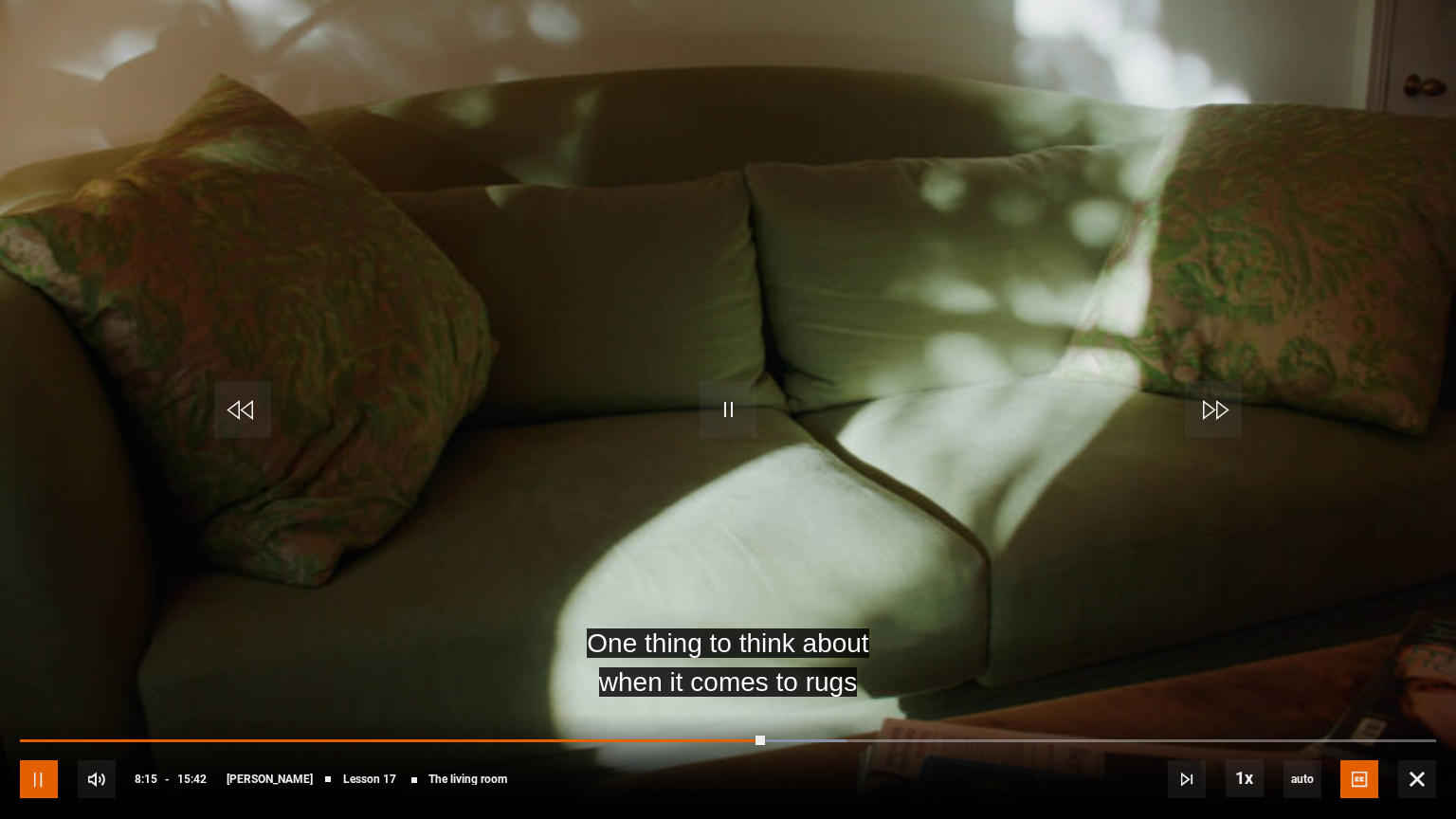 click at bounding box center [39, 779] 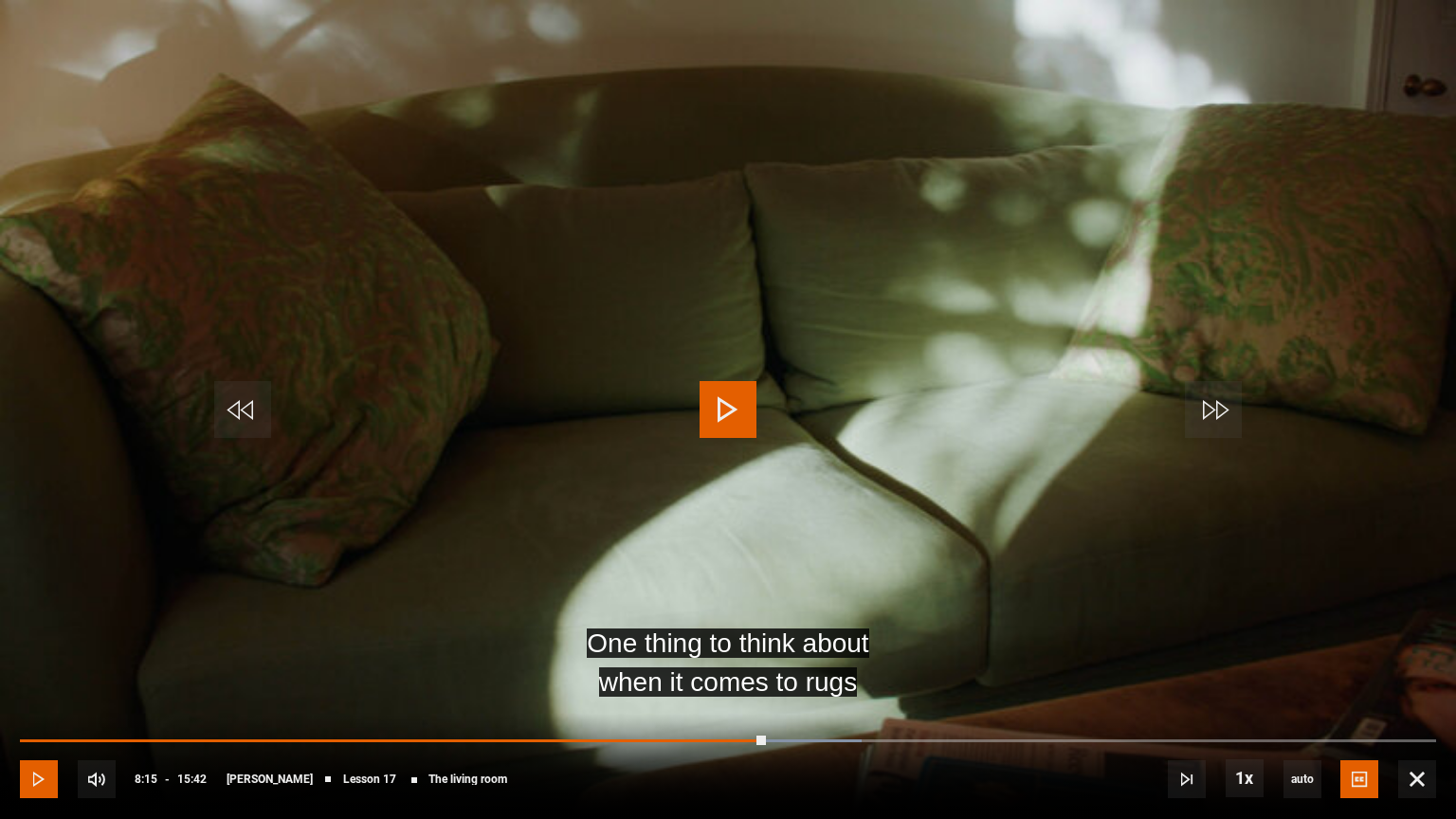 click at bounding box center [39, 779] 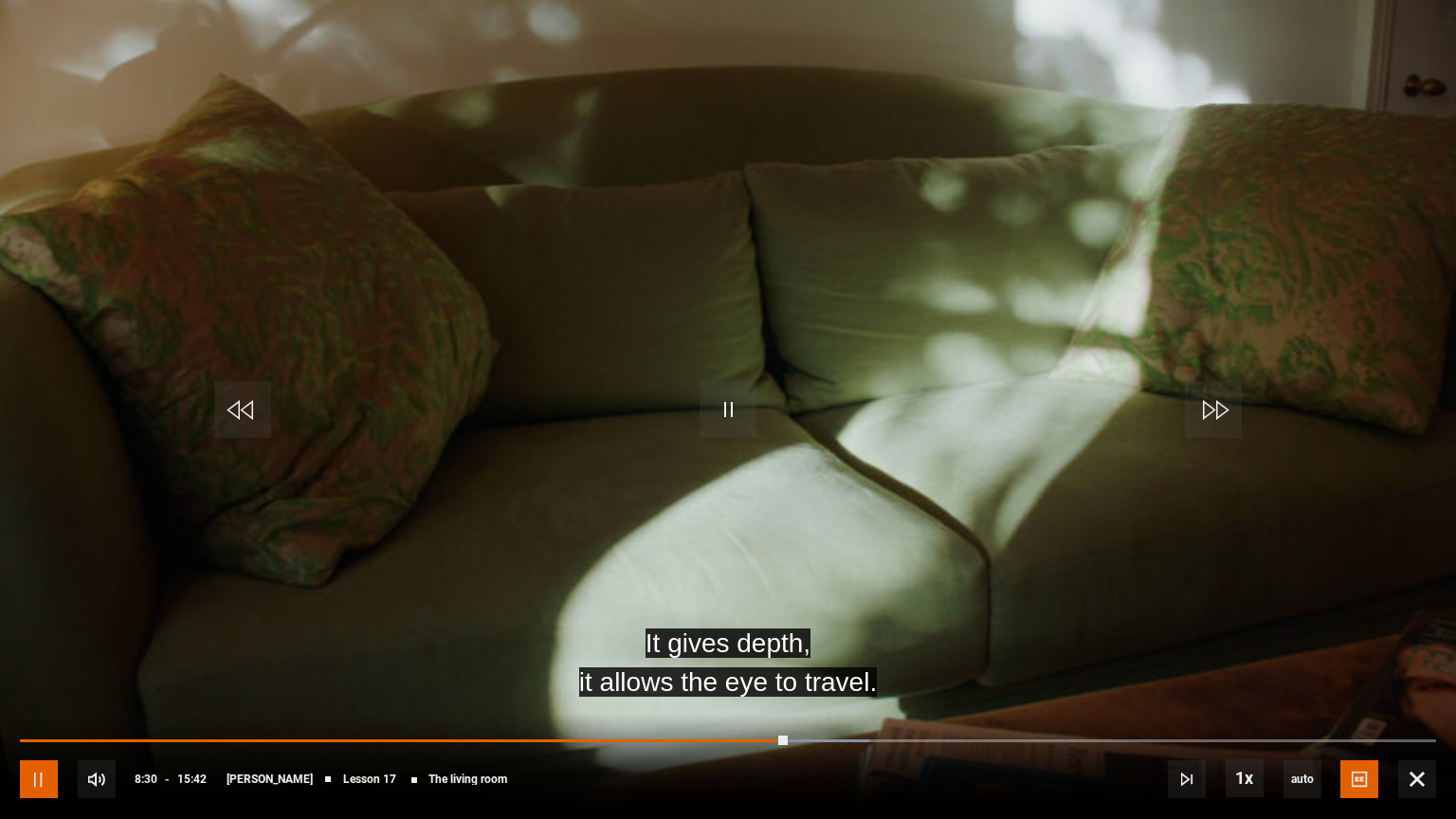click at bounding box center (39, 779) 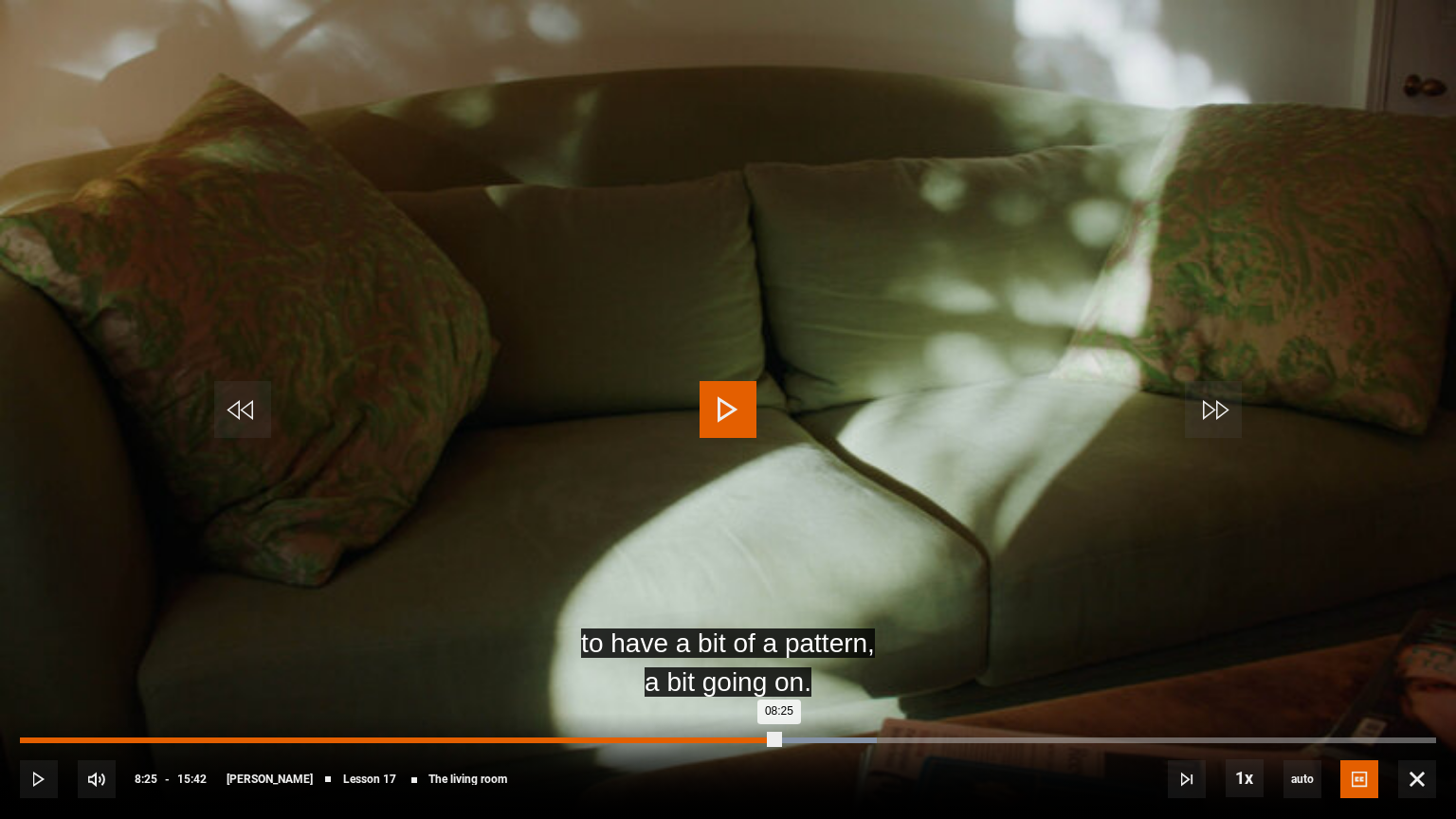 click on "08:25" at bounding box center (399, 740) 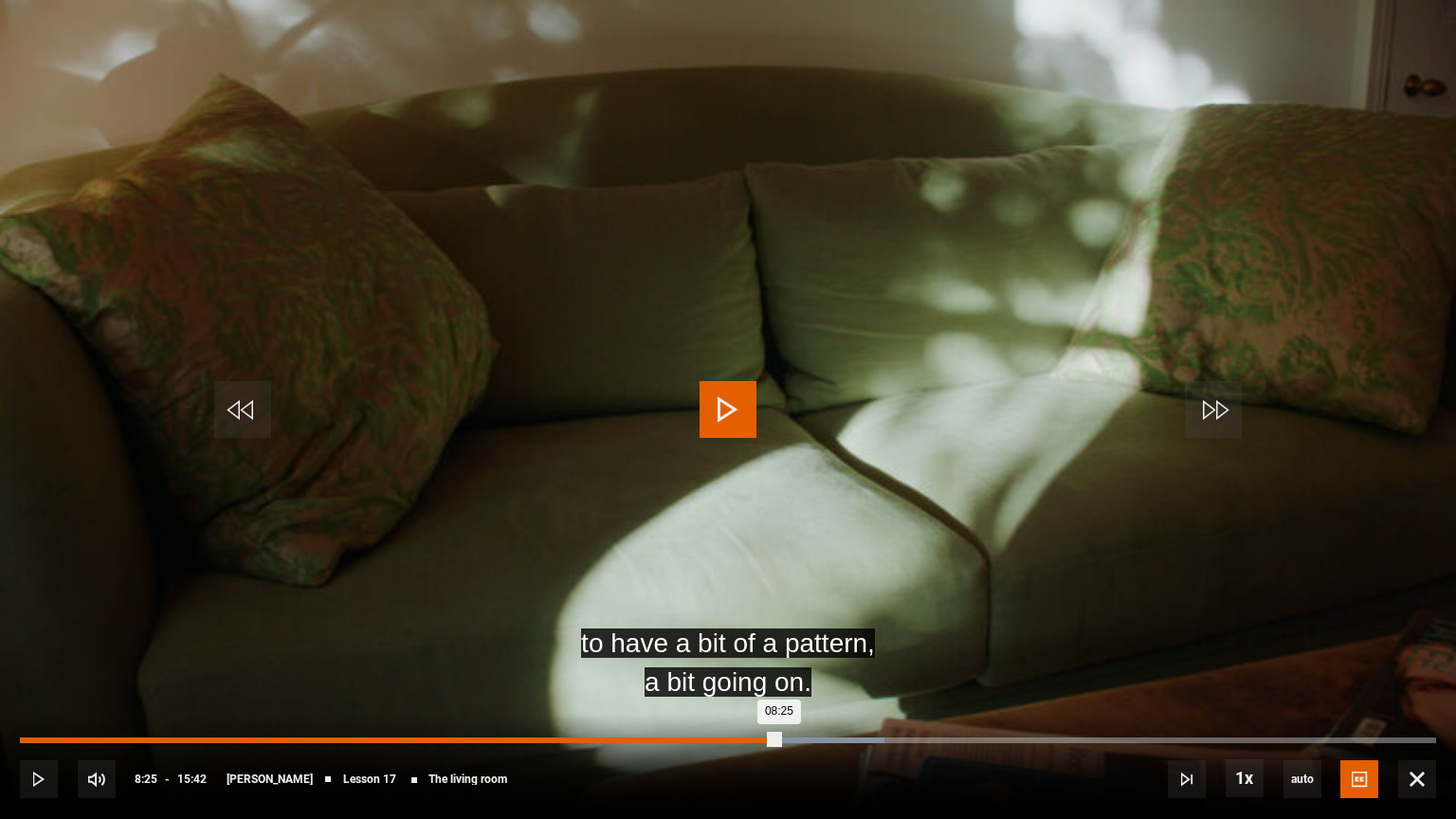 click on "08:25" at bounding box center (399, 740) 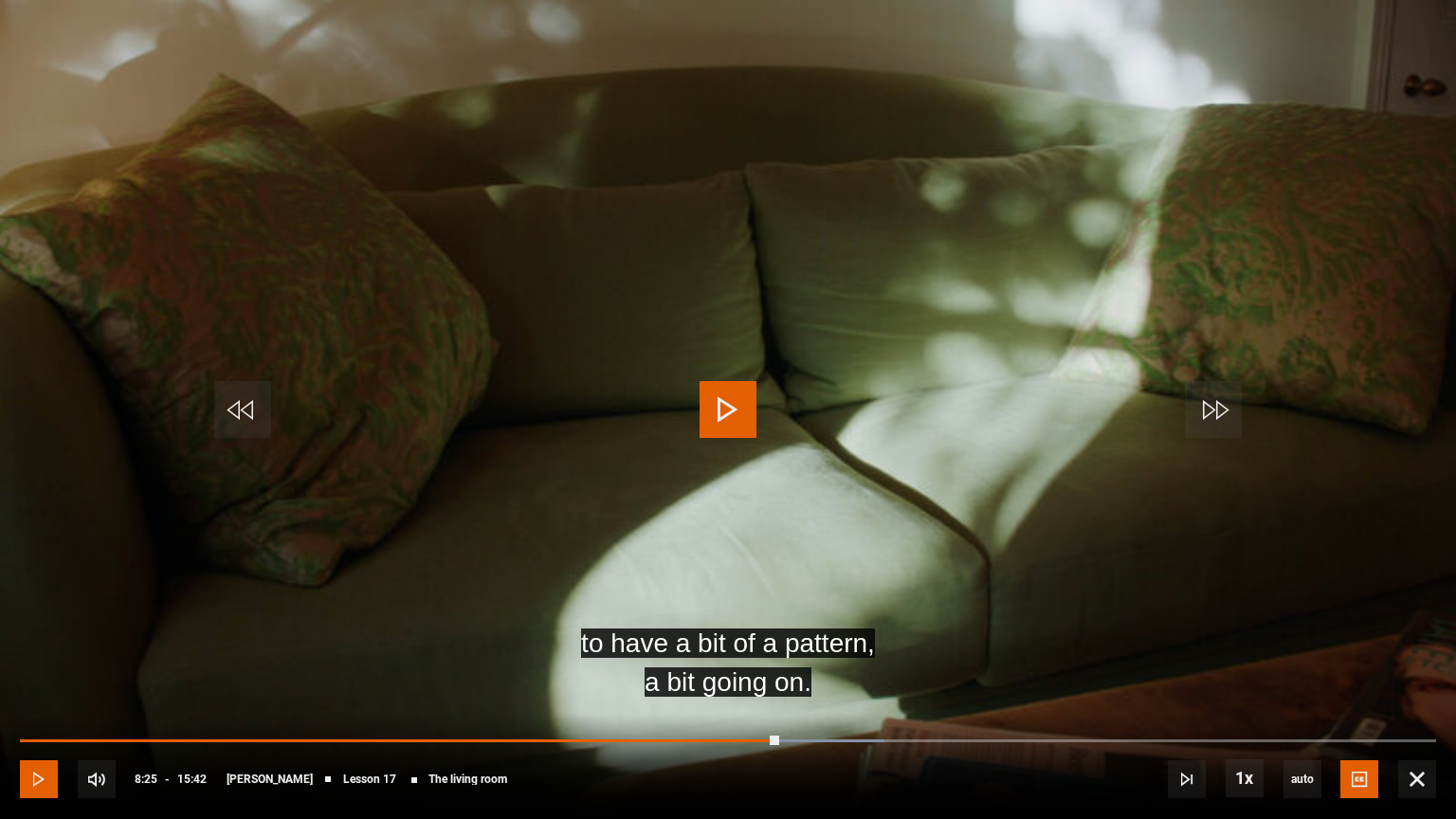 click at bounding box center [39, 779] 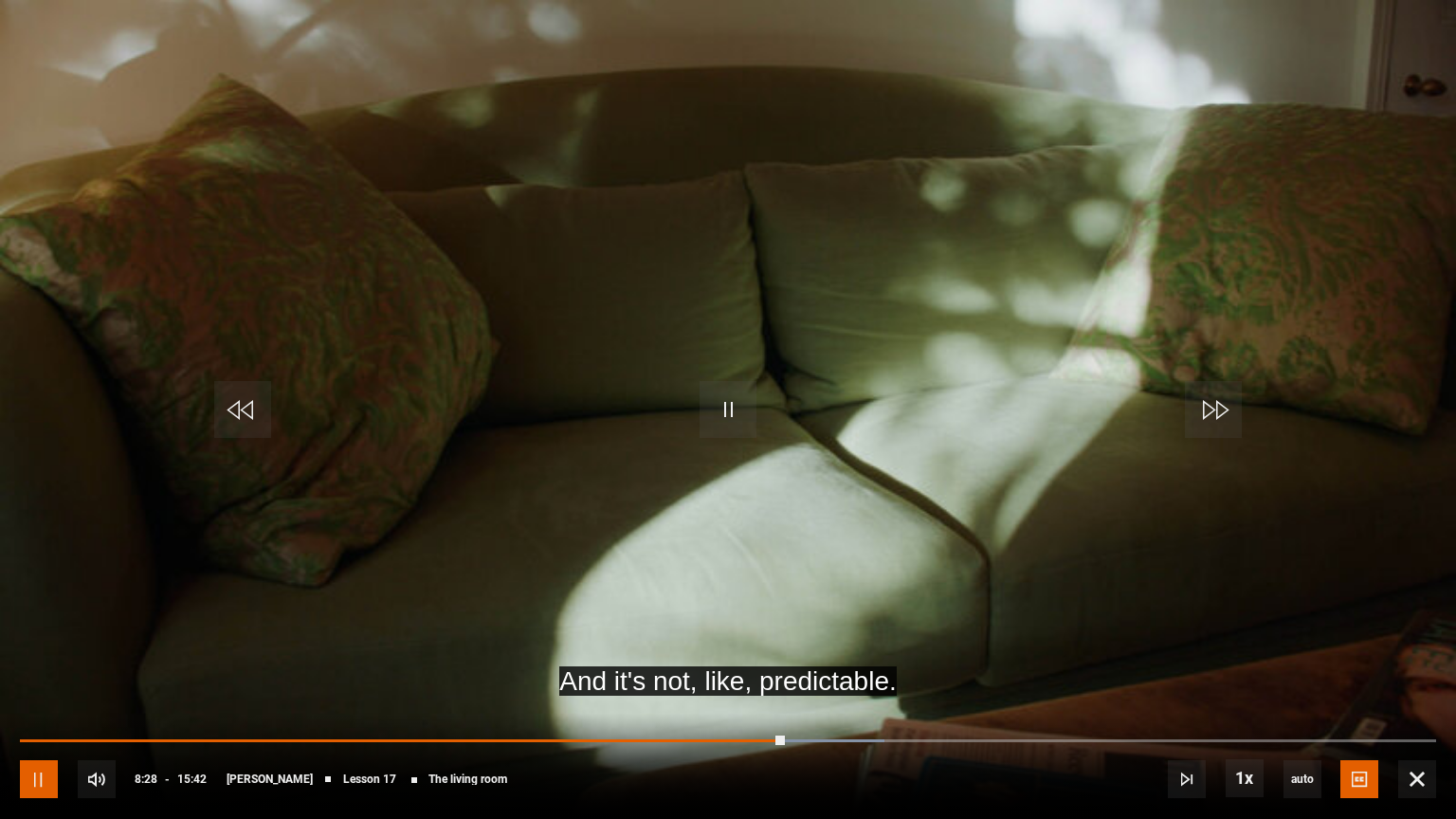 click at bounding box center [39, 779] 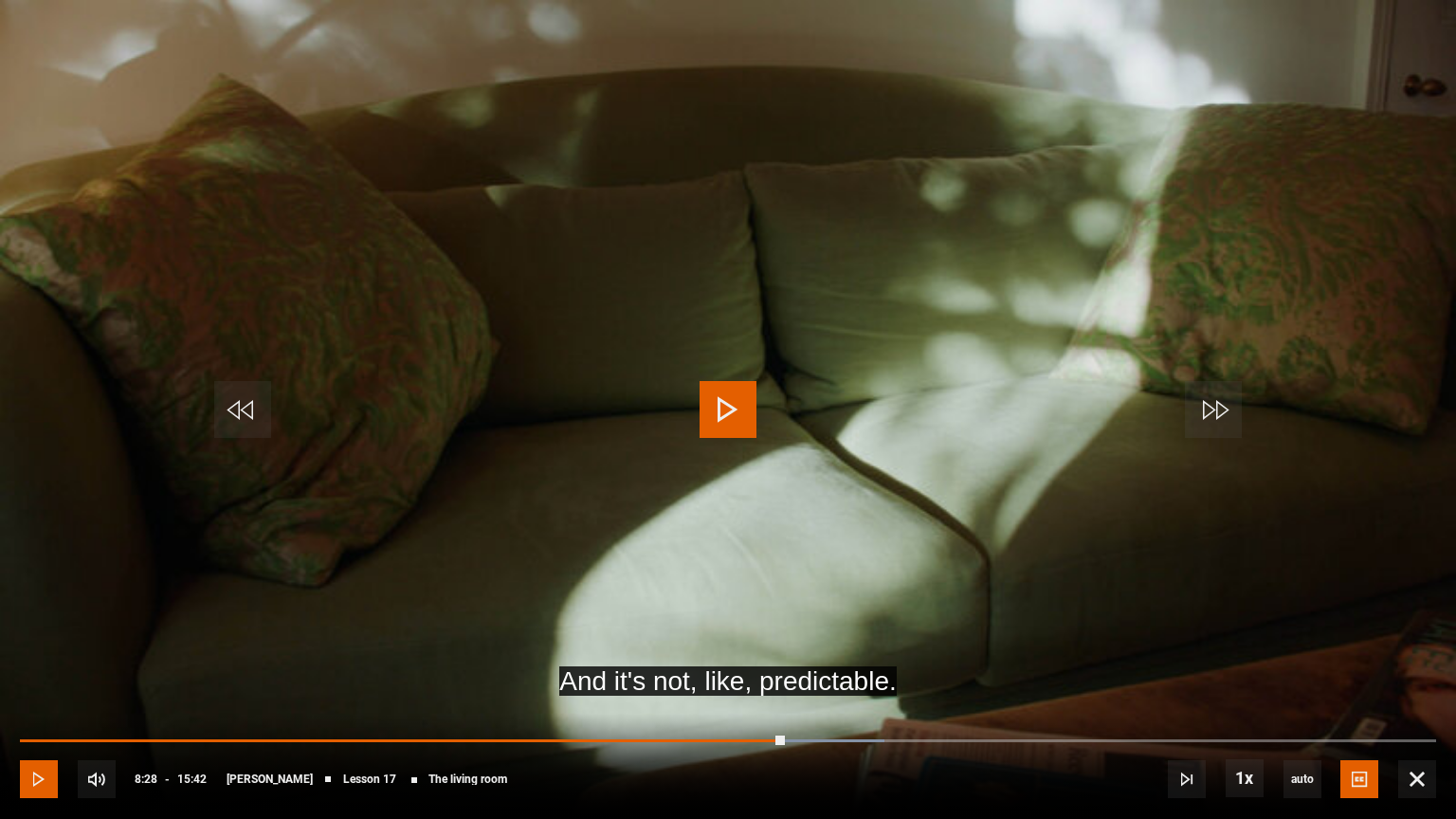 click at bounding box center [39, 779] 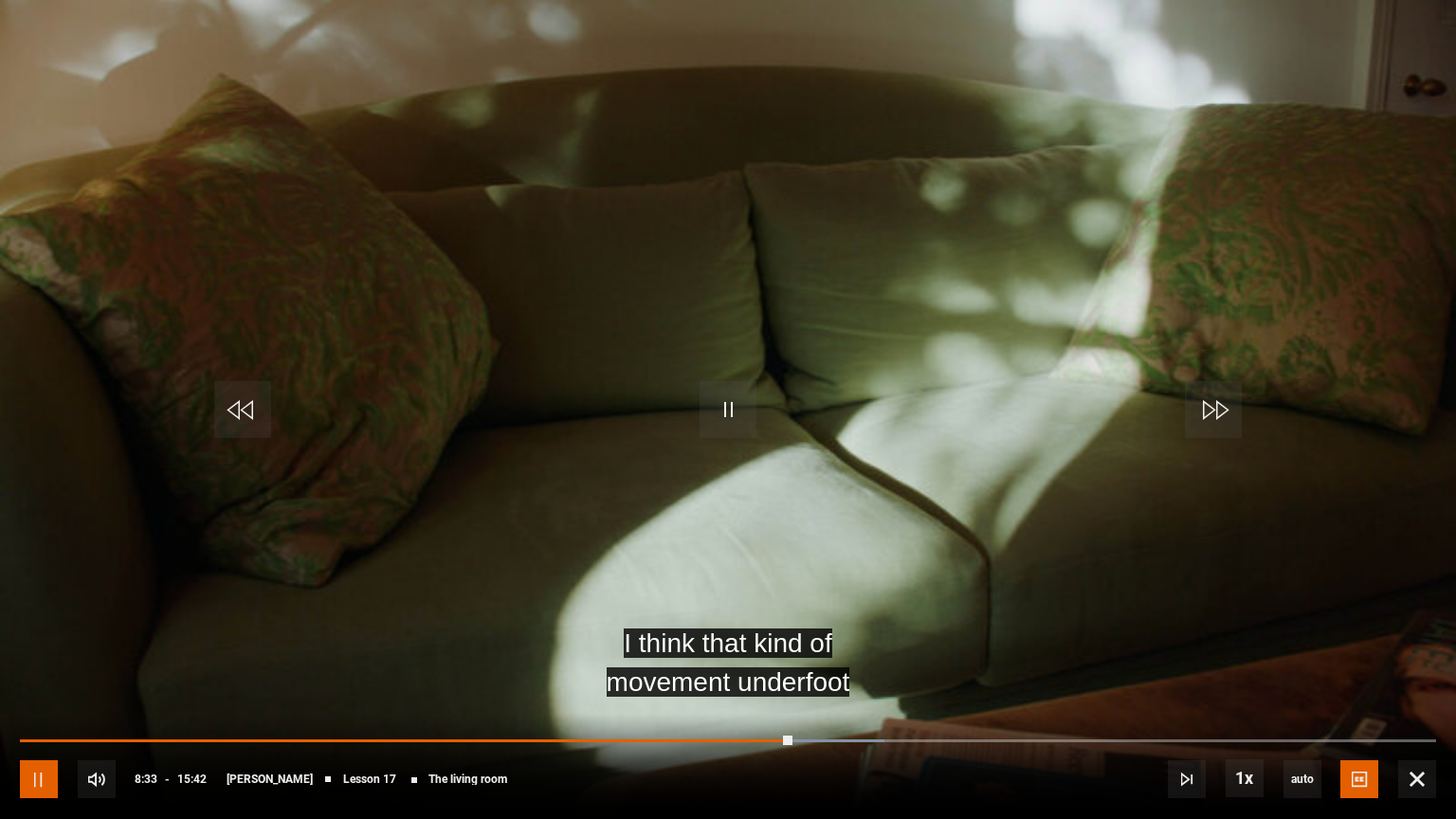 click at bounding box center (39, 779) 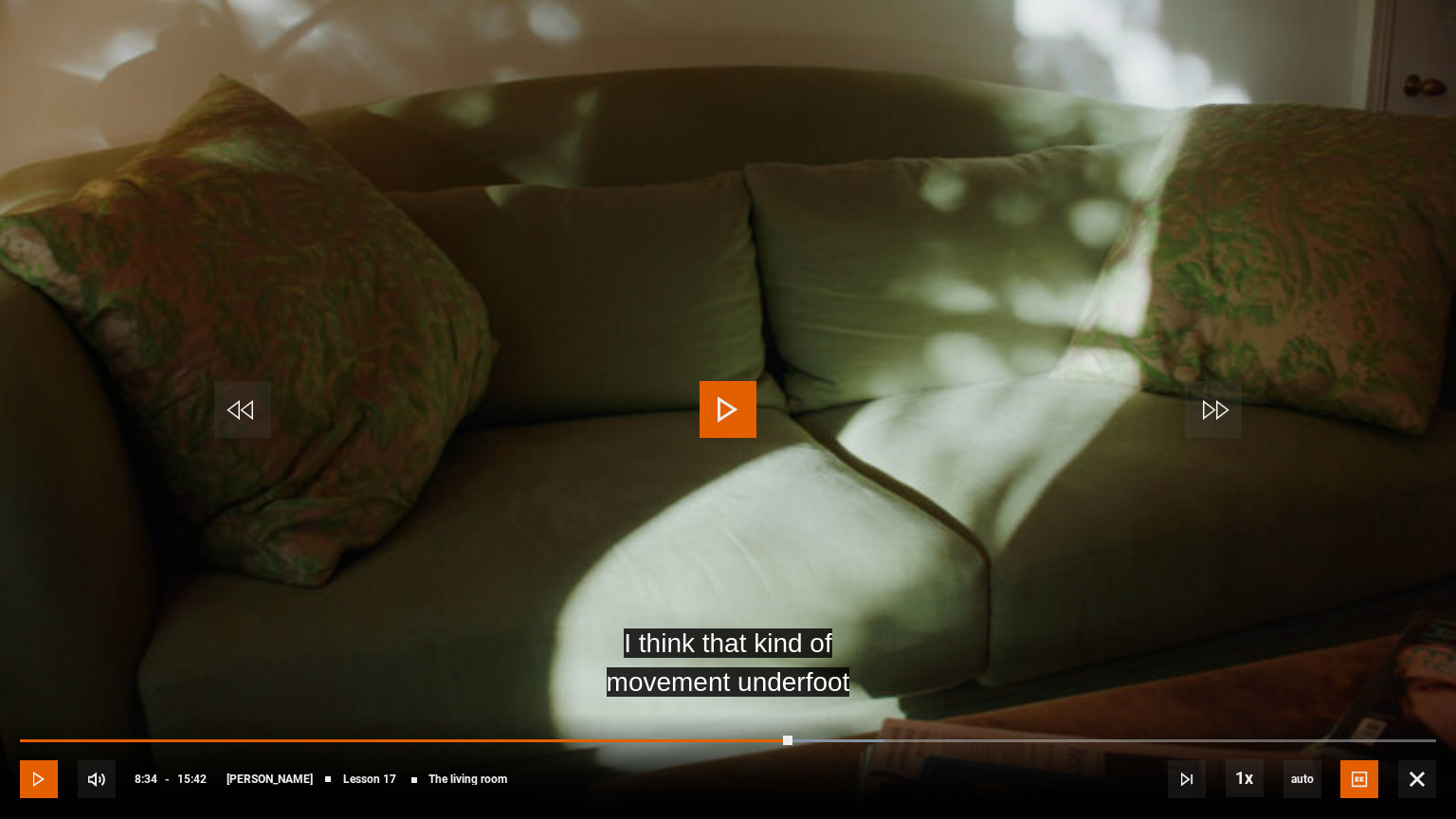 click at bounding box center (39, 779) 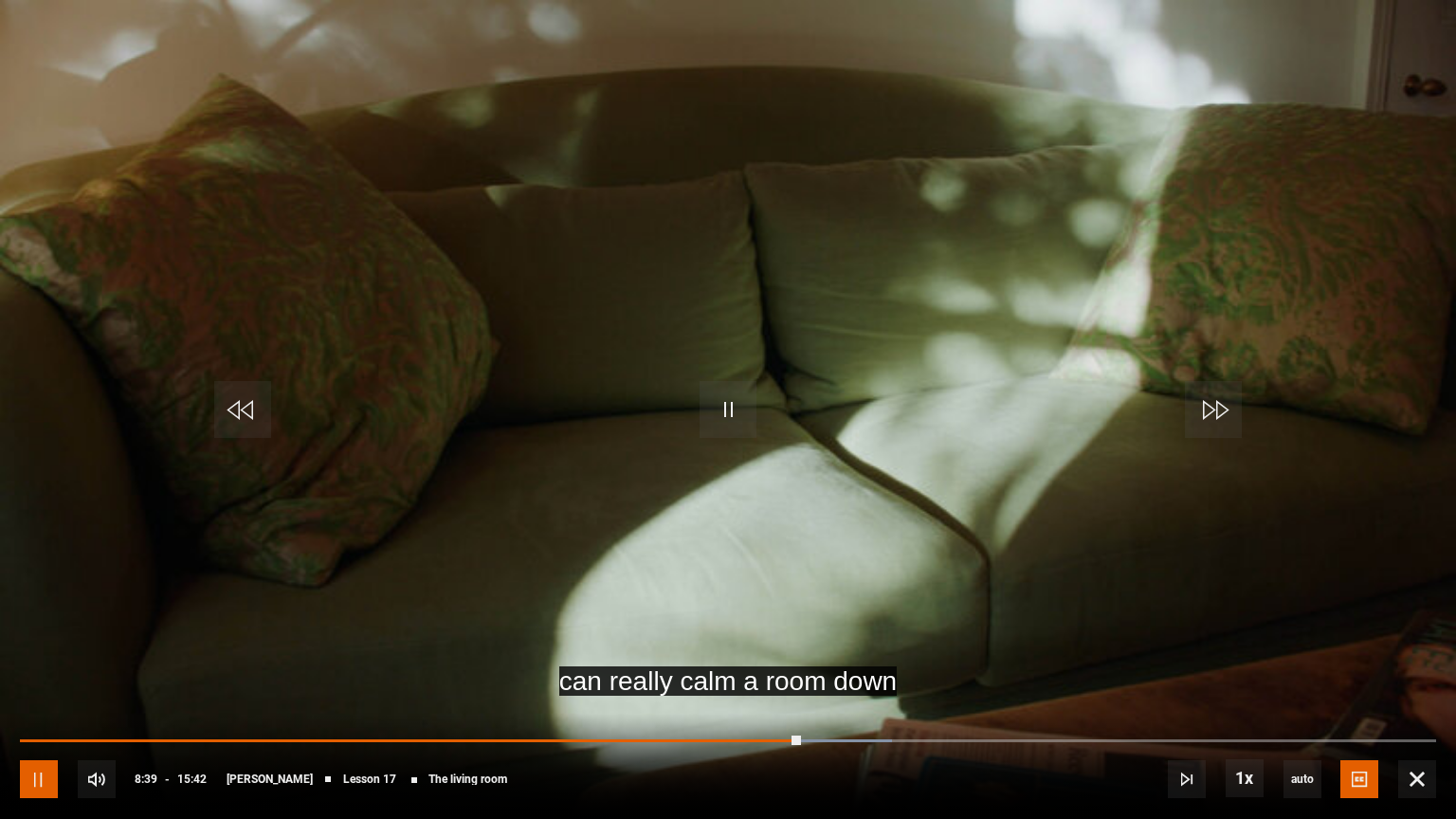 click at bounding box center [39, 779] 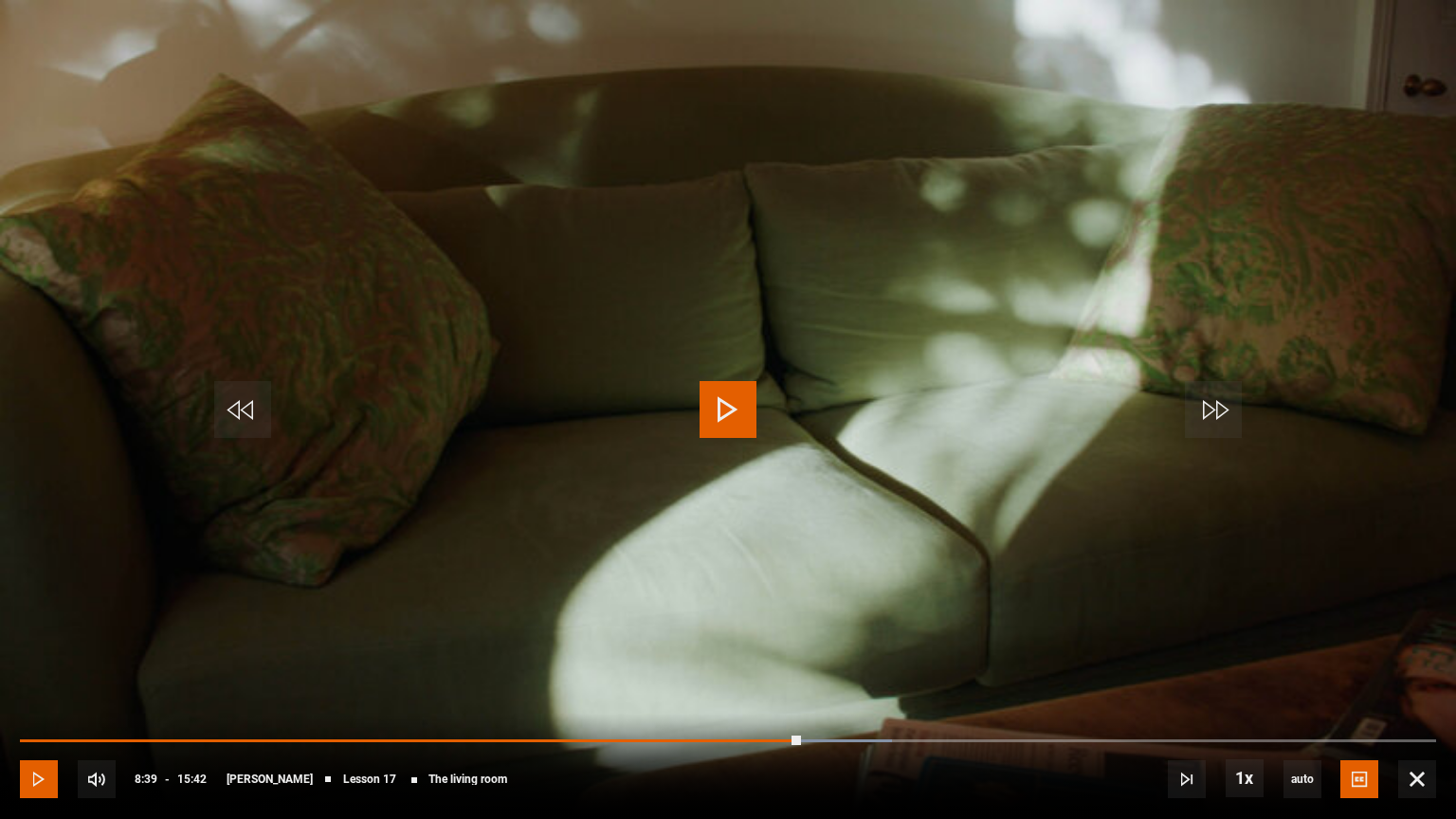 click at bounding box center [39, 779] 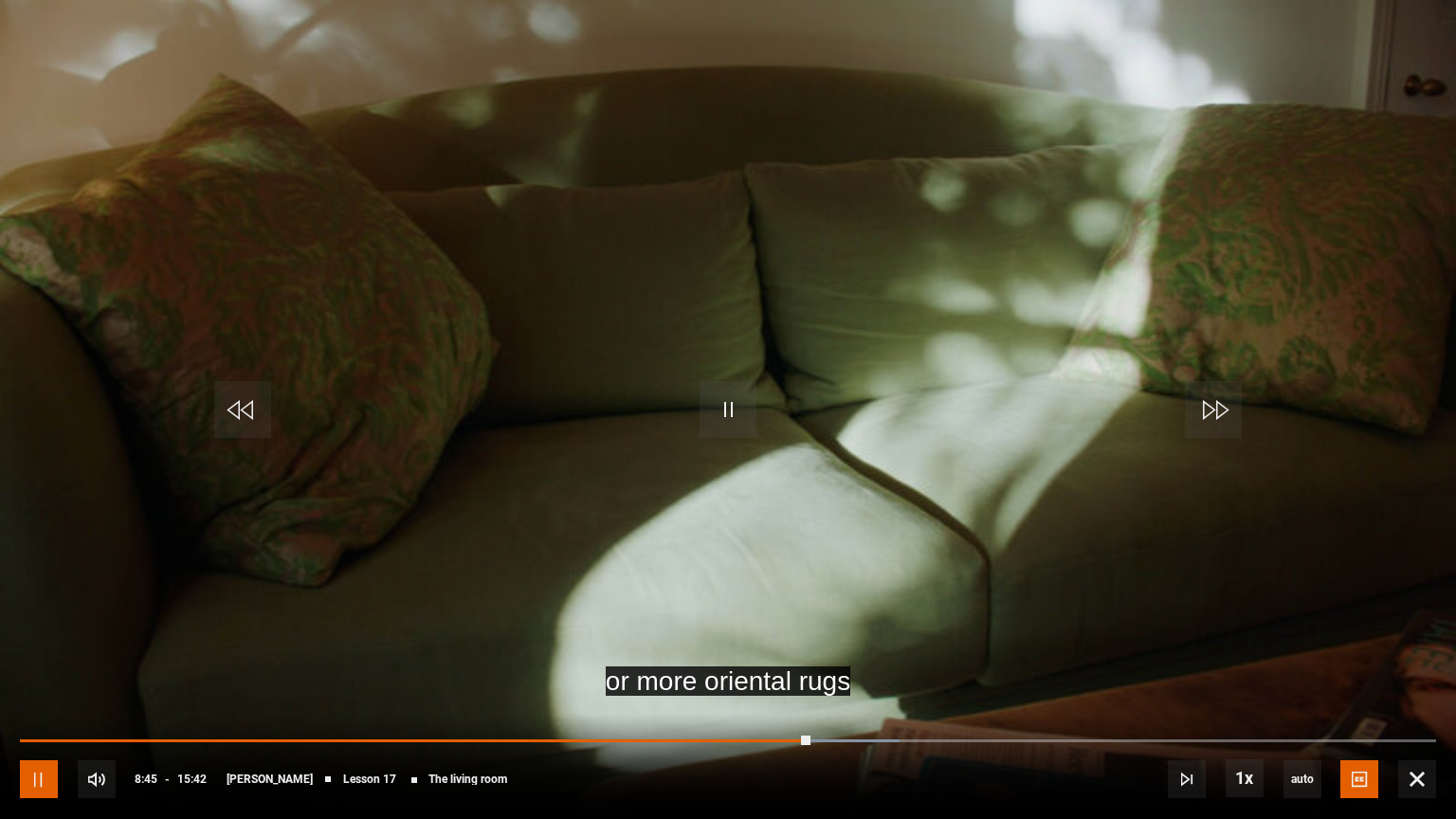 click at bounding box center [39, 779] 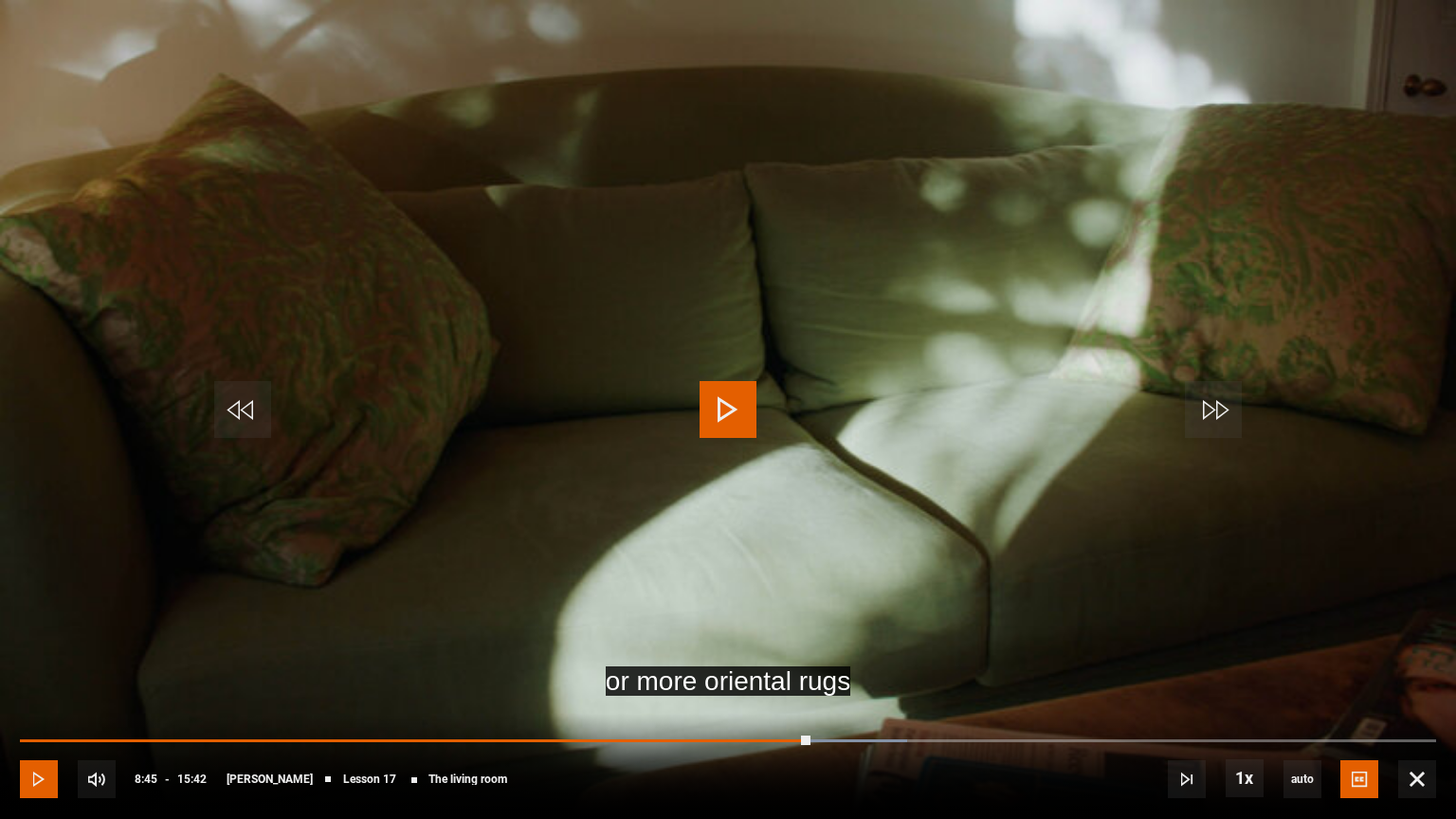 click at bounding box center [39, 779] 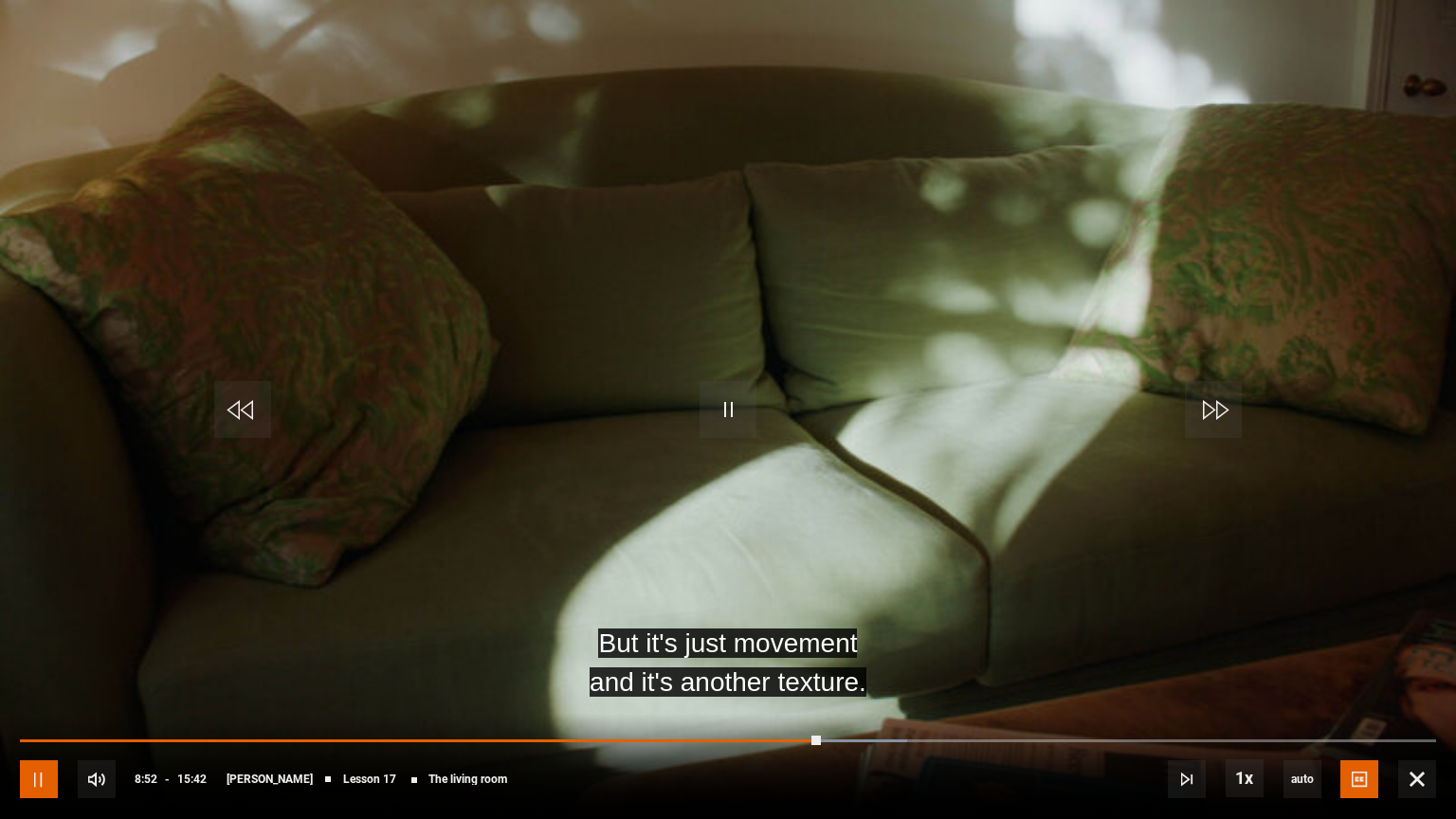 click at bounding box center (39, 779) 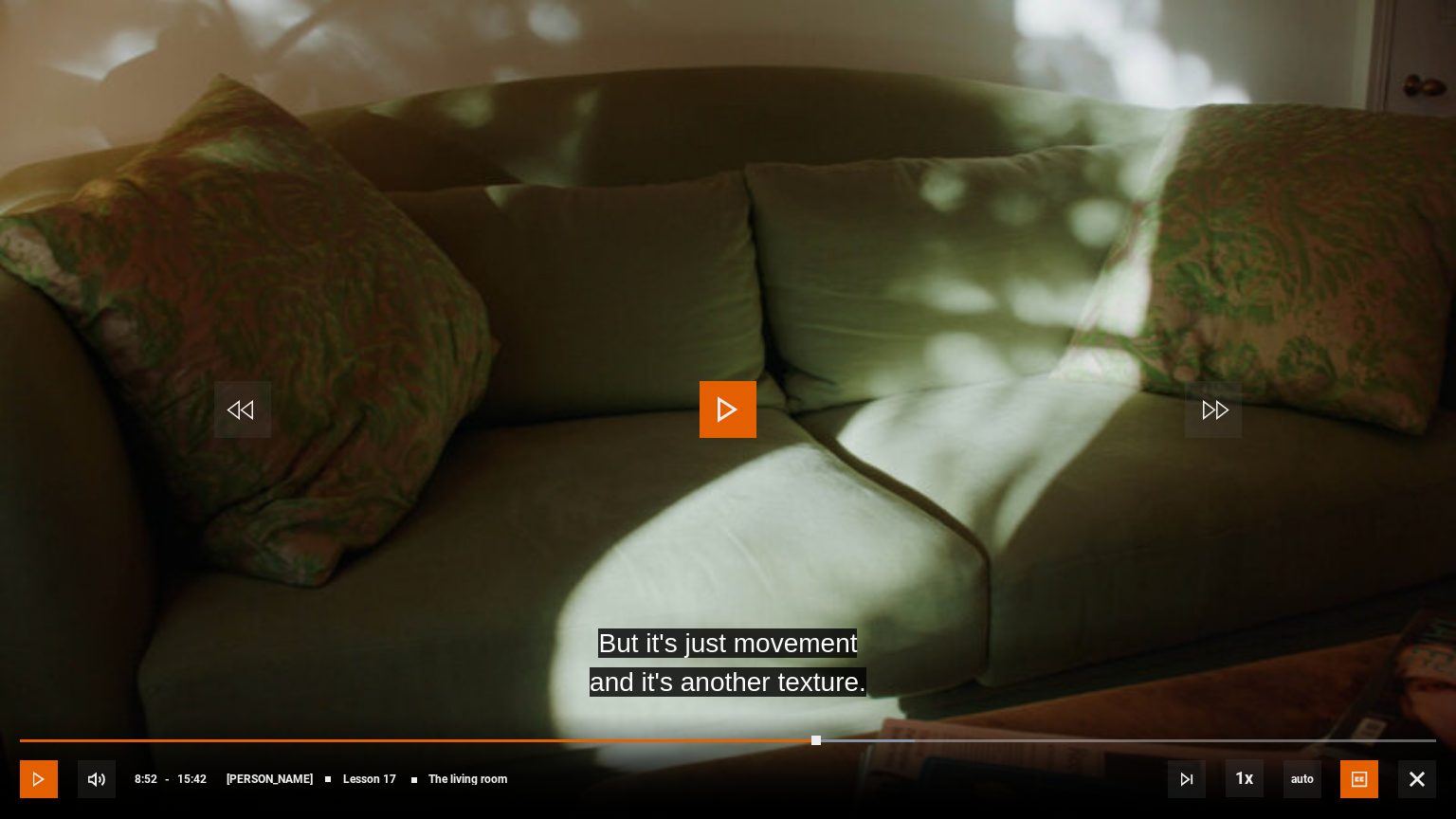 click at bounding box center [39, 779] 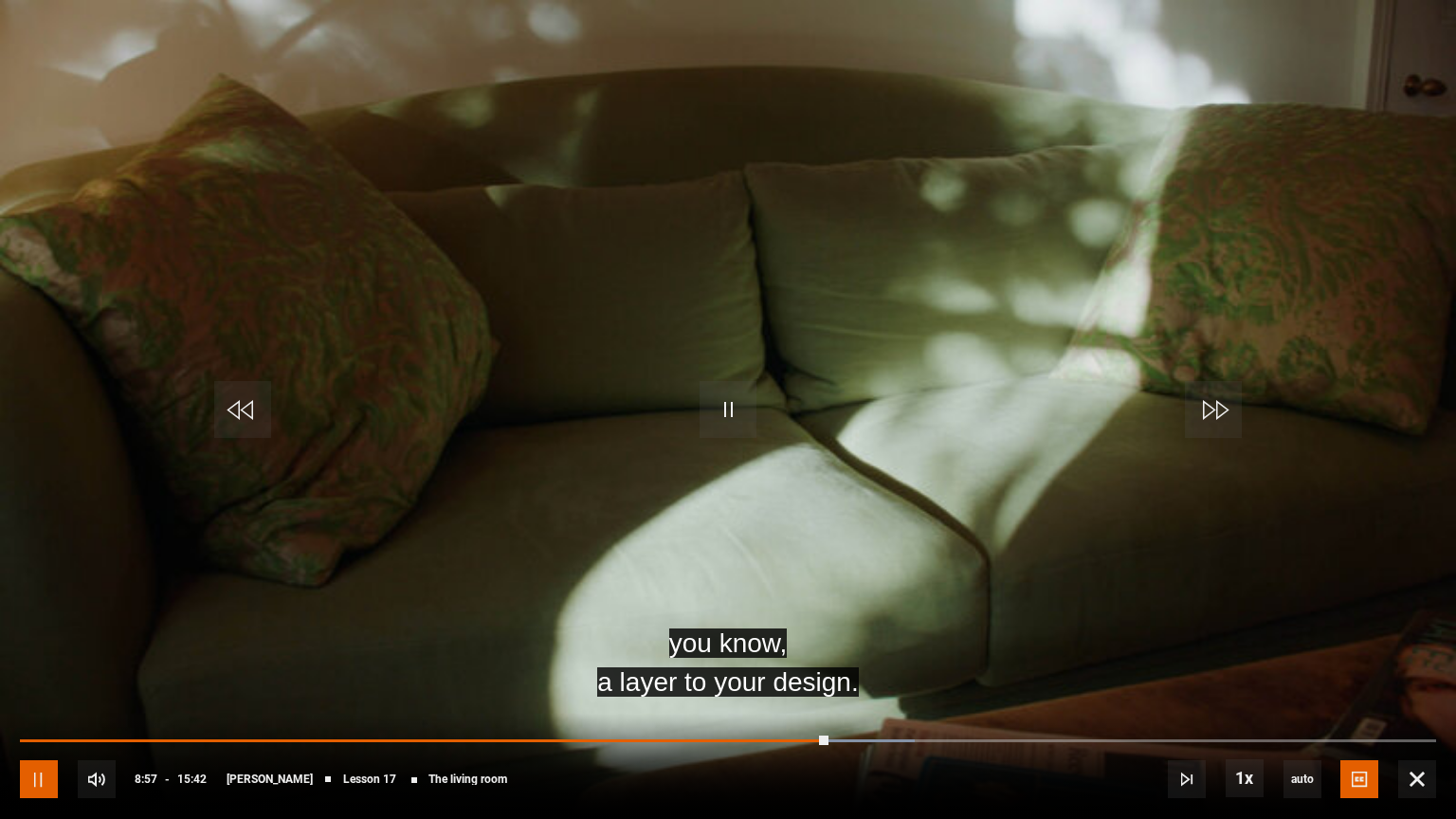 click at bounding box center (39, 779) 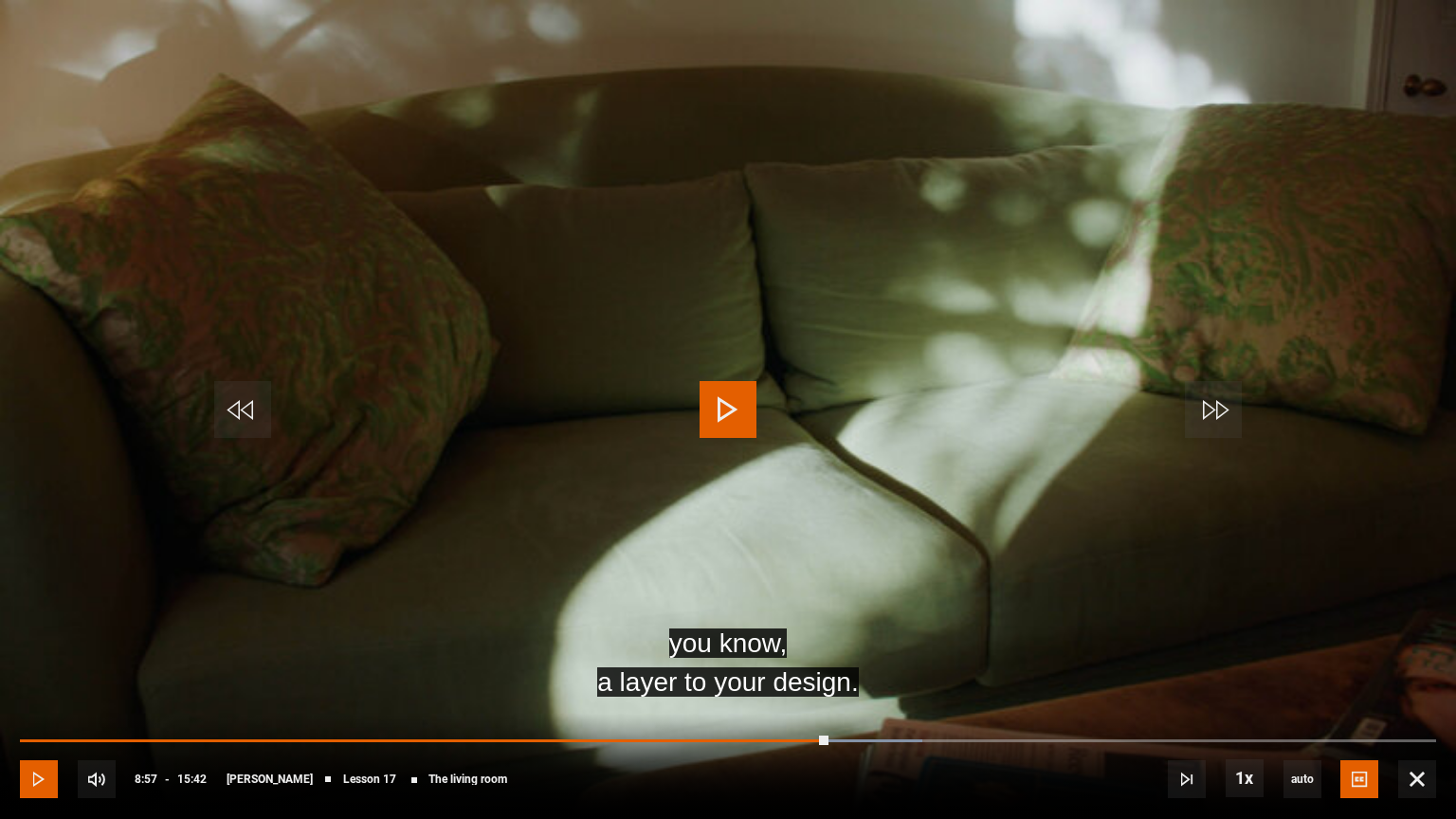 click at bounding box center [39, 779] 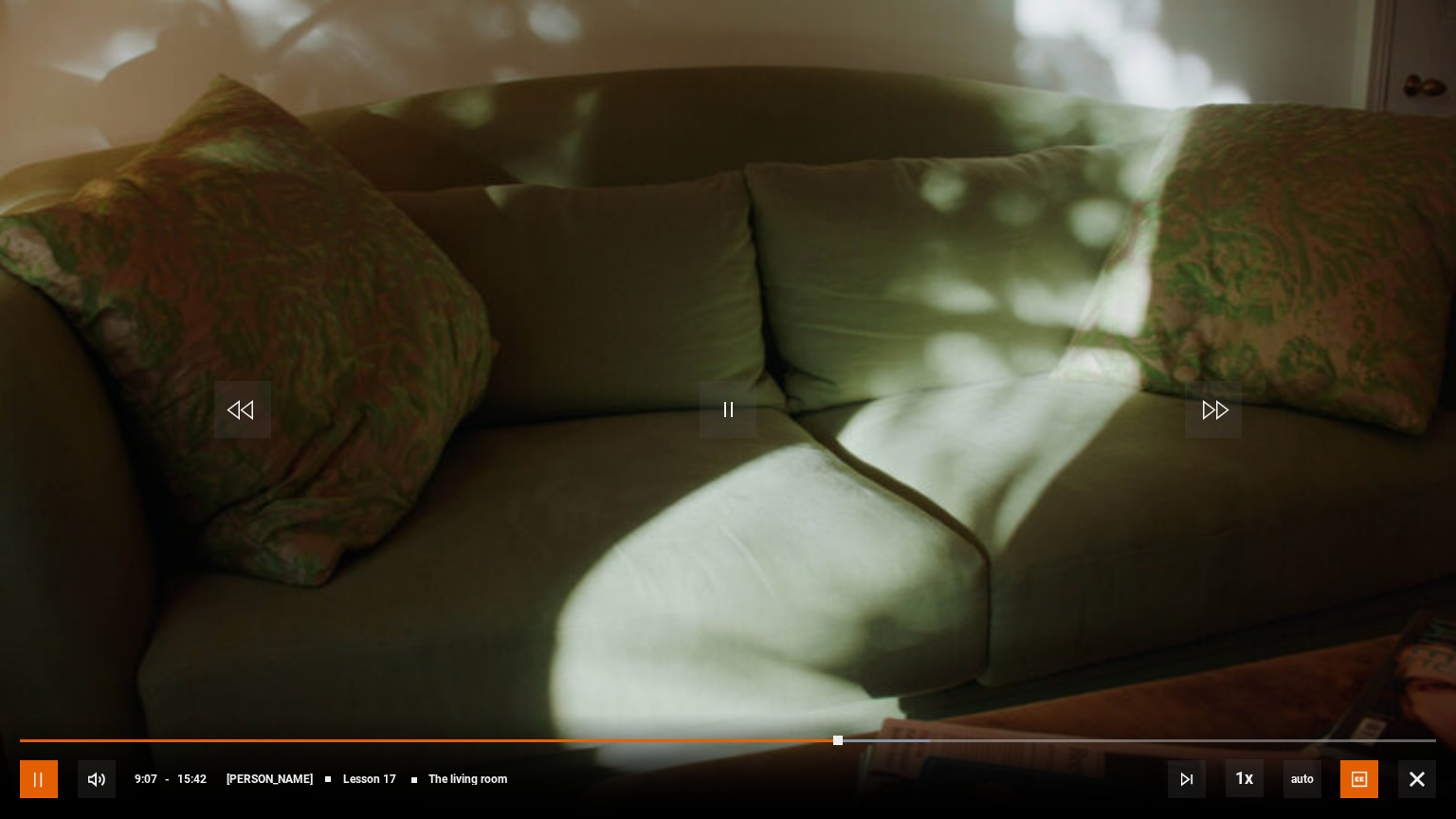 click at bounding box center (39, 779) 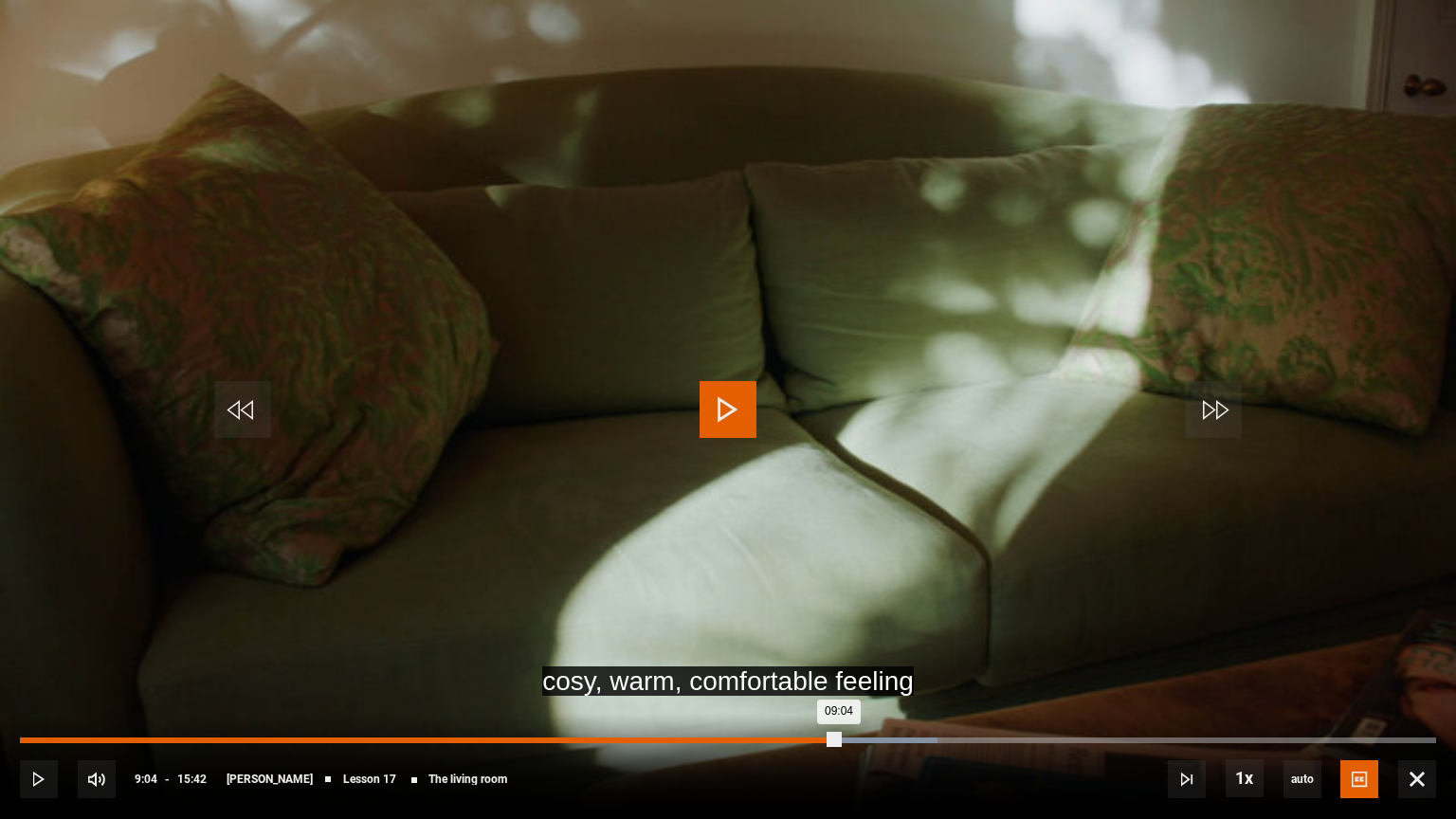 click on "09:04" at bounding box center [429, 740] 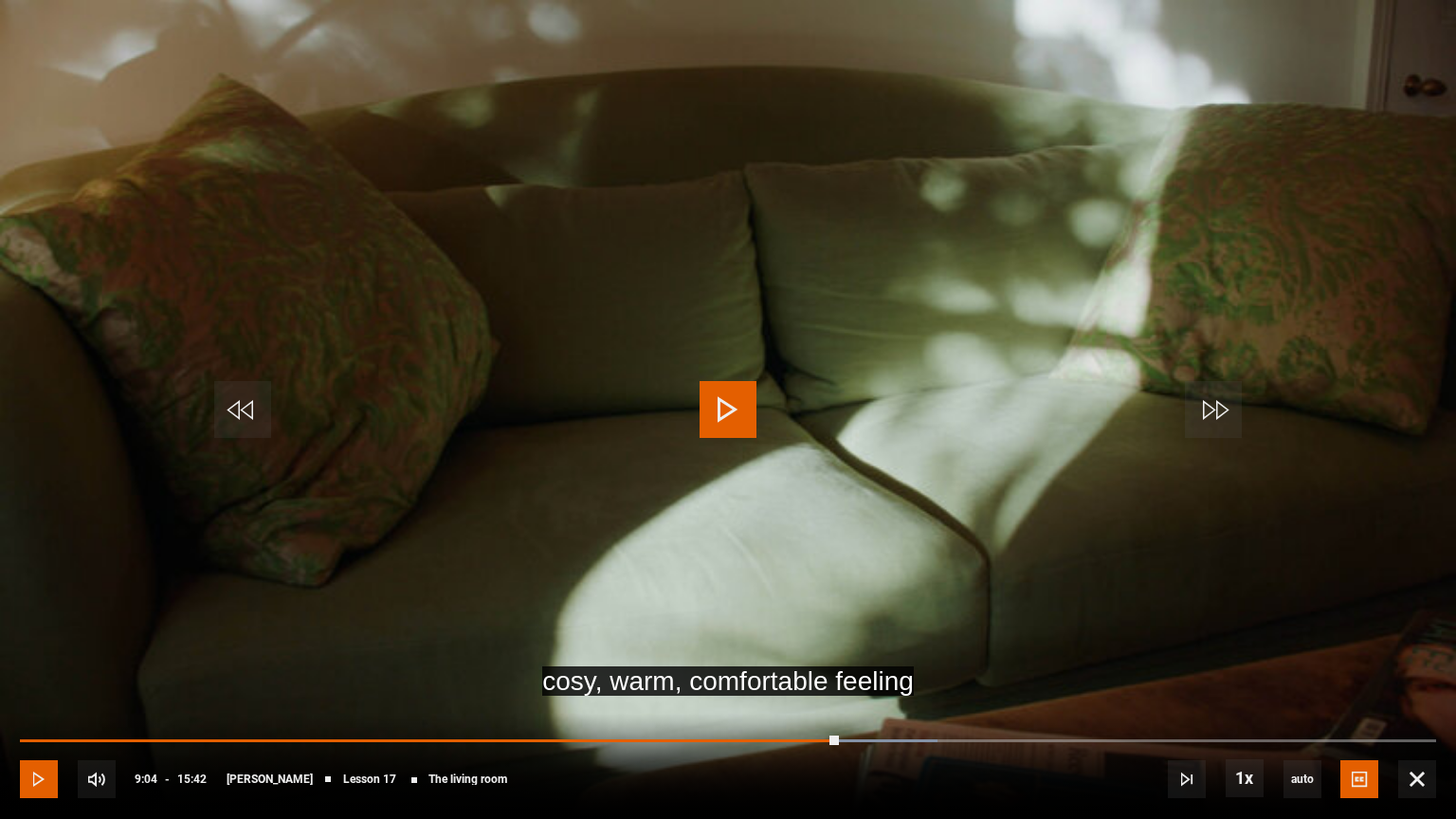 click at bounding box center (39, 779) 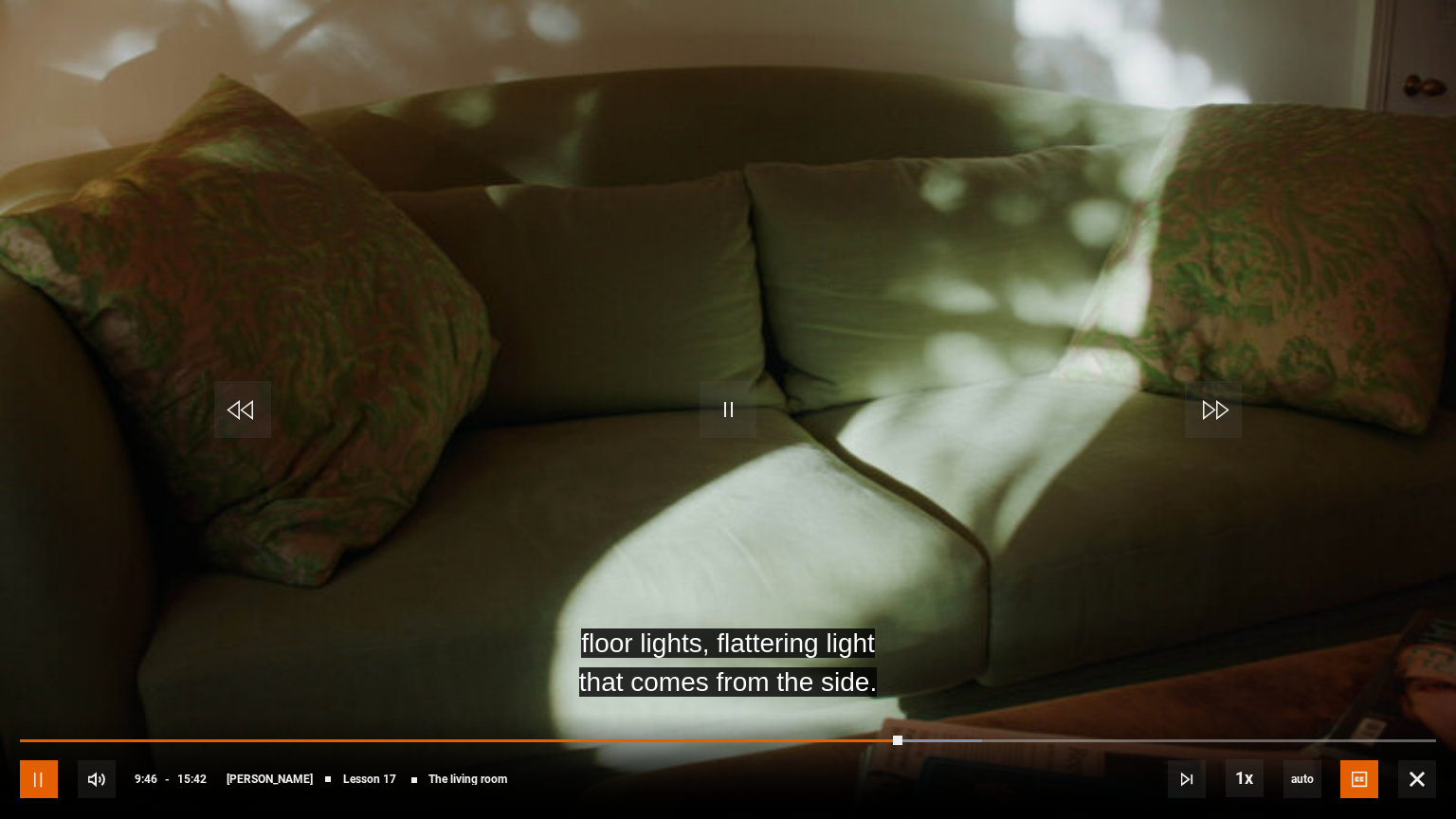 click at bounding box center (39, 779) 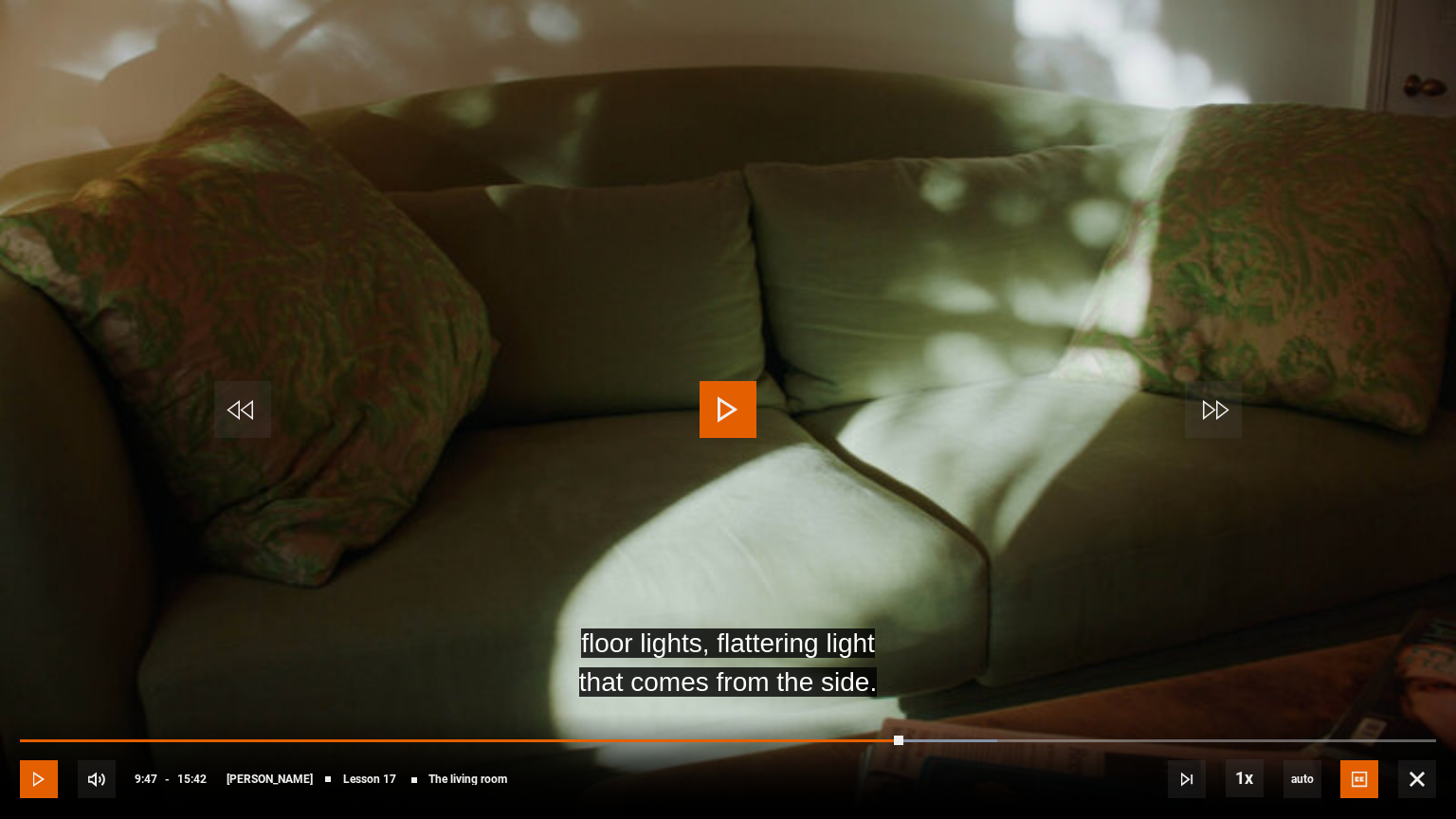 click at bounding box center (39, 779) 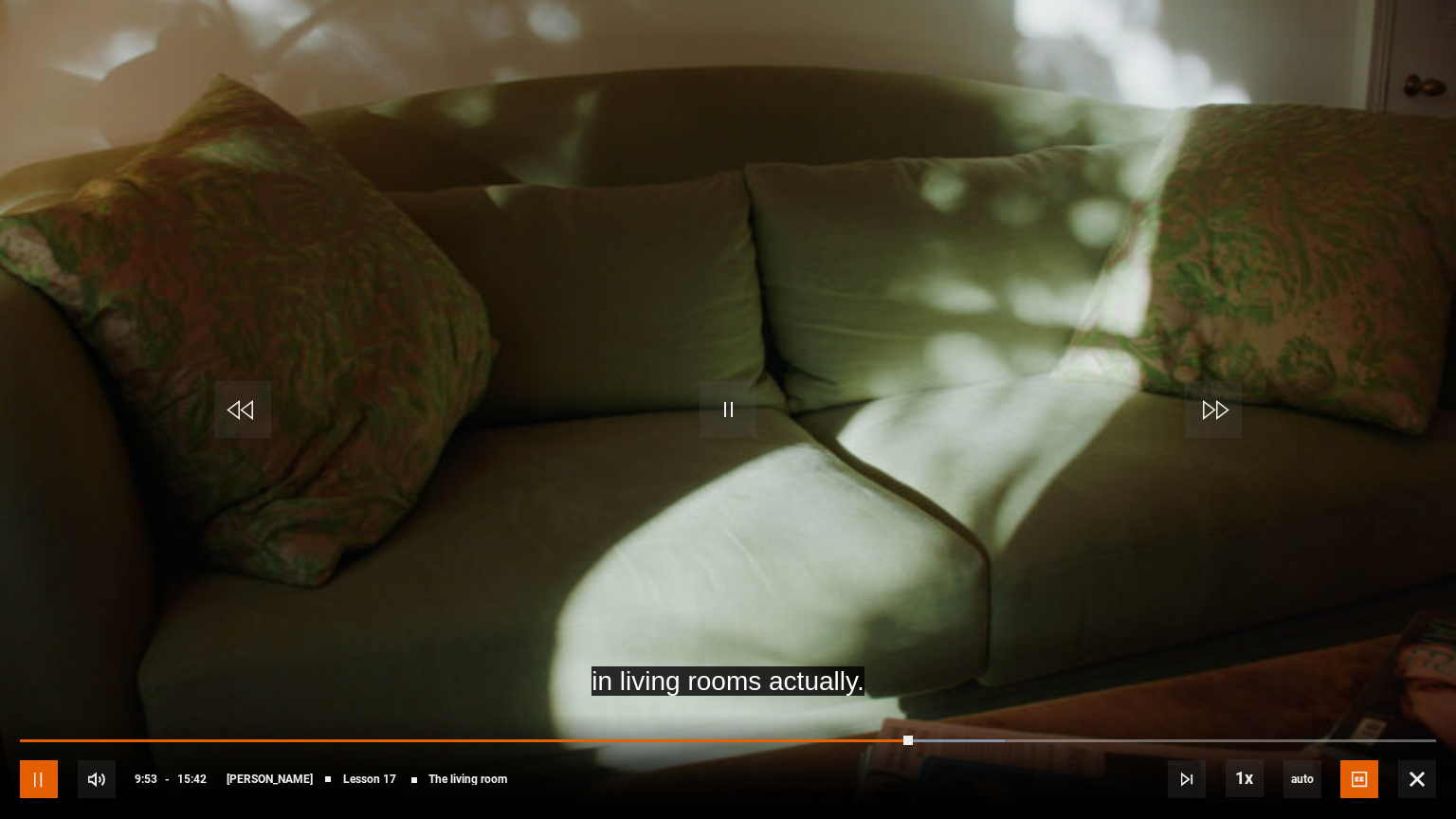 click at bounding box center [39, 779] 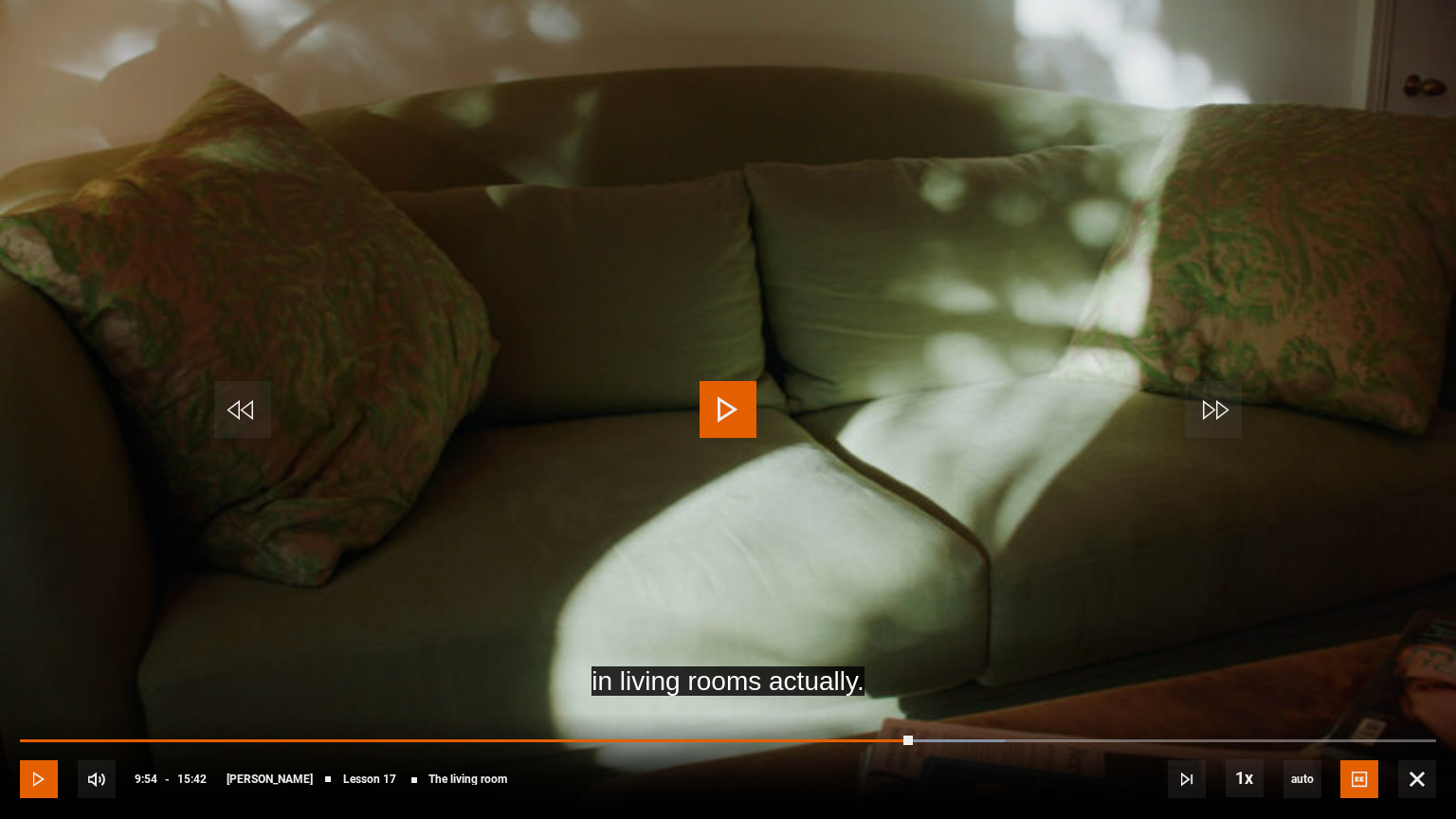 click at bounding box center (39, 779) 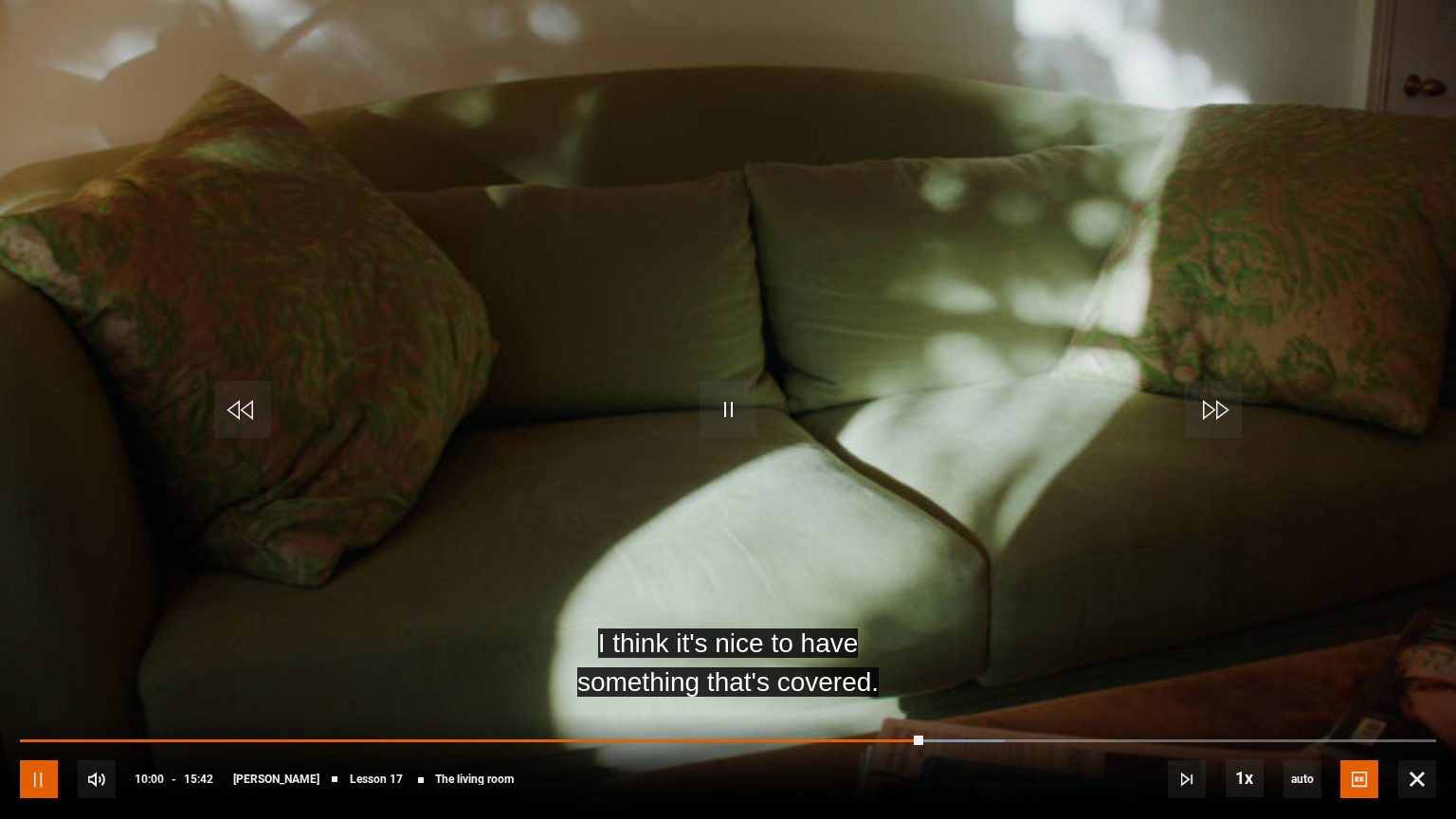 click at bounding box center [39, 779] 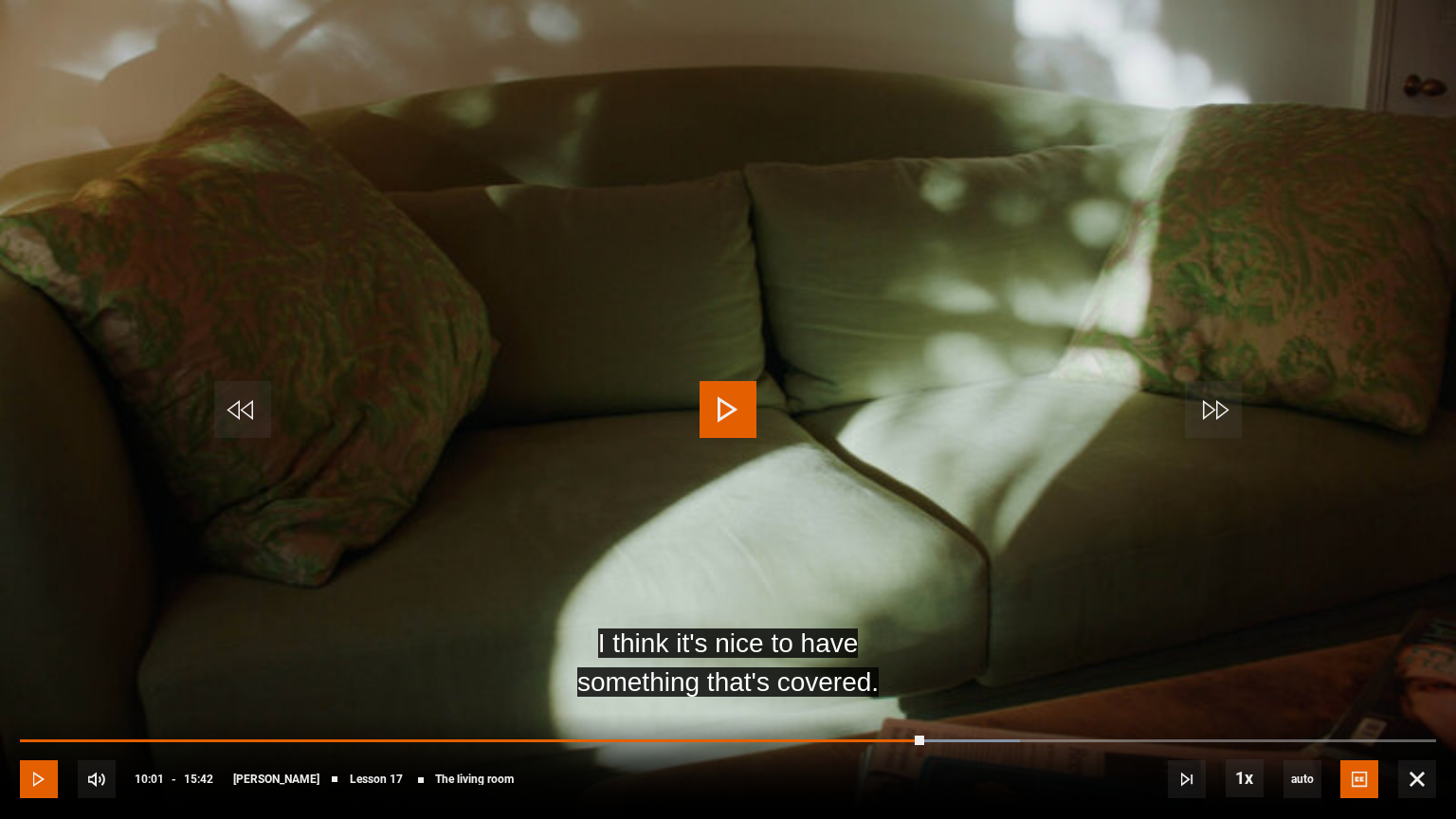click at bounding box center [39, 779] 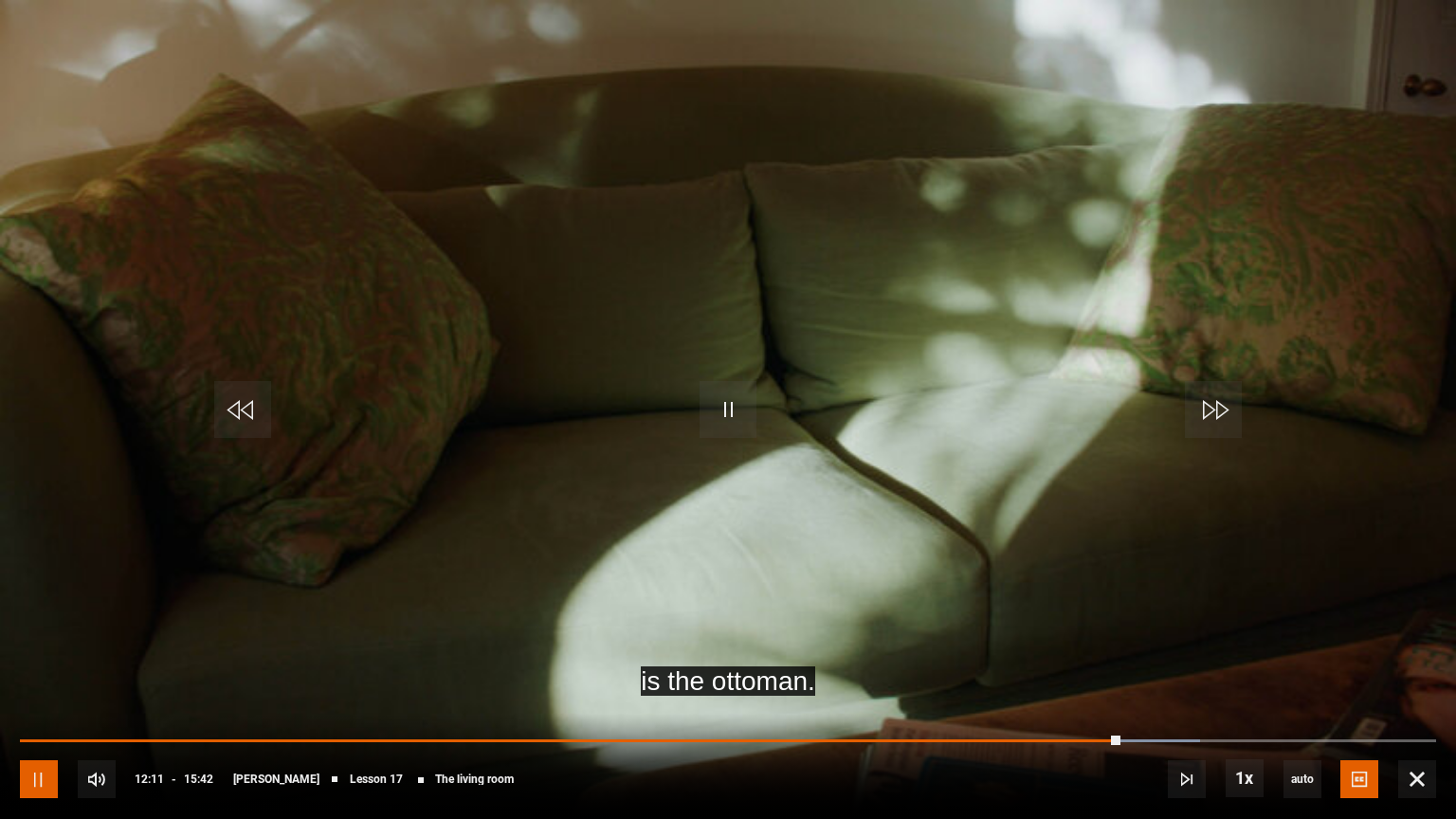 click at bounding box center [39, 779] 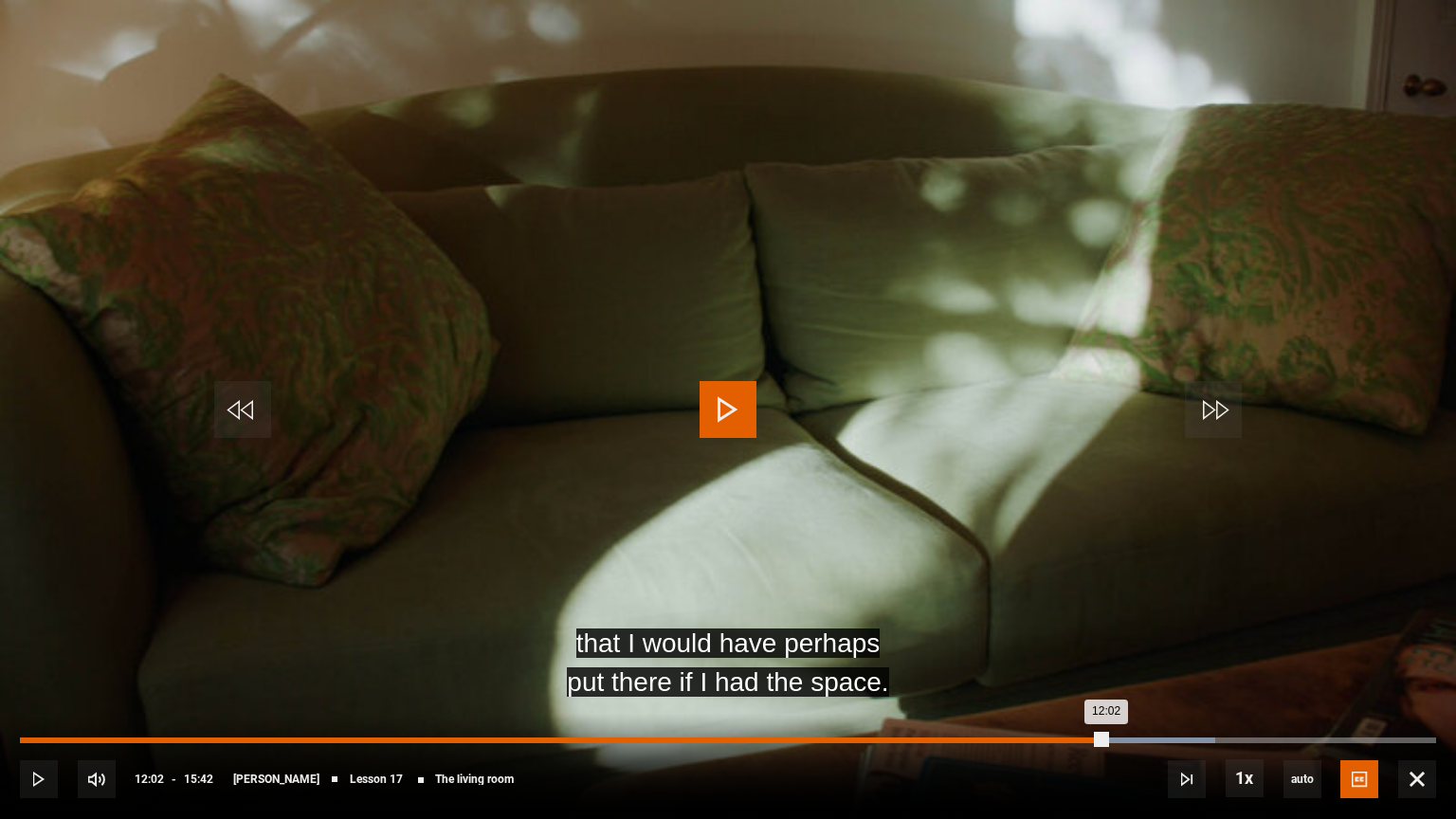 click on "12:02" at bounding box center [563, 740] 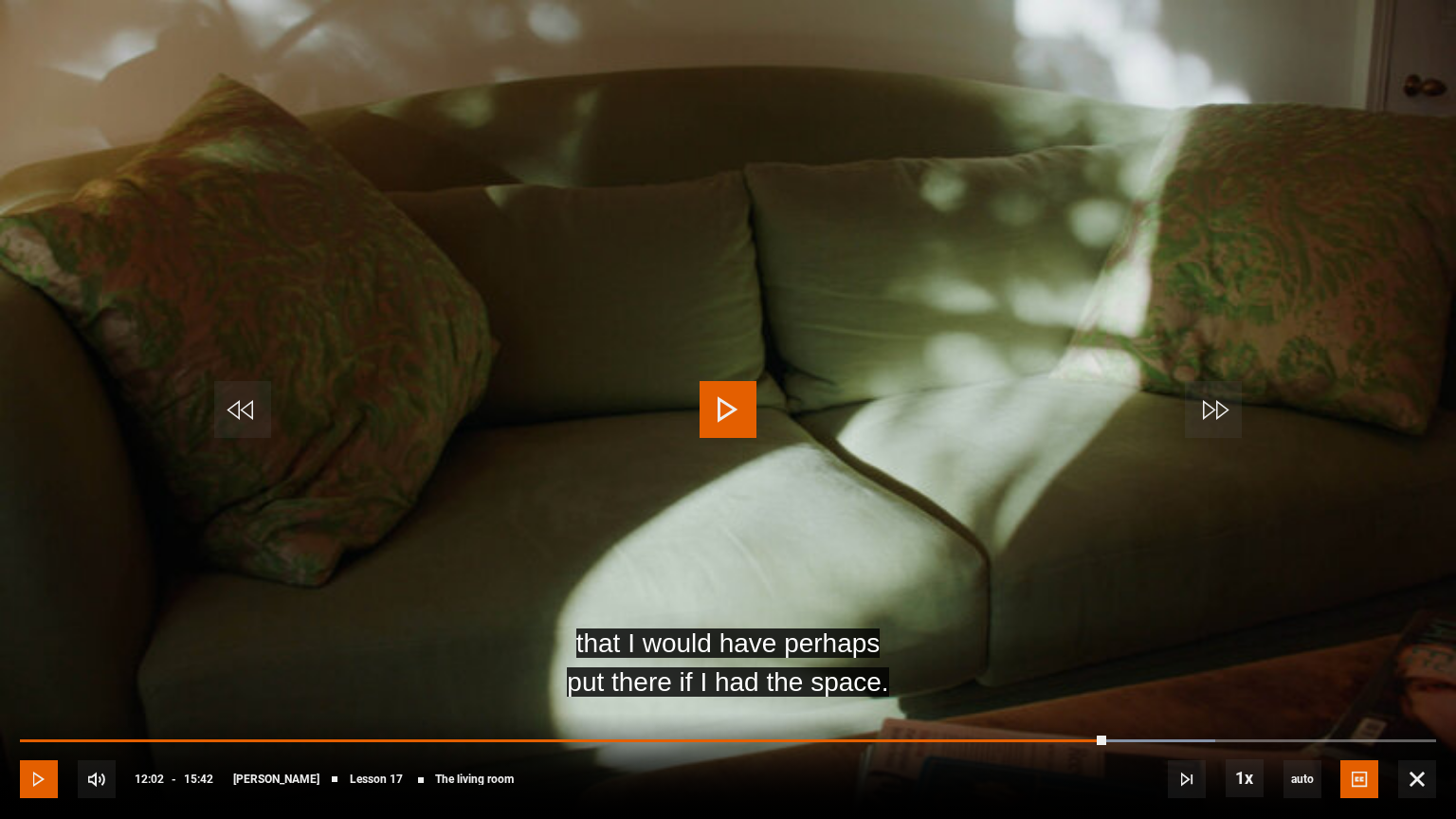 click at bounding box center [39, 779] 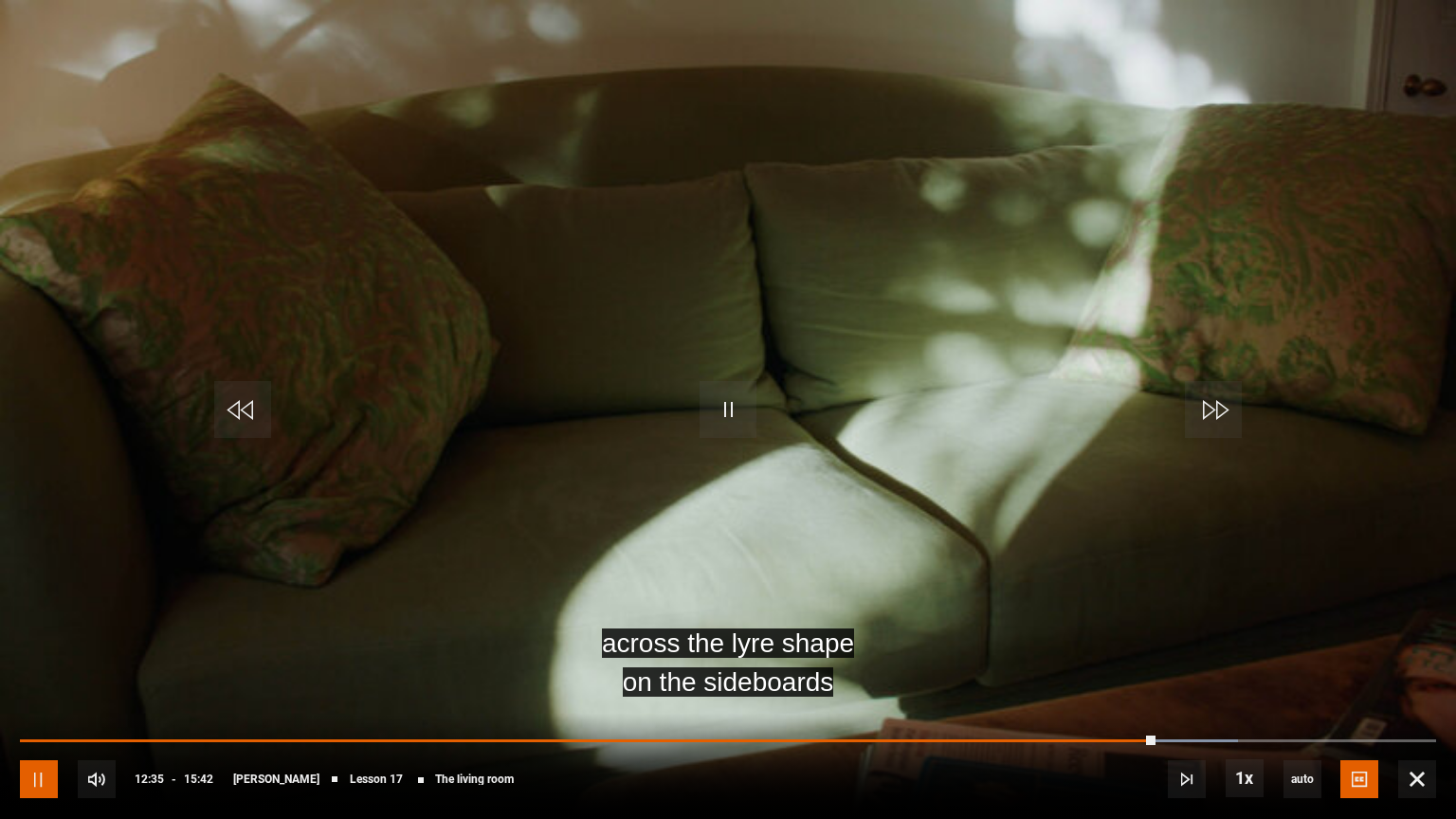 click at bounding box center [39, 779] 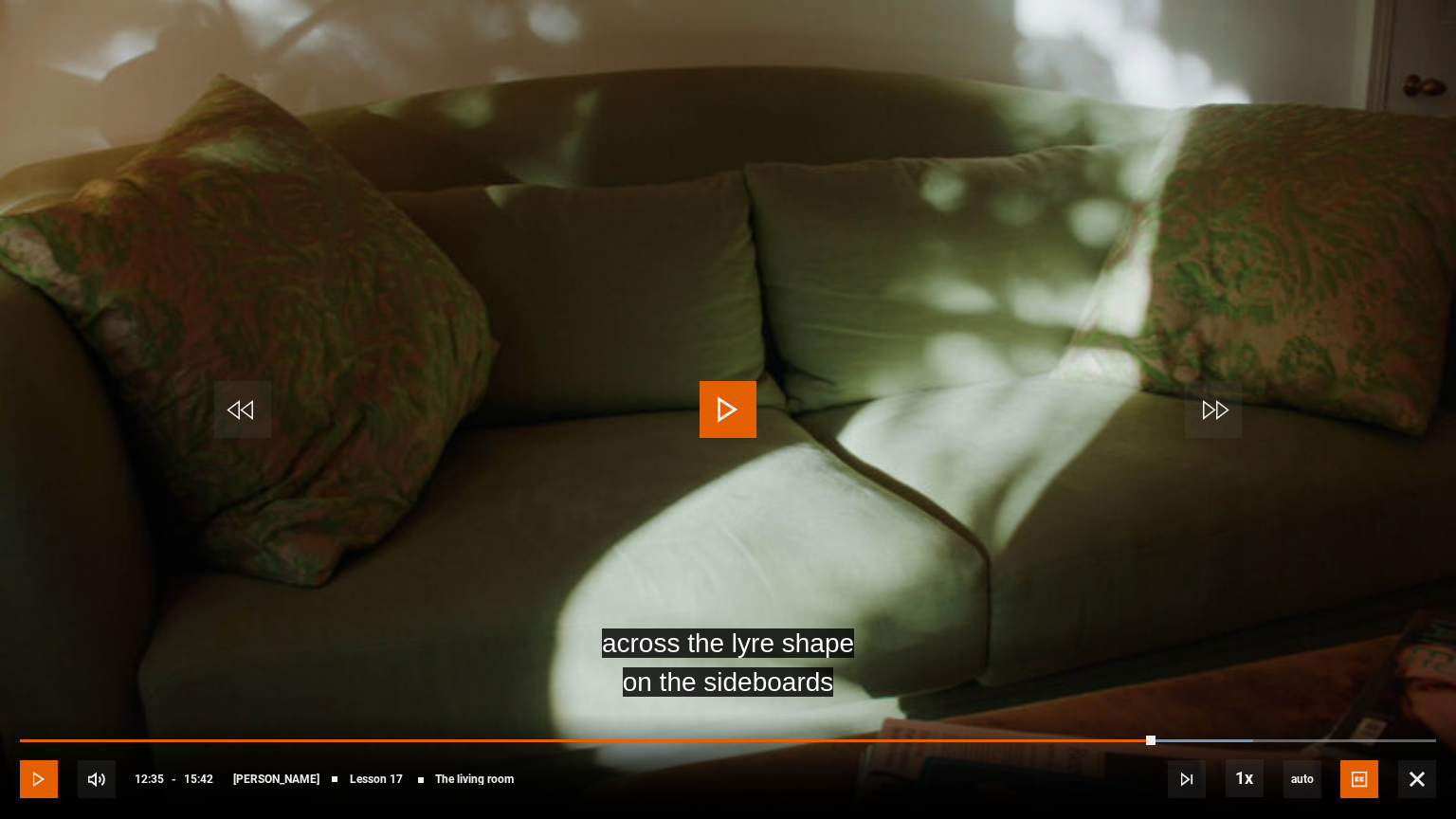 click at bounding box center (39, 779) 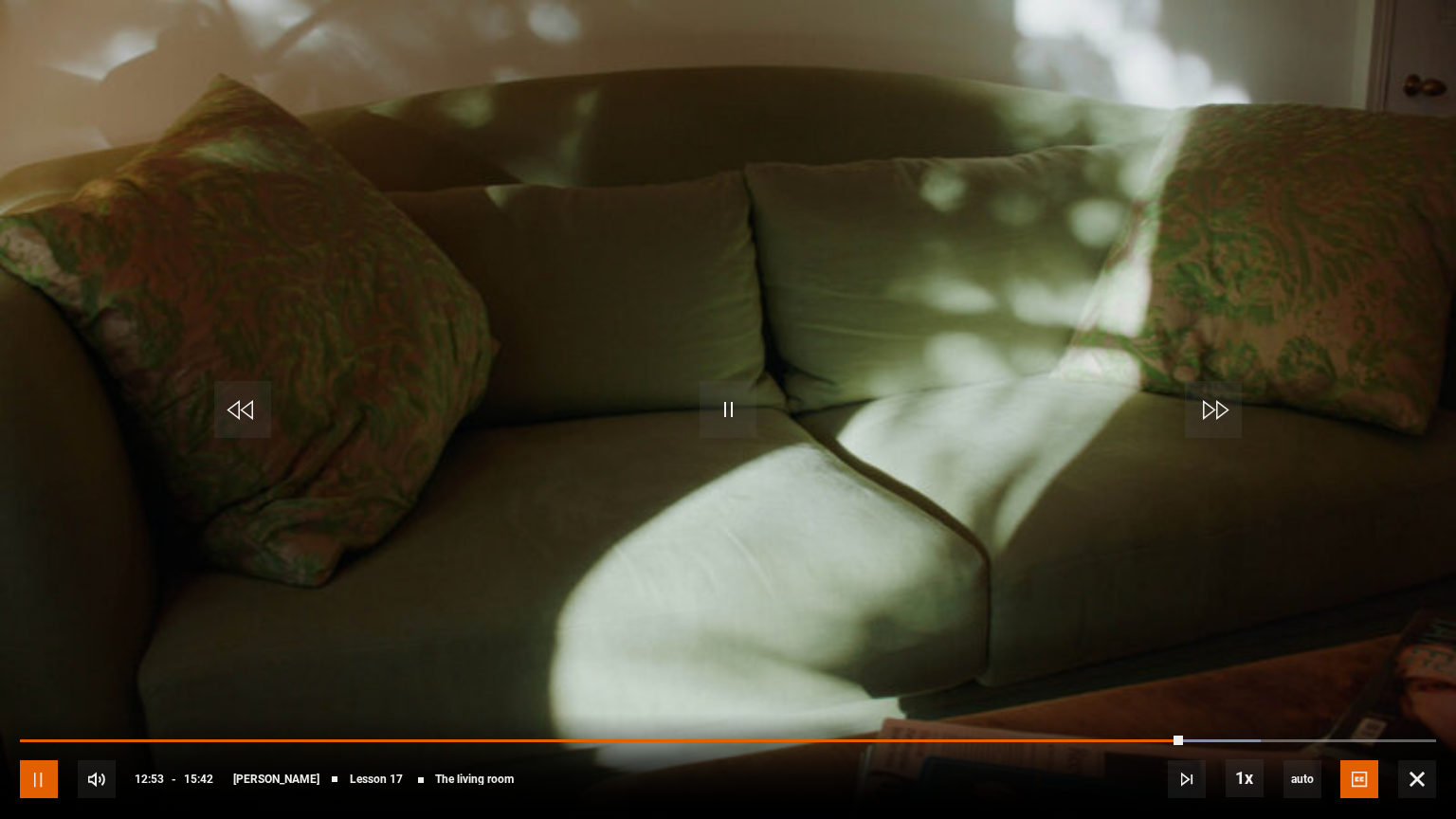 click at bounding box center (39, 779) 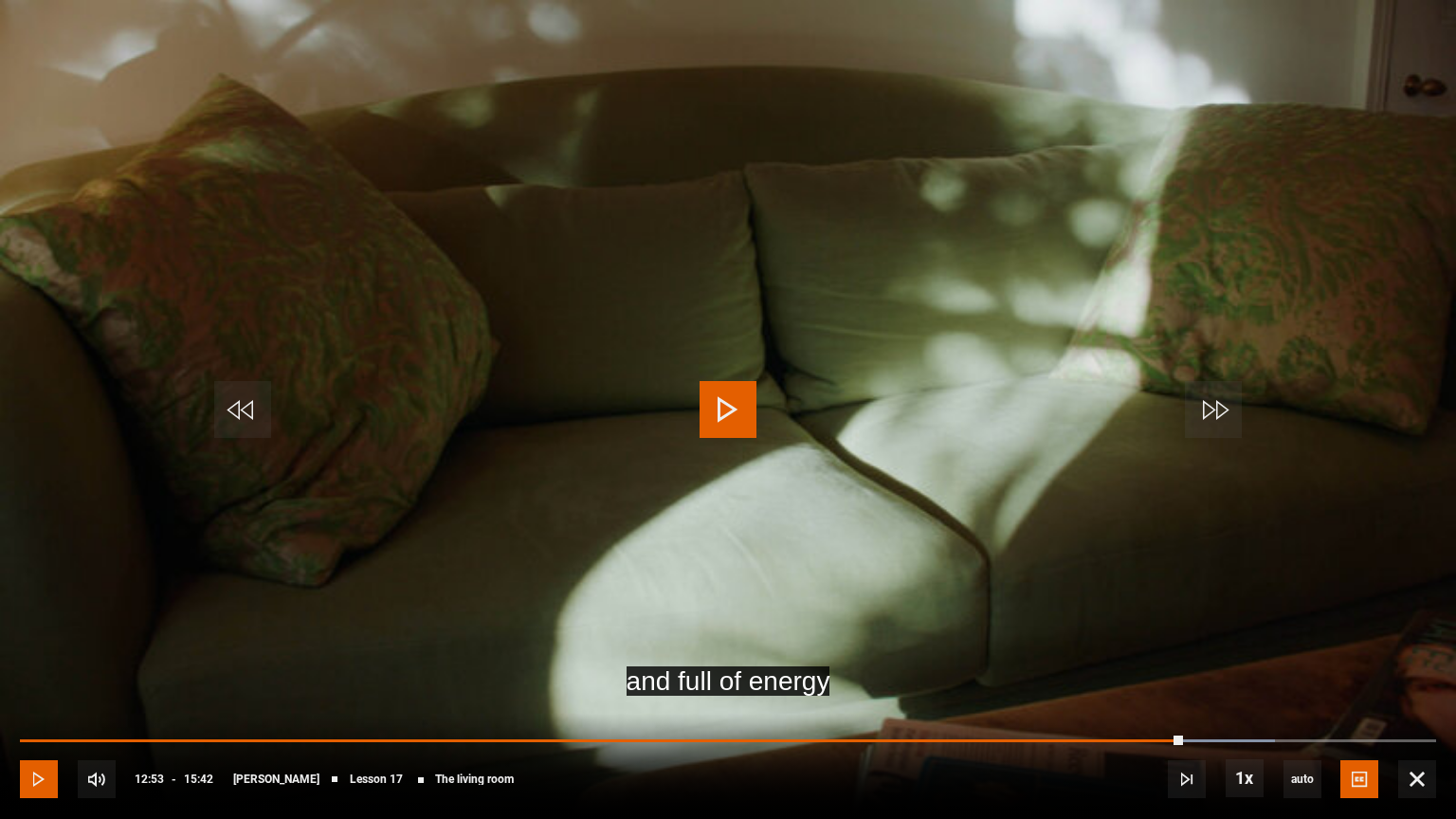 click at bounding box center (39, 779) 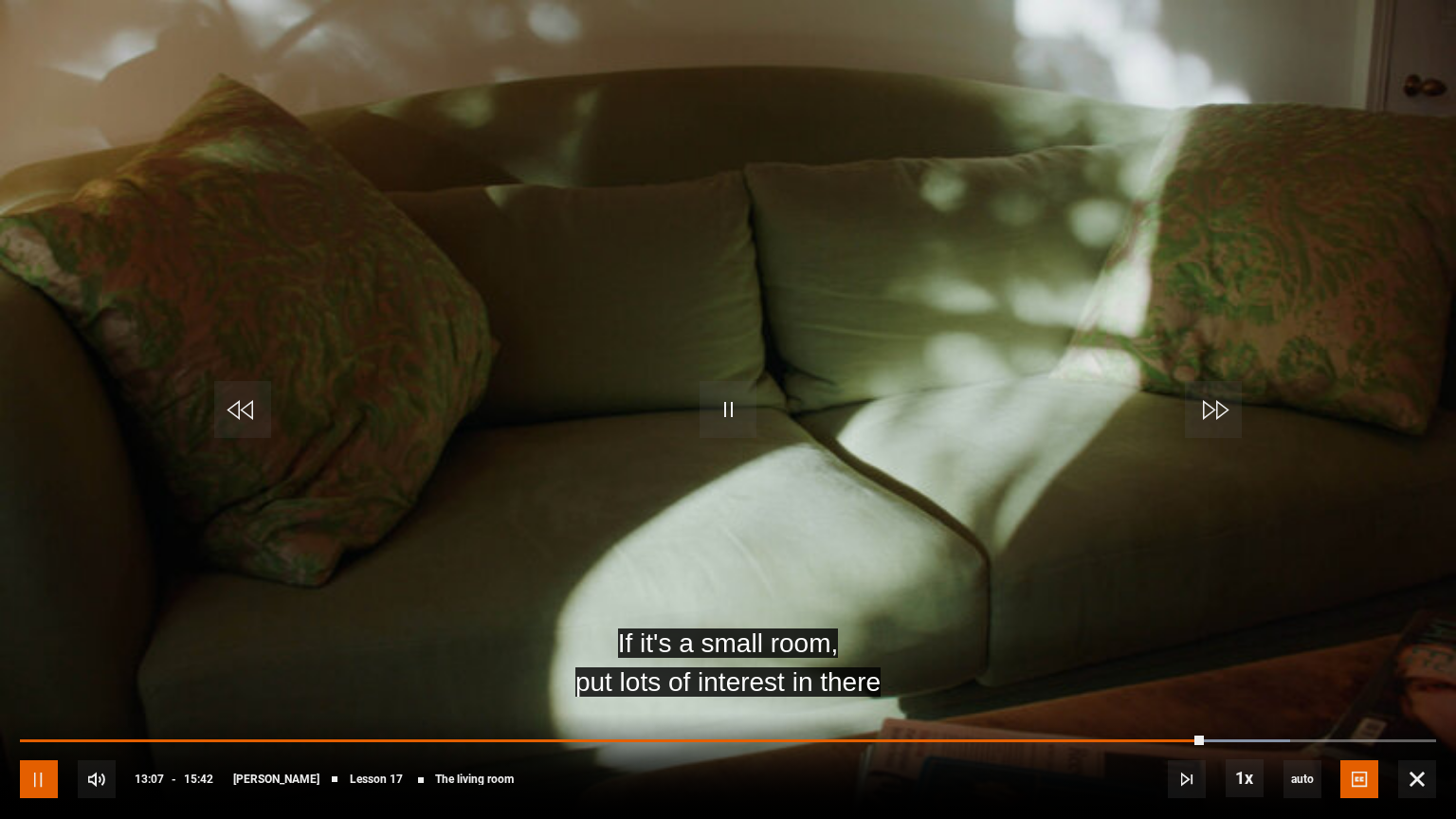 click at bounding box center [39, 779] 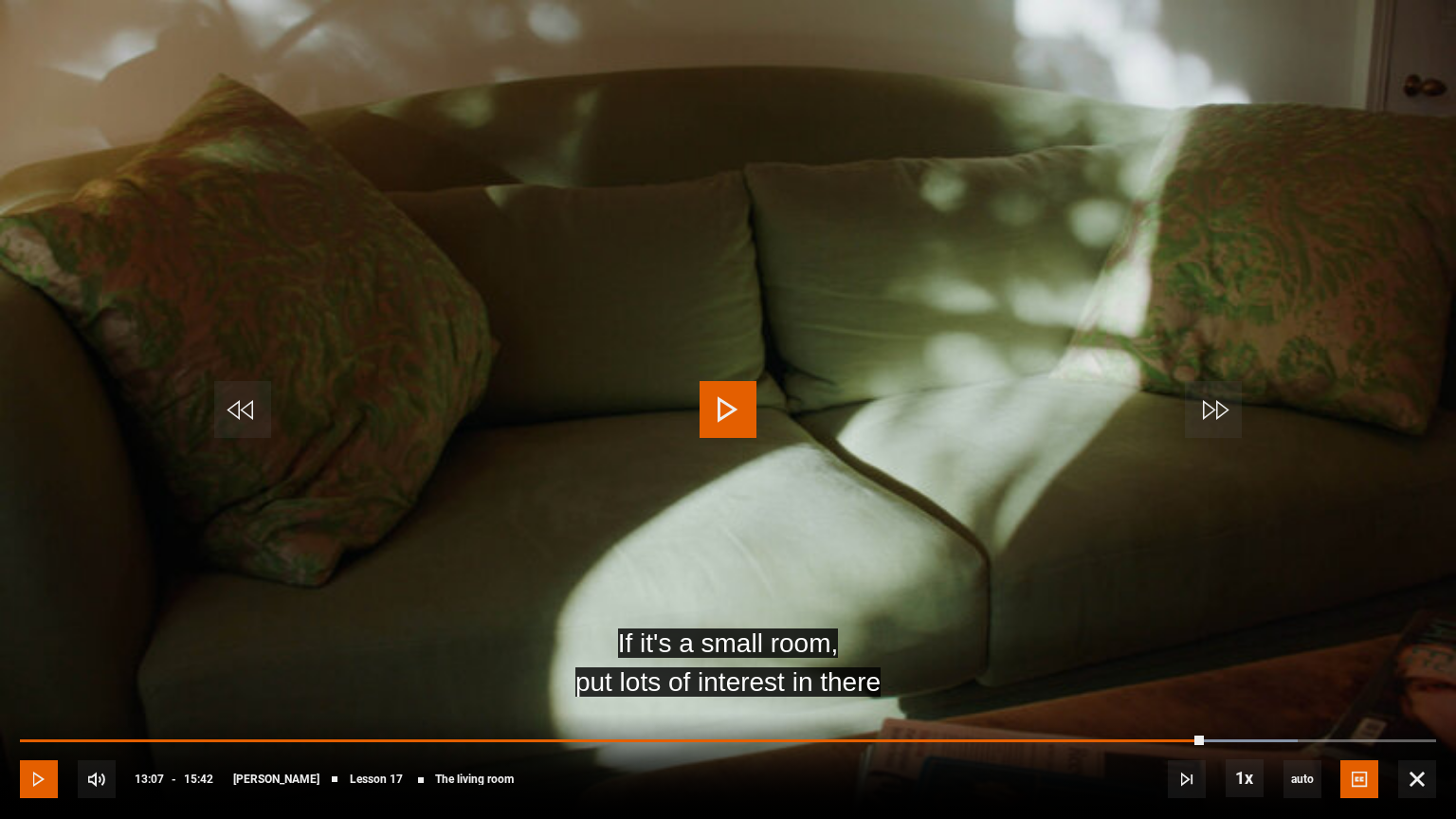 click at bounding box center [39, 779] 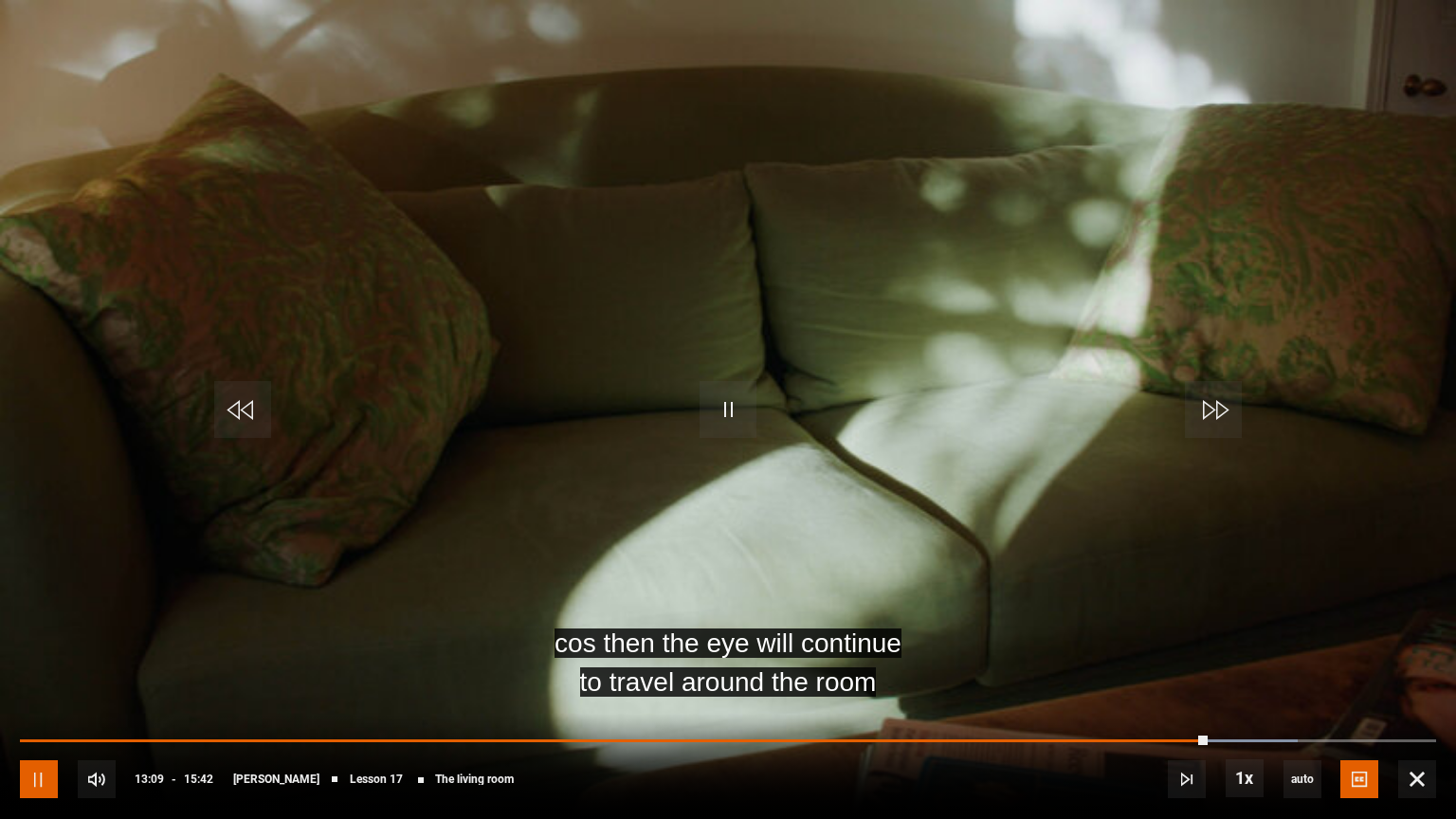 click at bounding box center [39, 779] 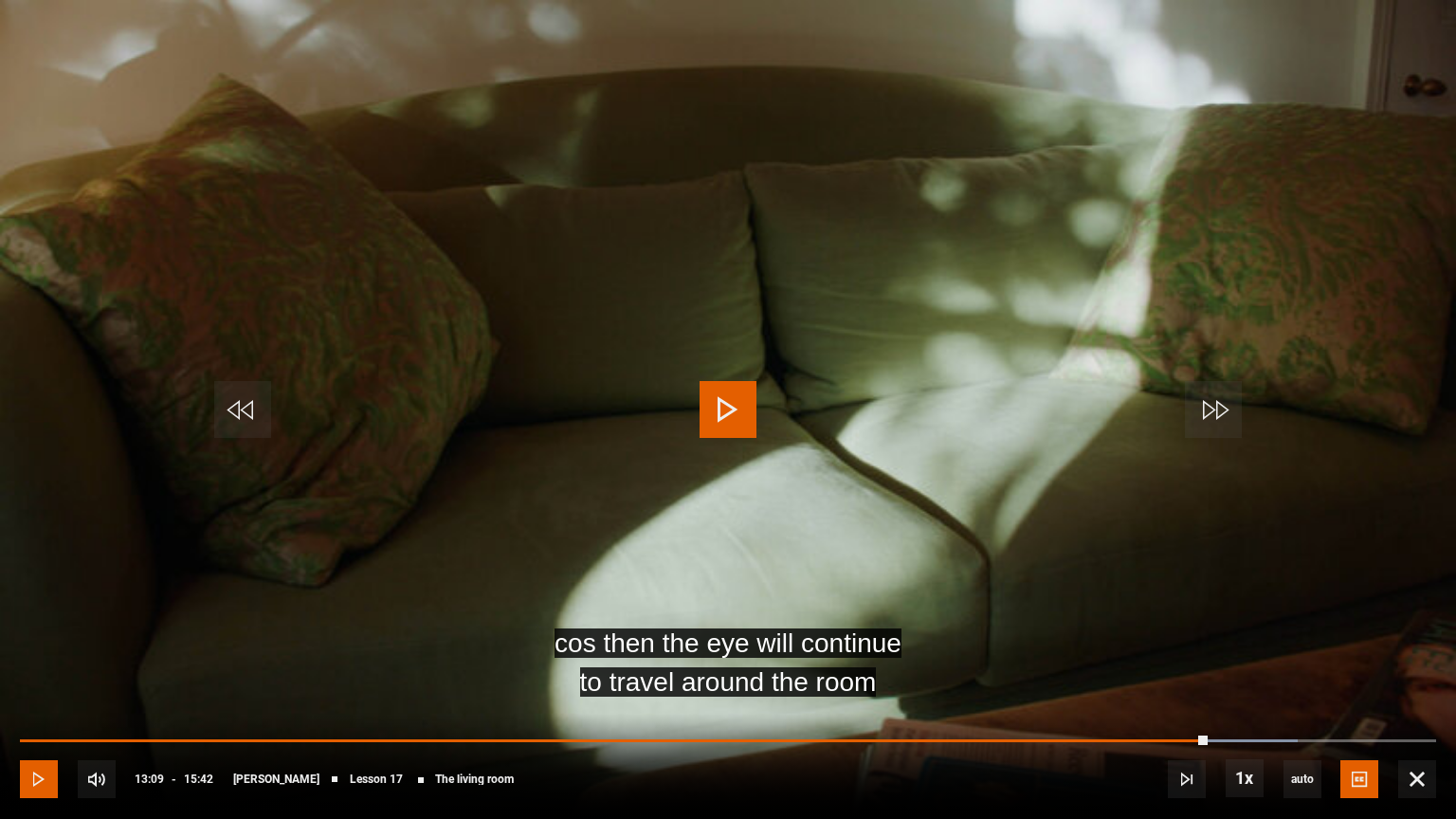 click at bounding box center (39, 779) 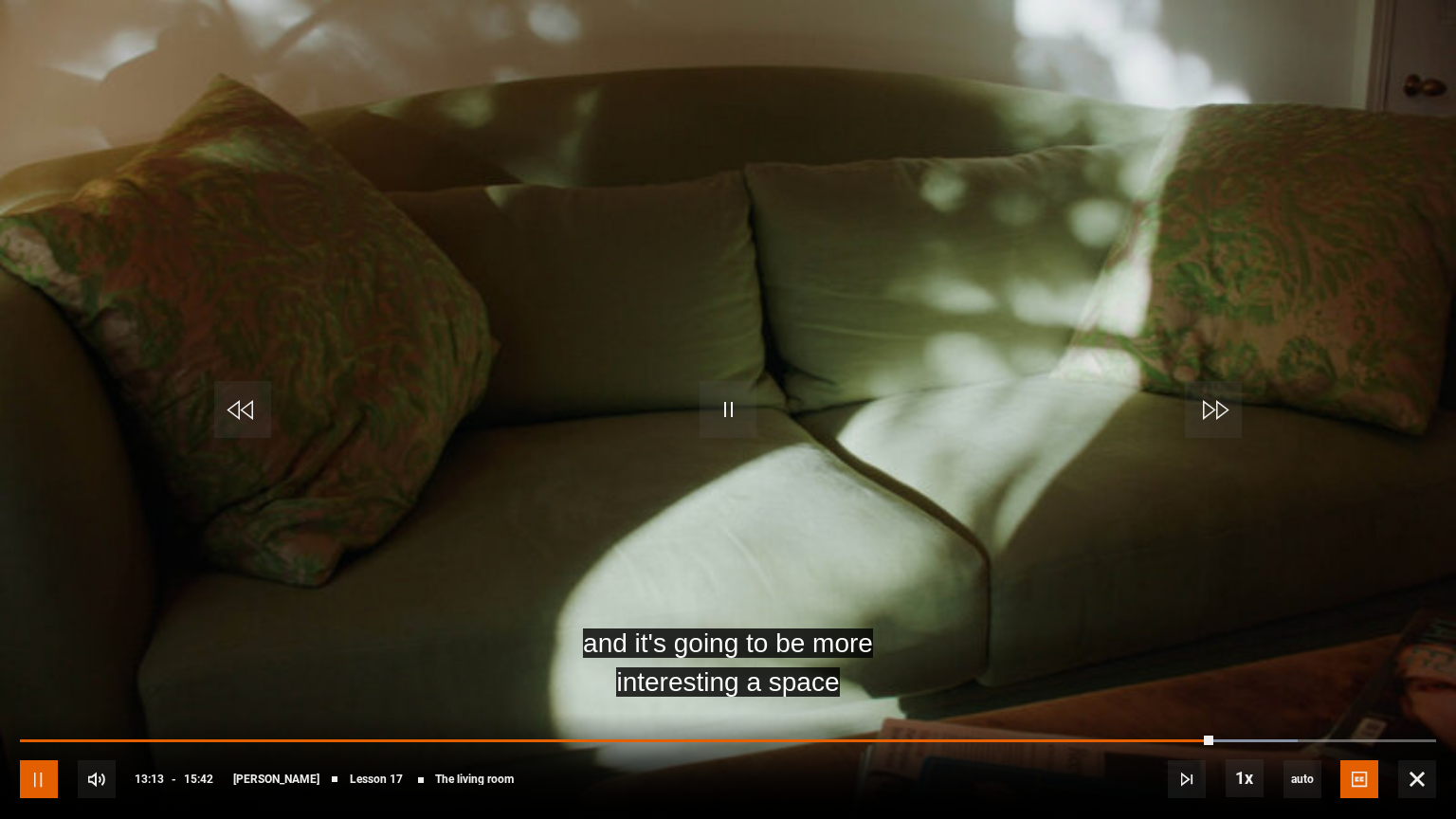 click at bounding box center [39, 779] 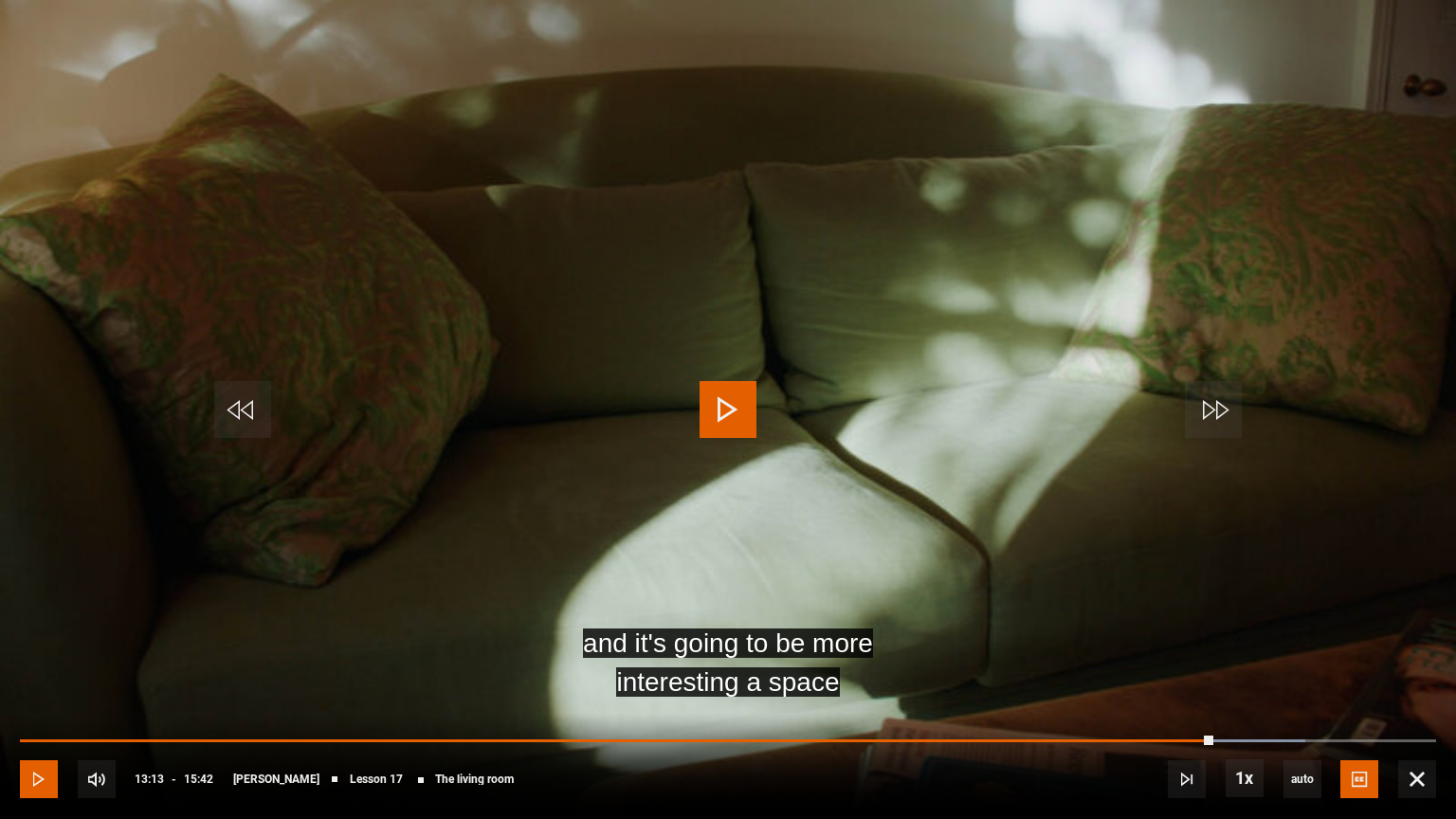 click at bounding box center [39, 779] 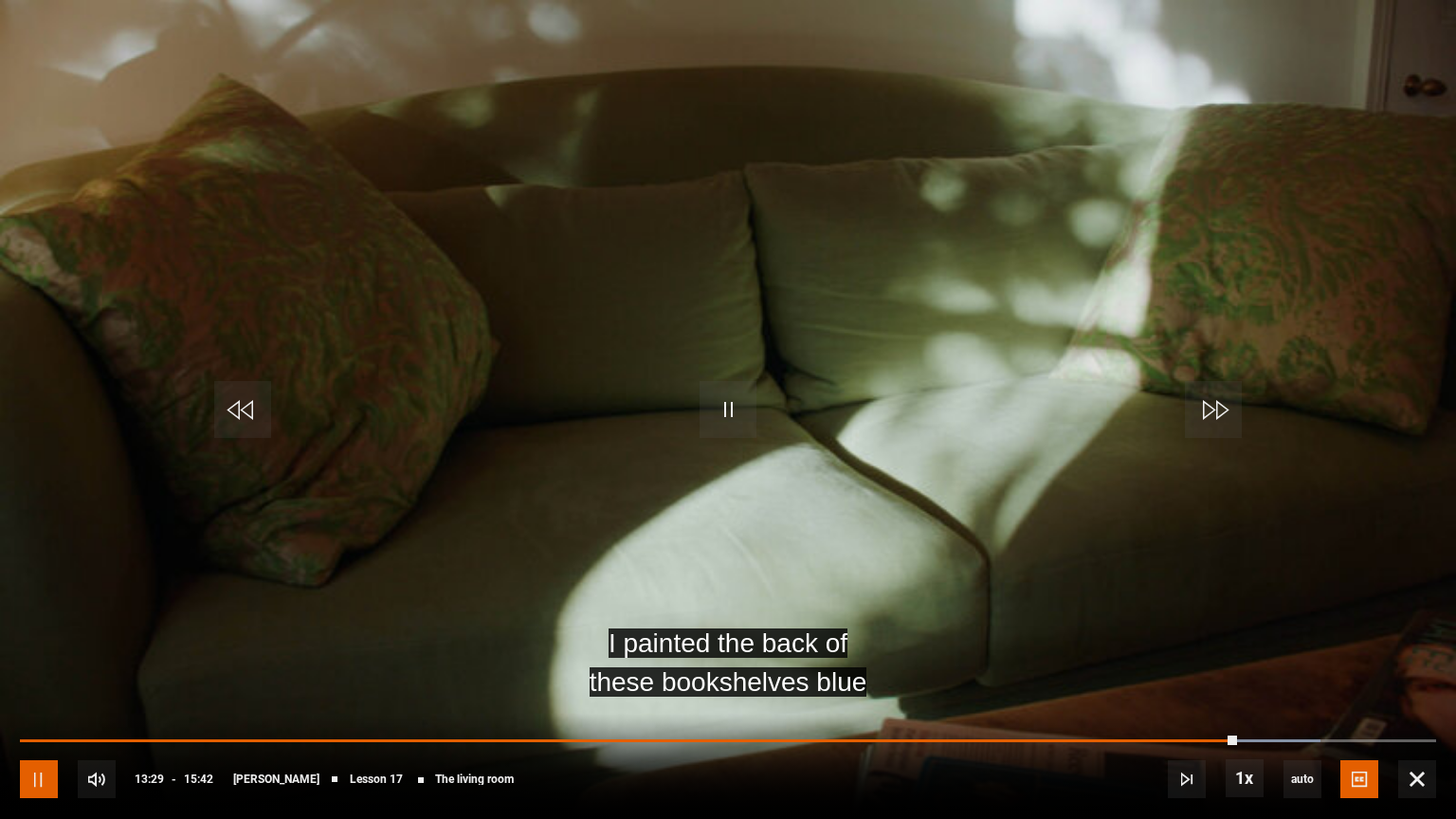 click at bounding box center [39, 779] 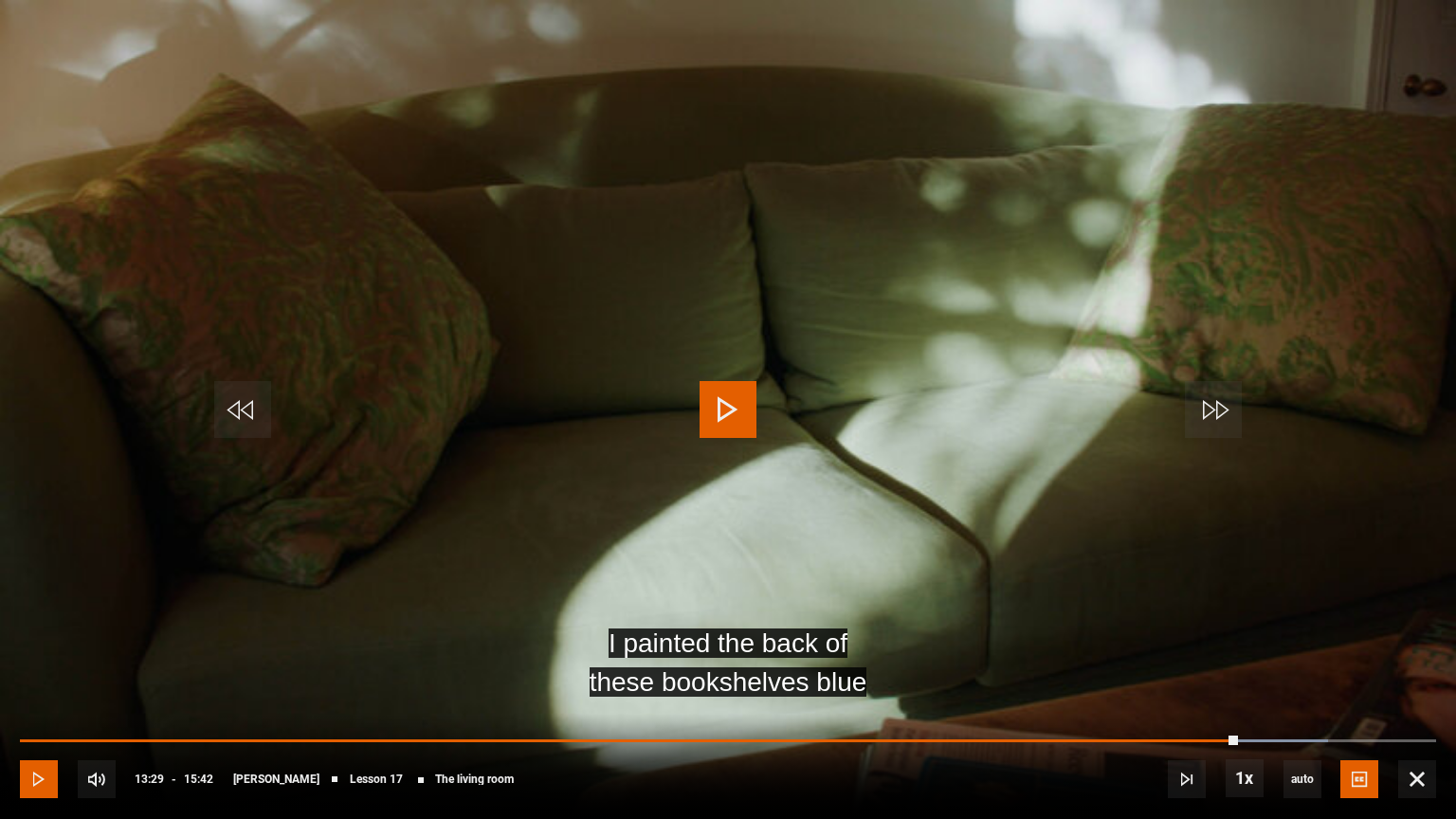 click at bounding box center [39, 779] 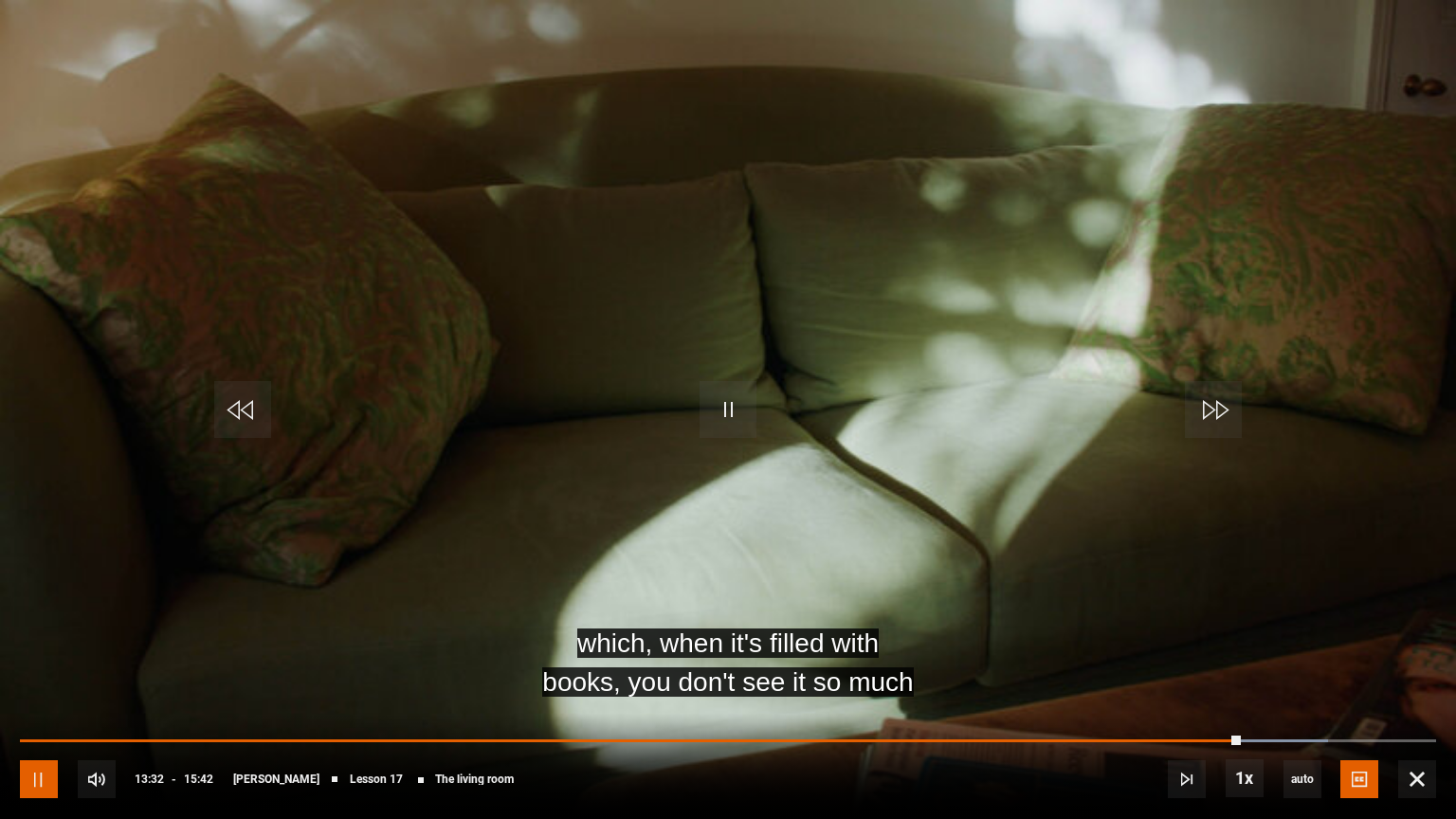 click at bounding box center (39, 779) 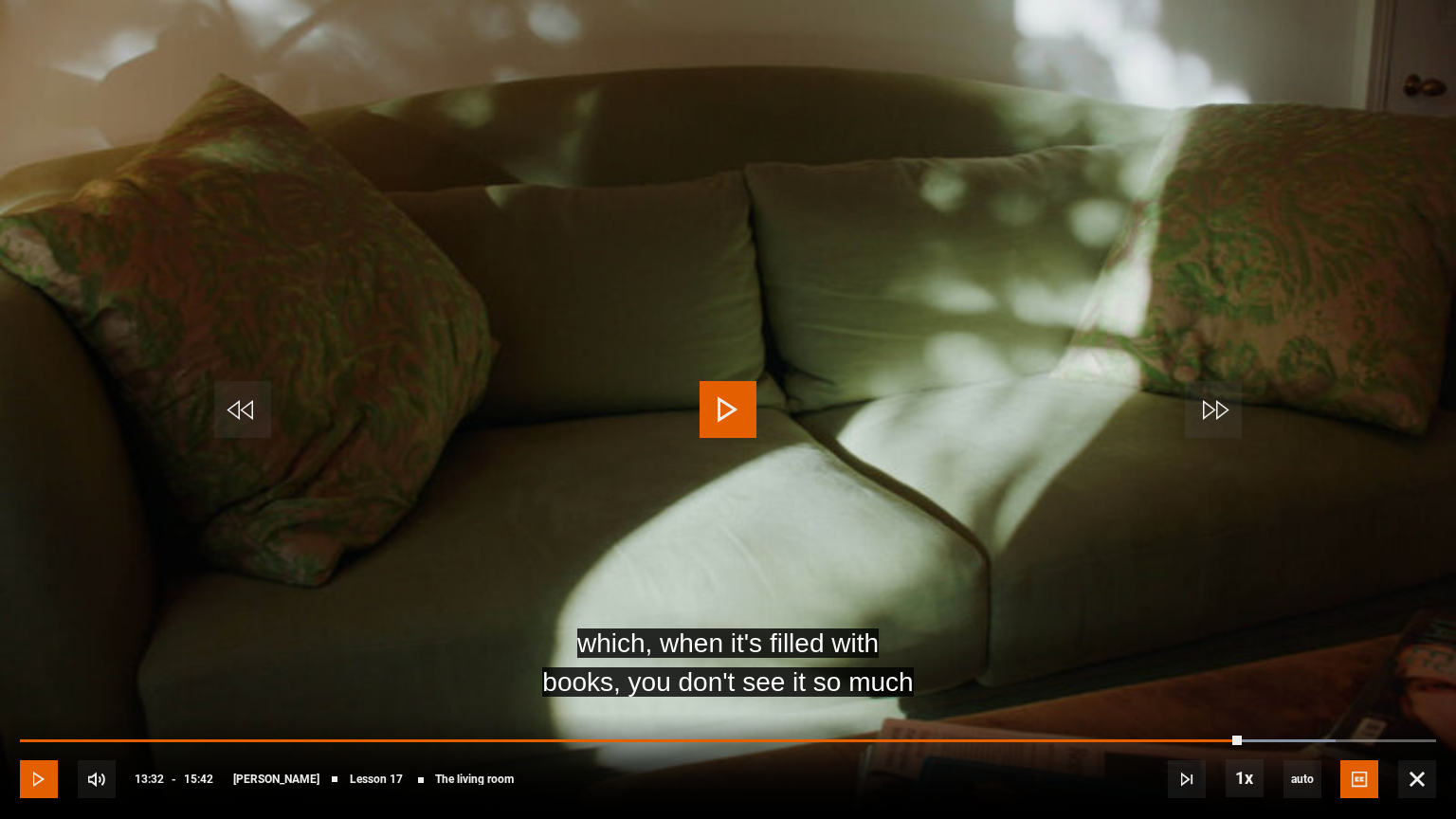 click at bounding box center (39, 779) 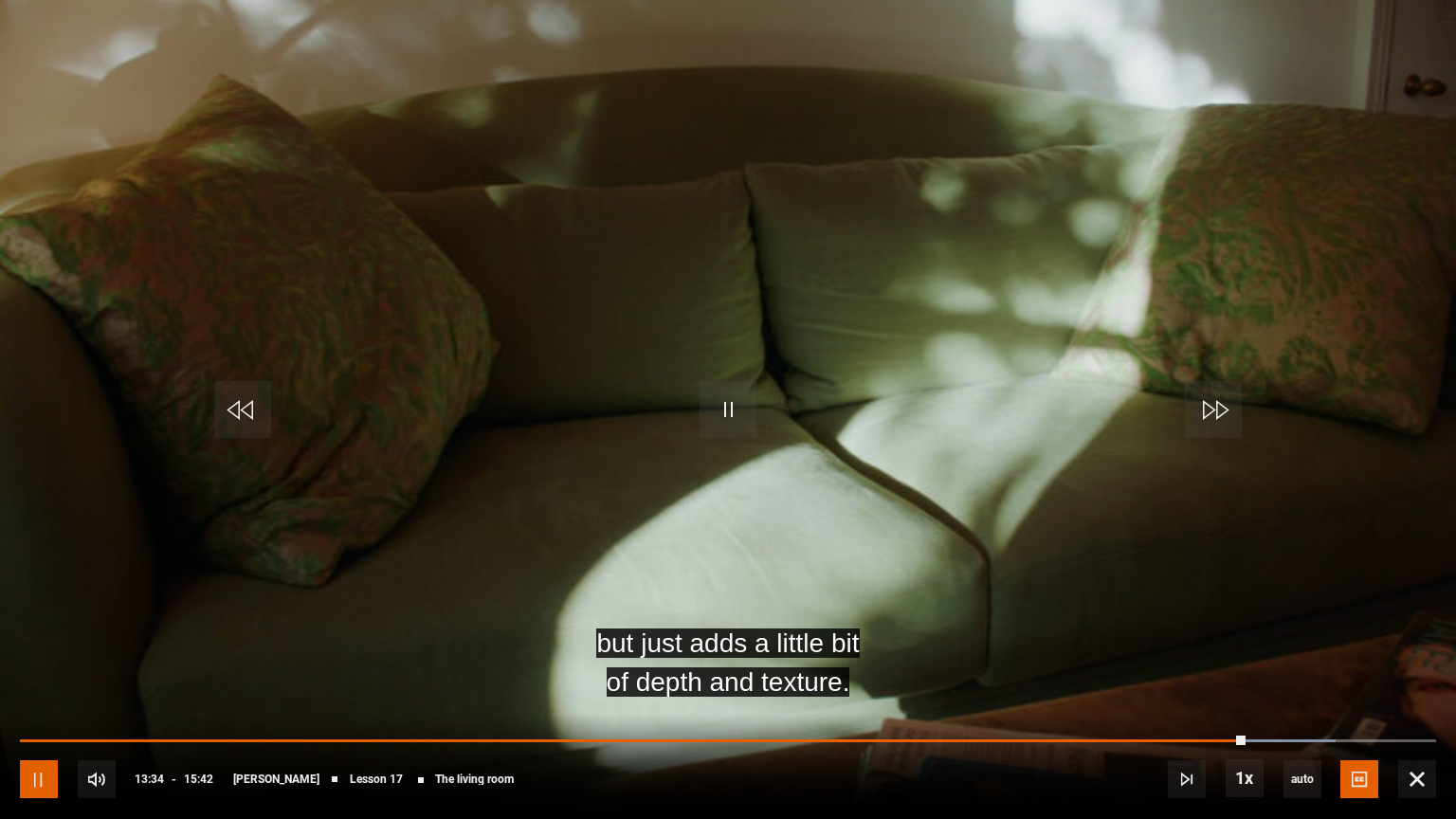 click at bounding box center (39, 779) 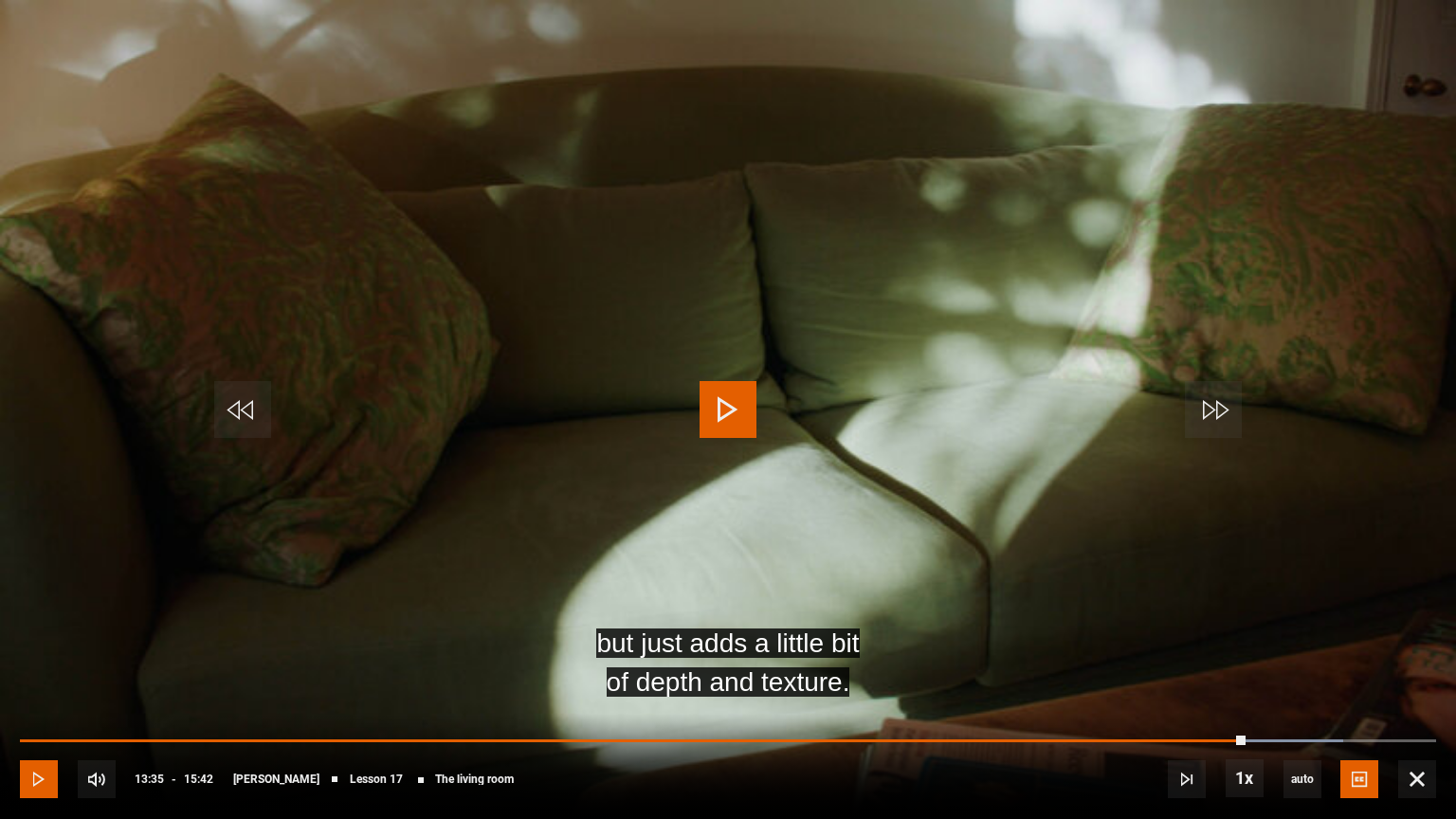 click at bounding box center (39, 779) 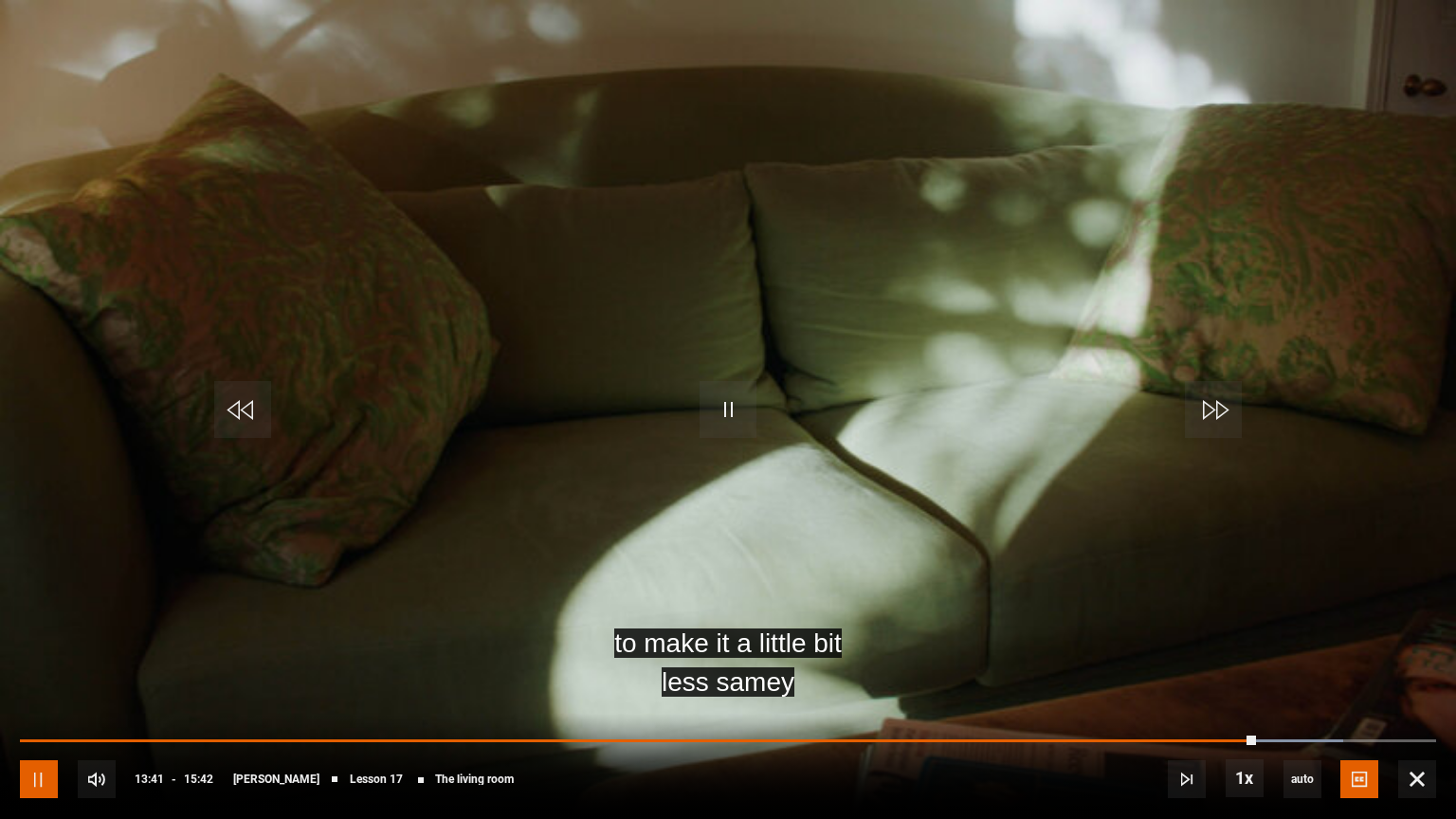 click at bounding box center (39, 779) 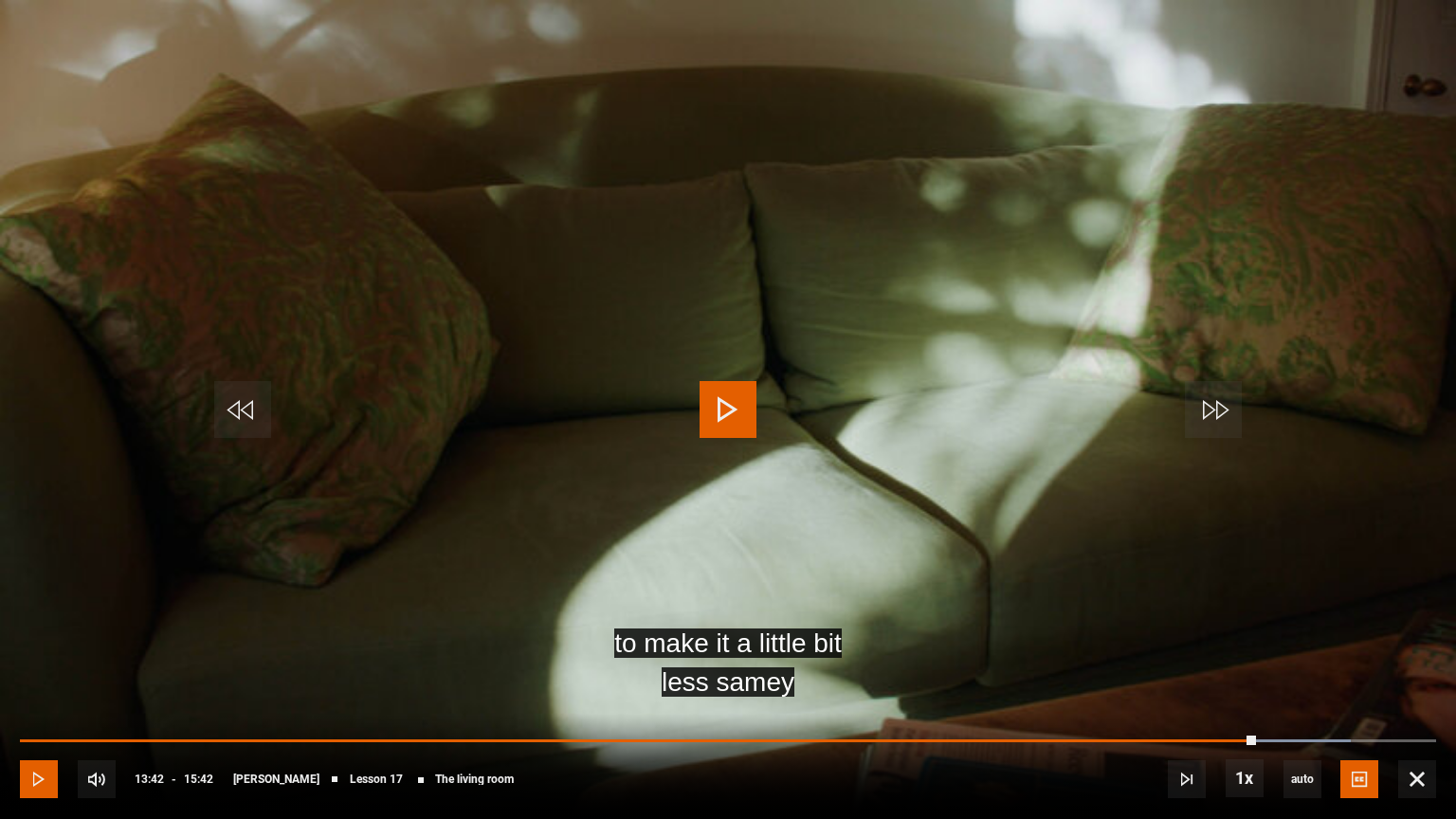 click at bounding box center (39, 779) 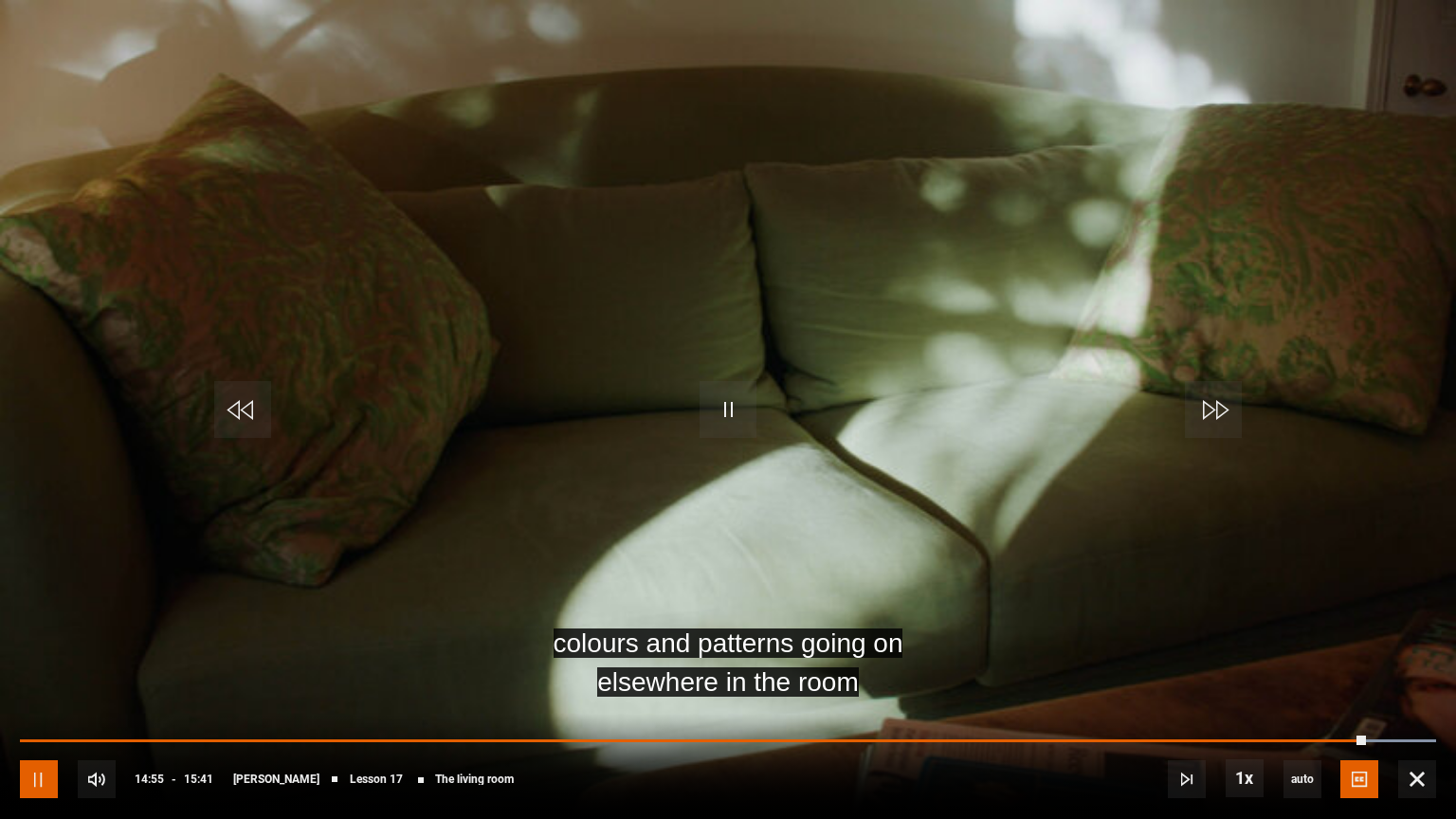 click at bounding box center (39, 779) 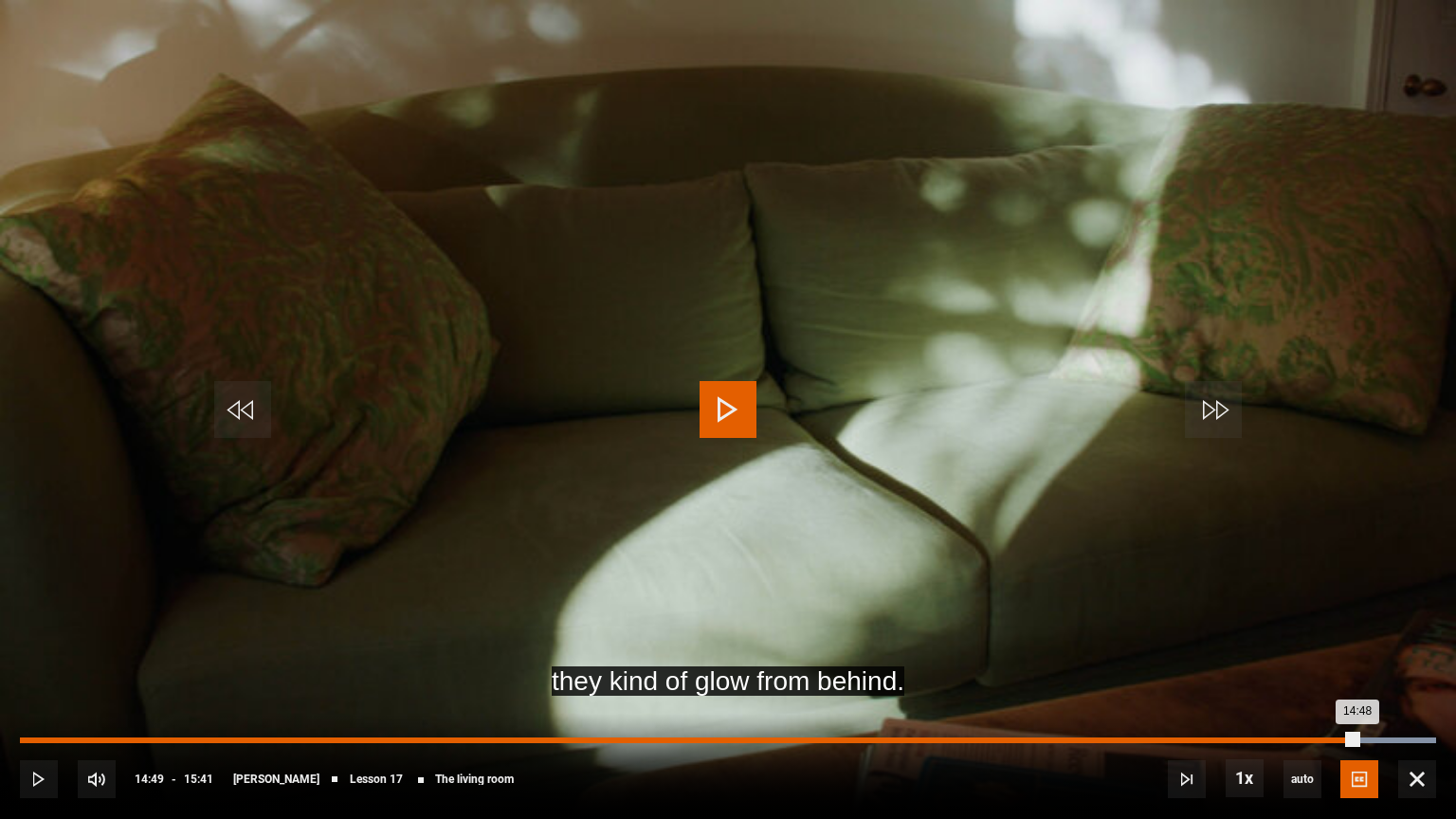 click on "14:48" at bounding box center [688, 740] 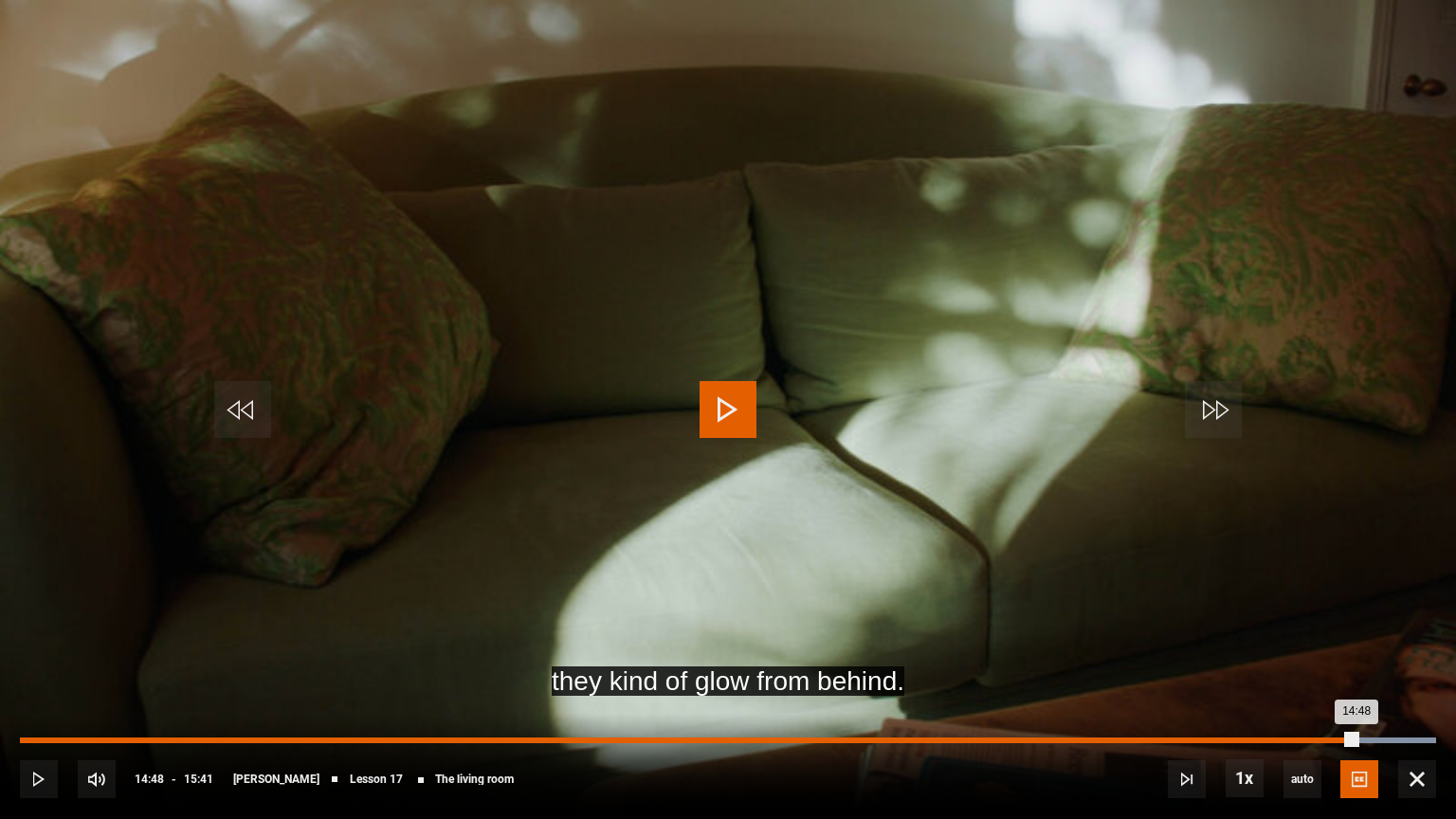 click on "14:48" at bounding box center [688, 740] 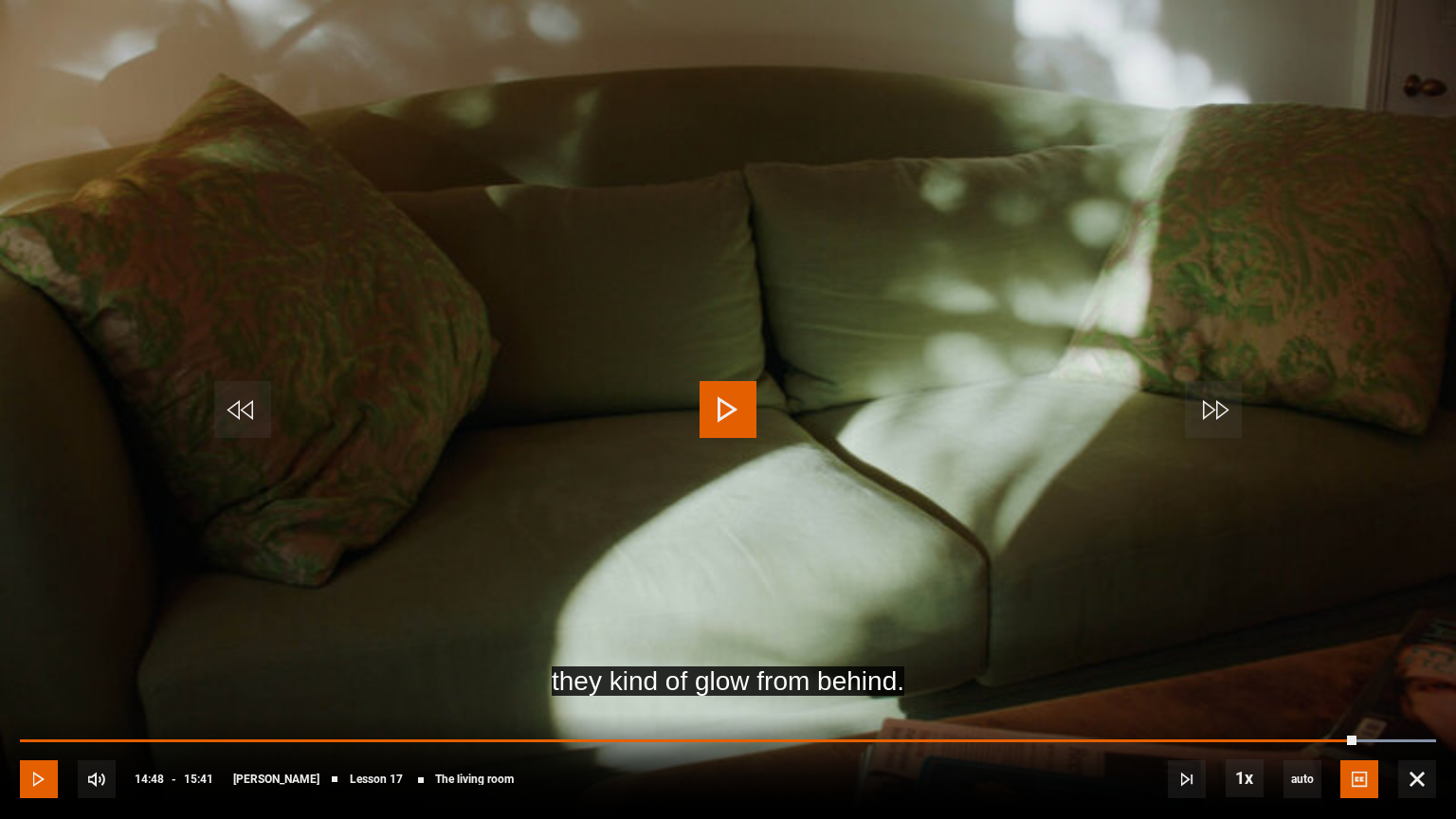 click at bounding box center [39, 779] 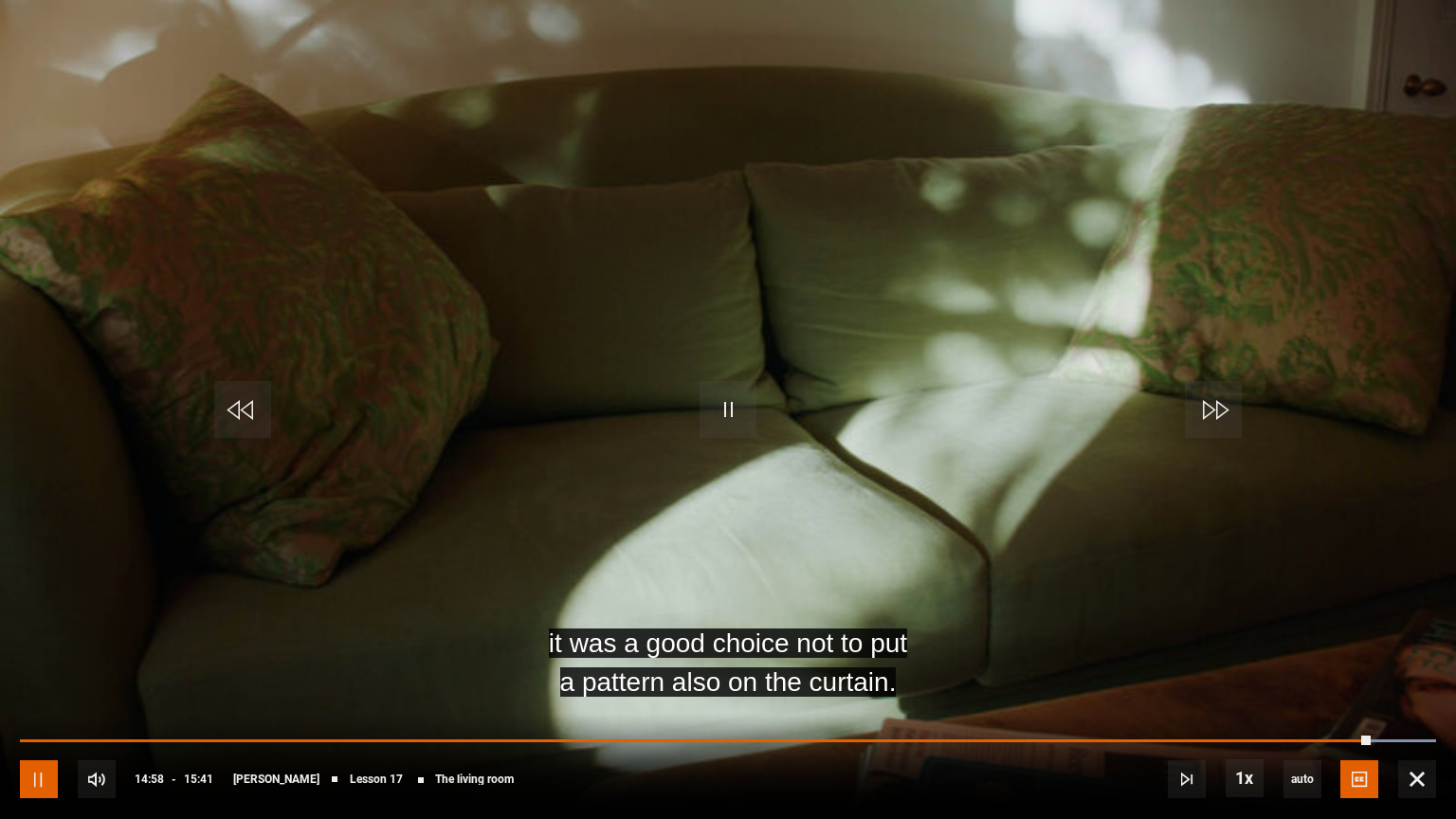 click at bounding box center (39, 779) 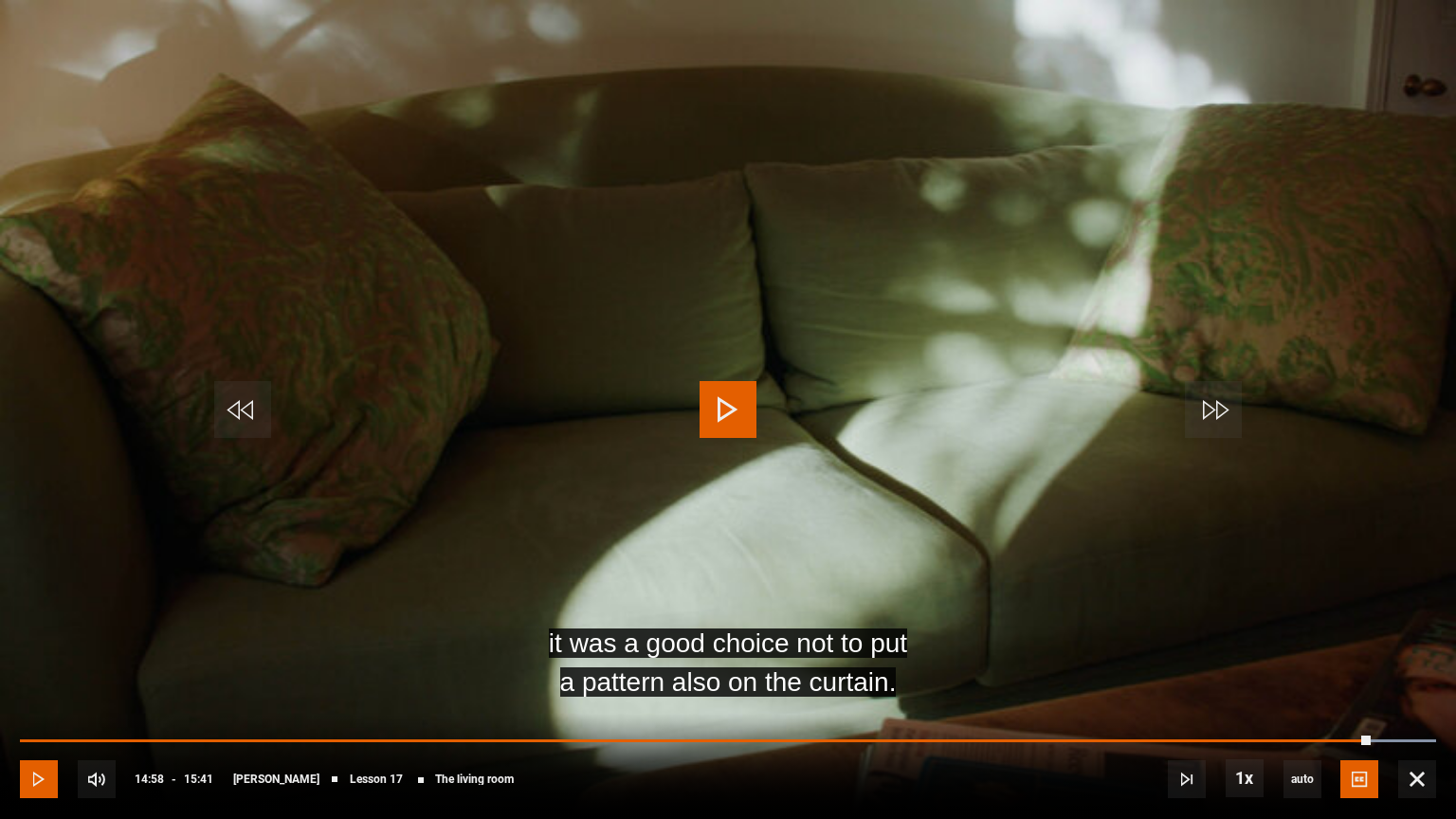 click at bounding box center (39, 779) 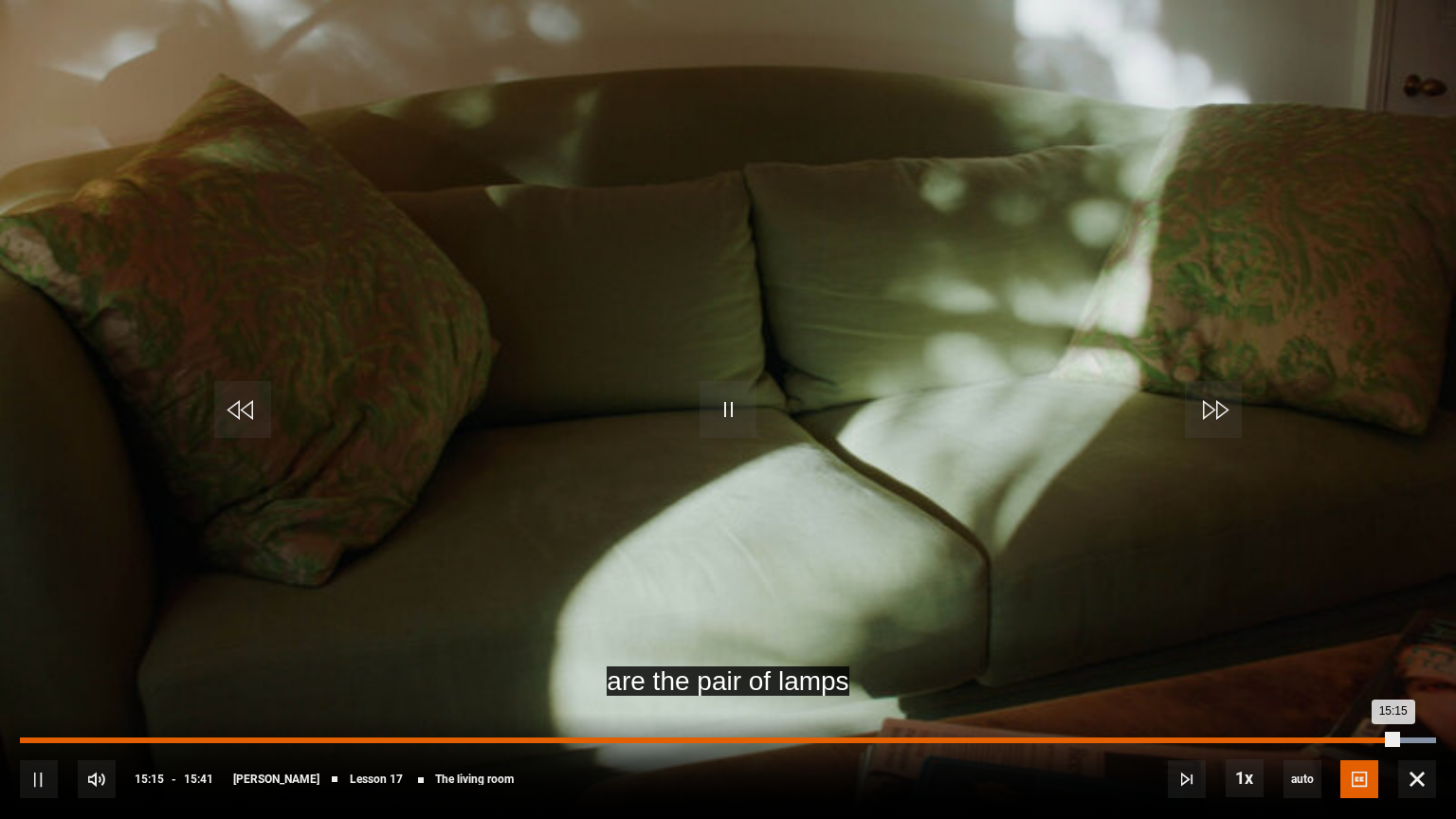 click on "10s Skip Back 10 seconds Pause 10s Skip Forward 10 seconds Loaded :  100.00% 15:14 15:15 Pause Mute 100% Current Time  15:15 - Duration  15:41
[PERSON_NAME]
Lesson 17
The living room
1x Playback Rate 2x 1.5x 1x , selected 0.5x auto Quality 360p 720p 1080p 2160p Auto , selected Captions captions off English  Captions , selected" at bounding box center (728, 766) 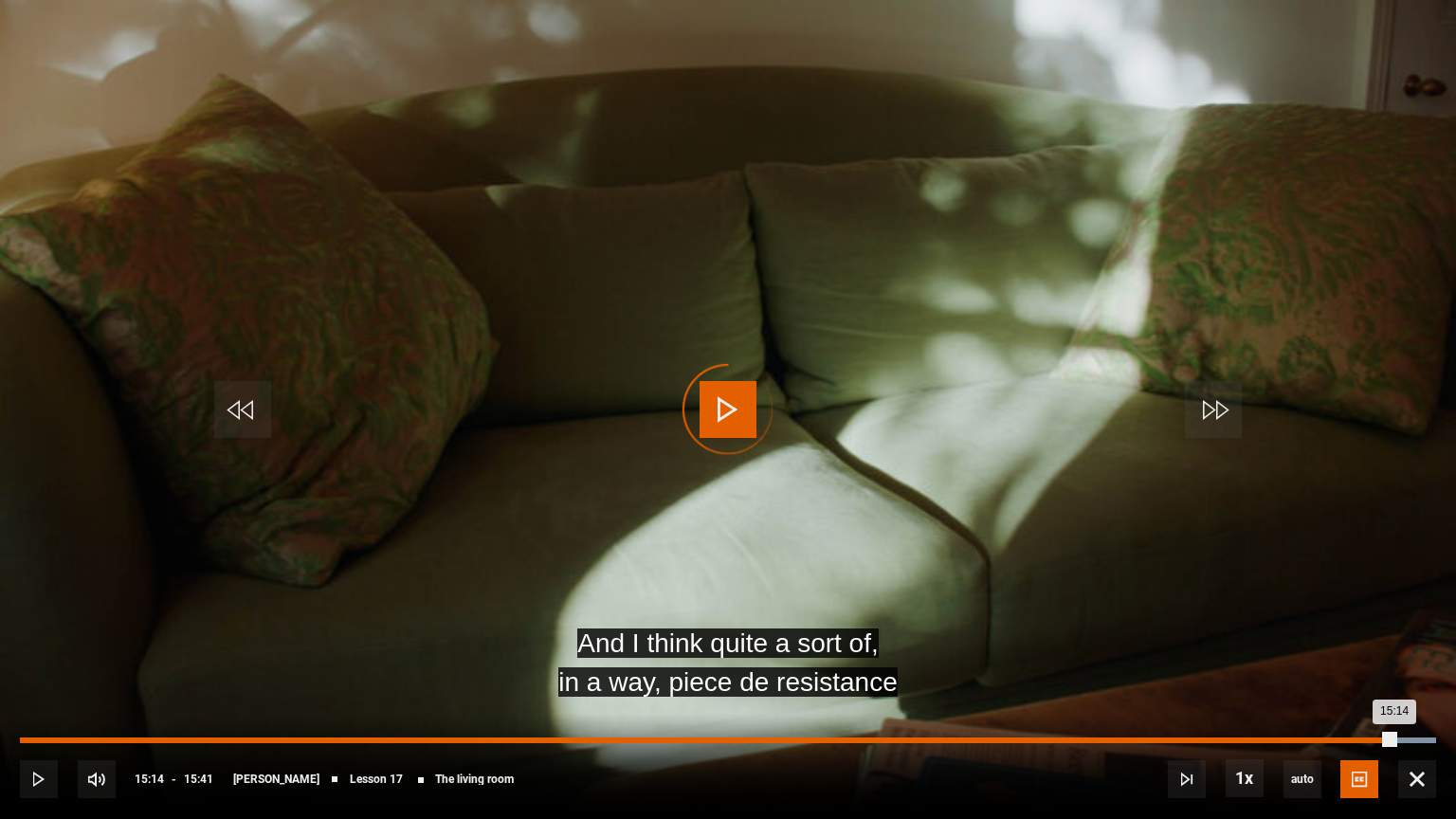 click on "15:14" at bounding box center [707, 740] 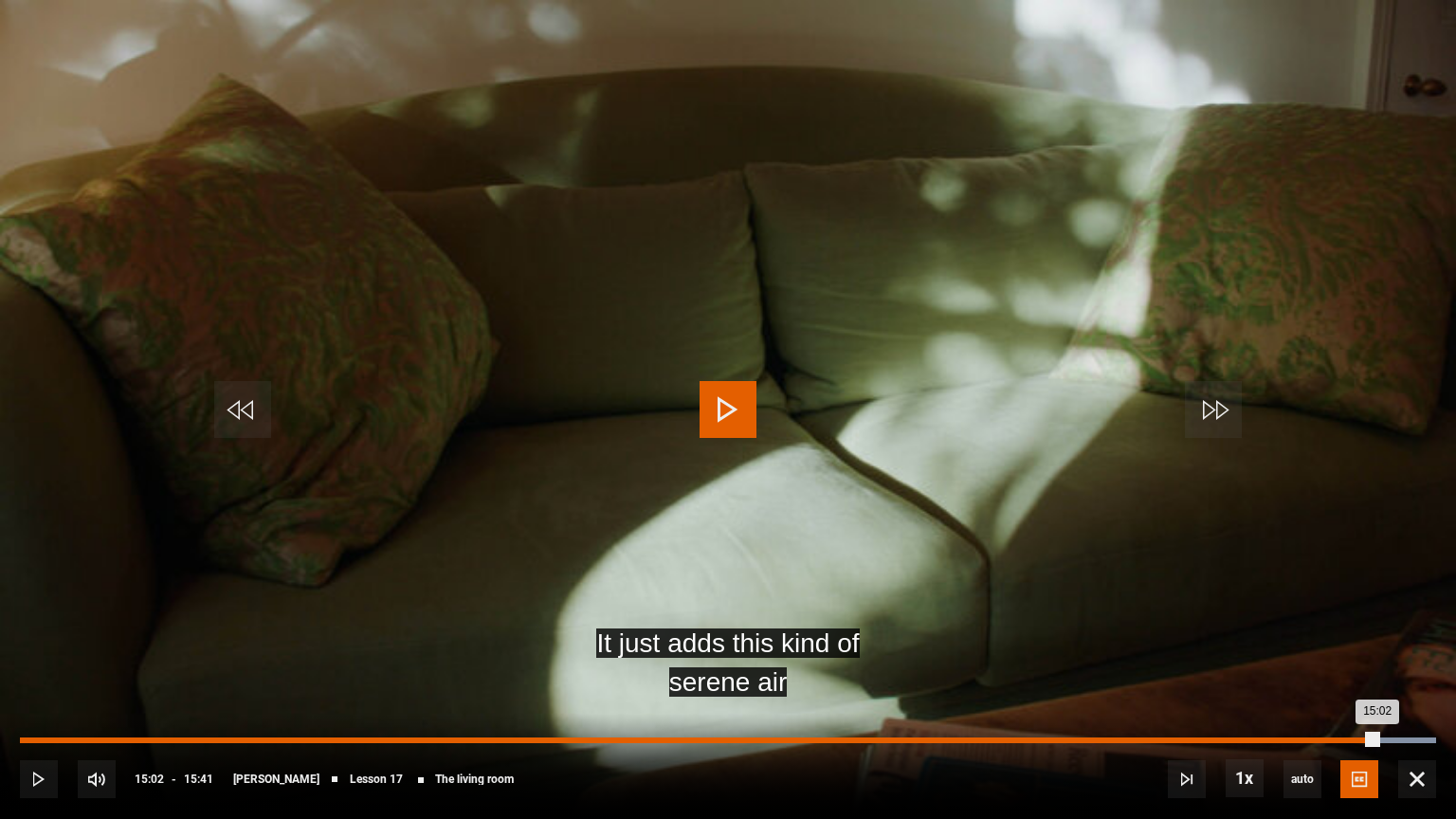 drag, startPoint x: 1389, startPoint y: 736, endPoint x: 1376, endPoint y: 739, distance: 13.341664 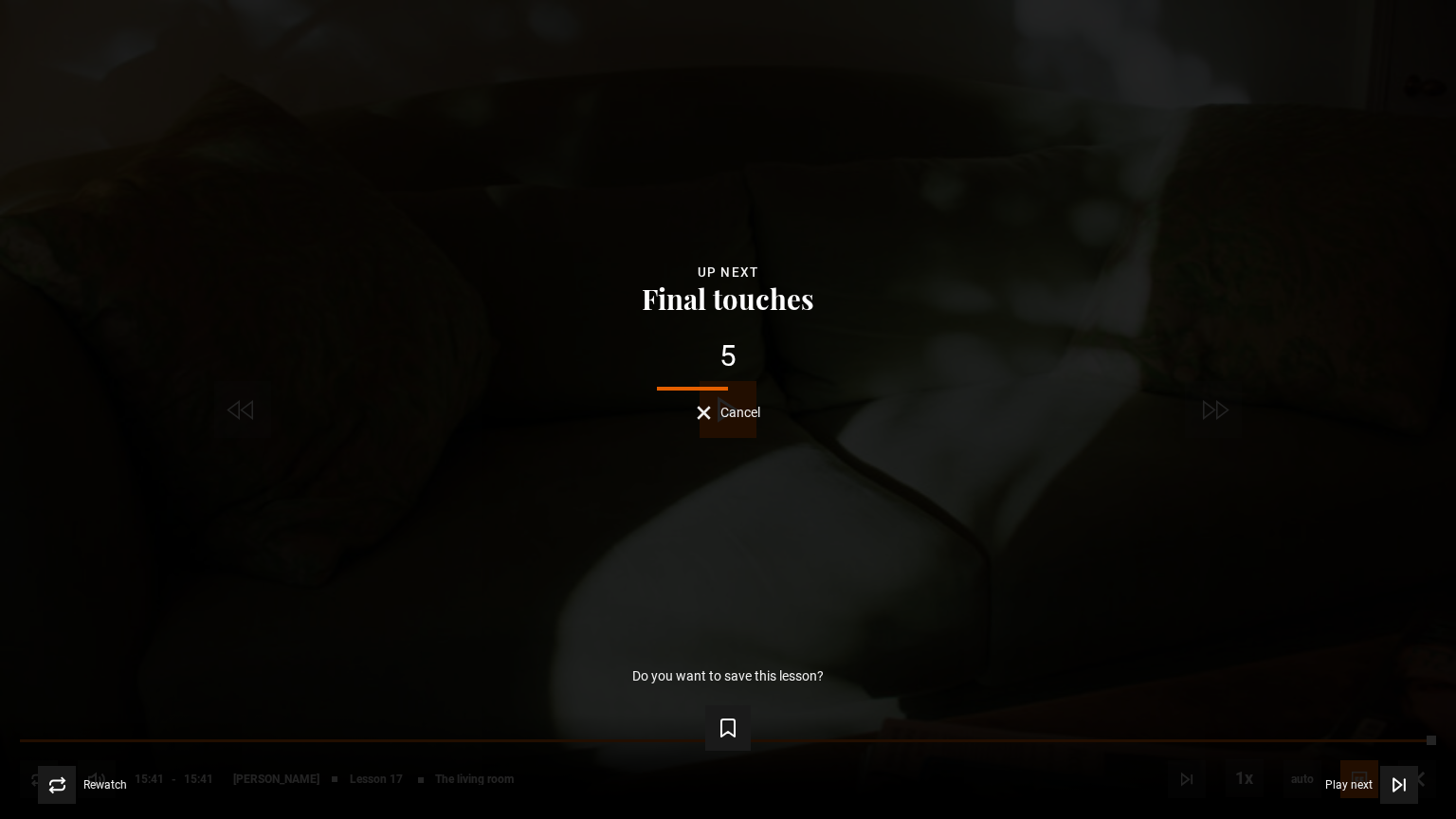 click on "Cancel" at bounding box center [740, 412] 